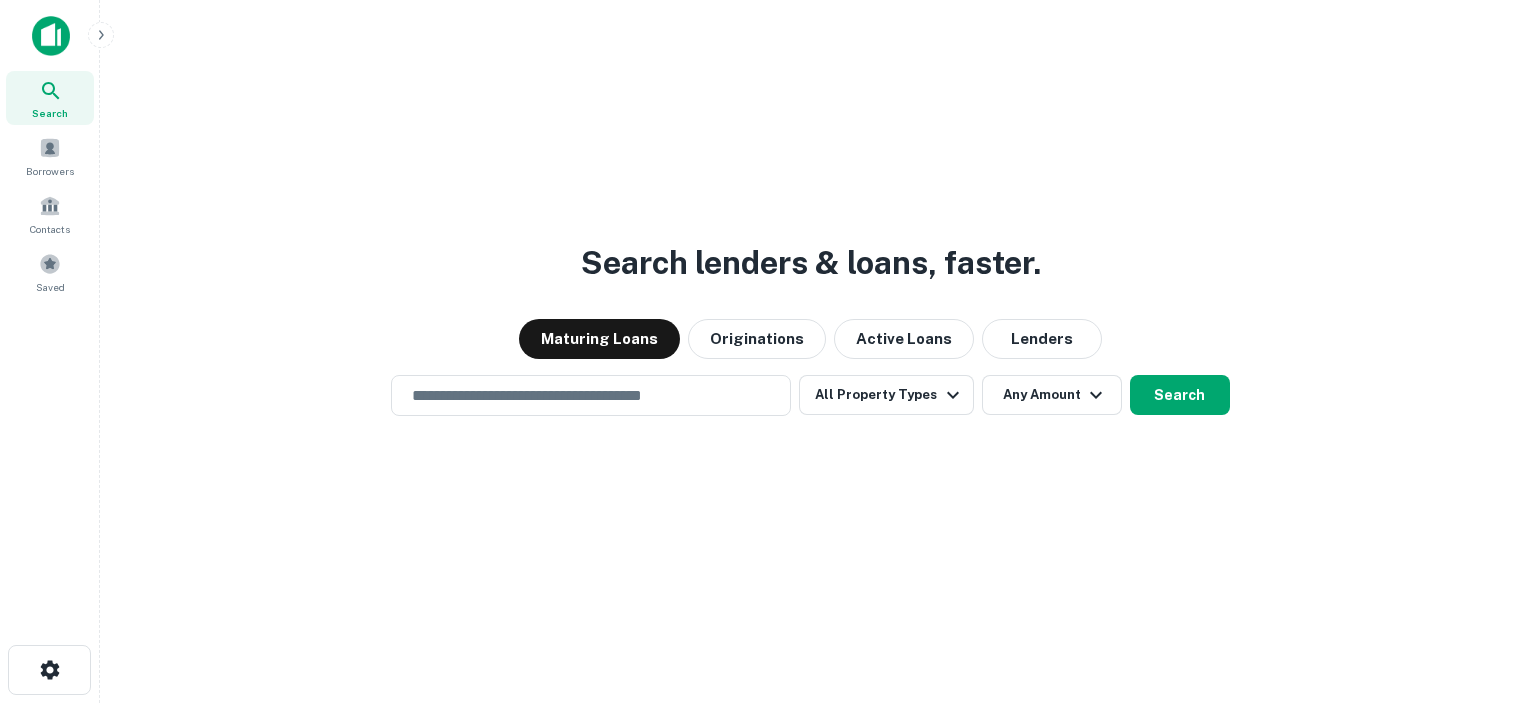 scroll, scrollTop: 0, scrollLeft: 0, axis: both 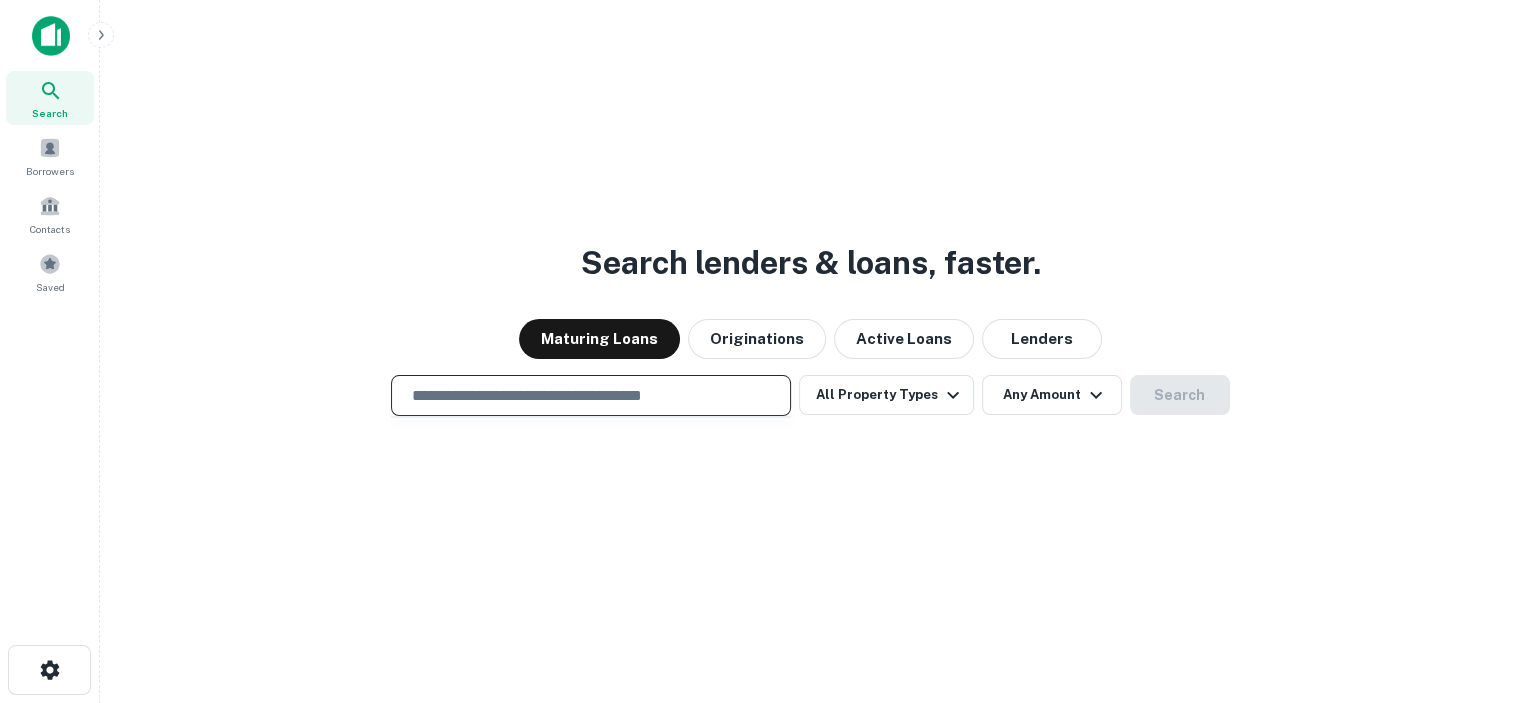 click at bounding box center (591, 395) 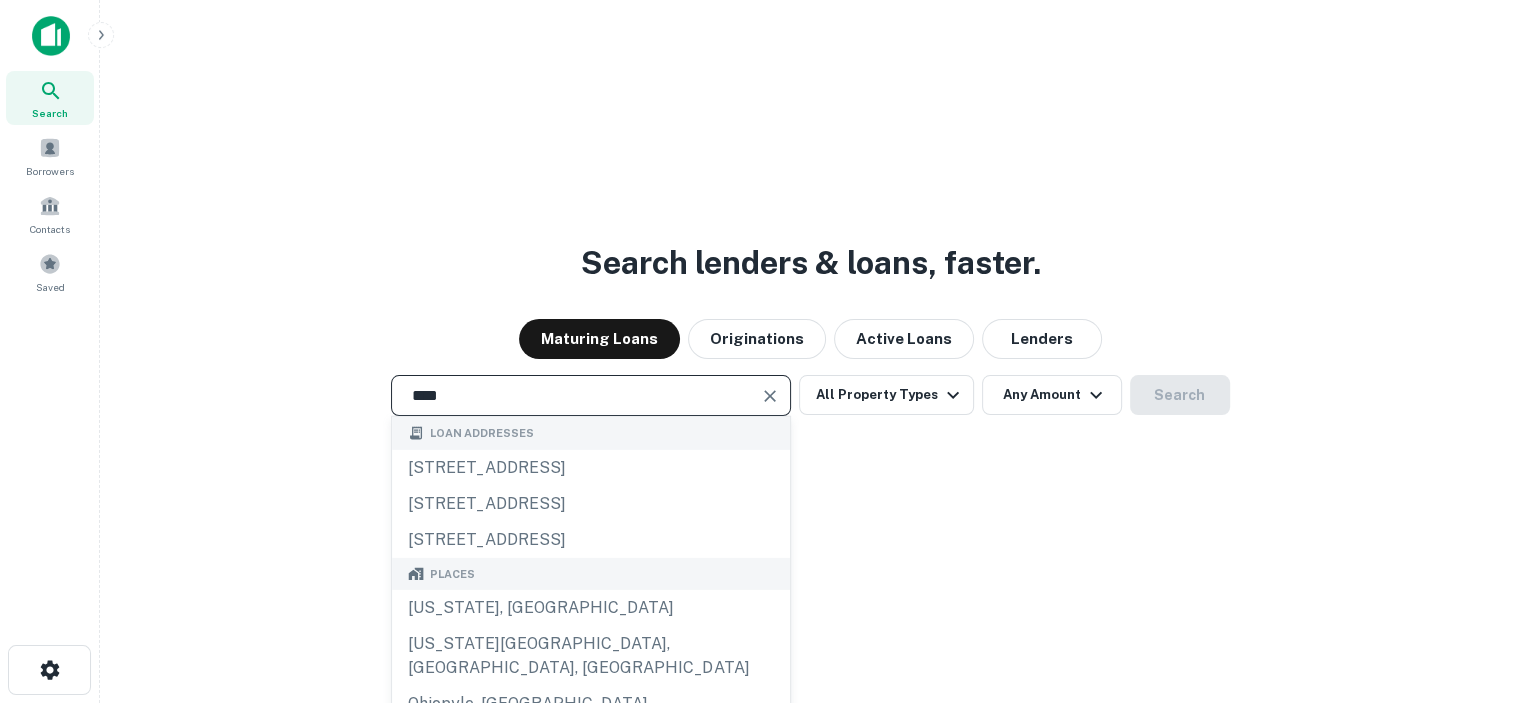 type on "*********" 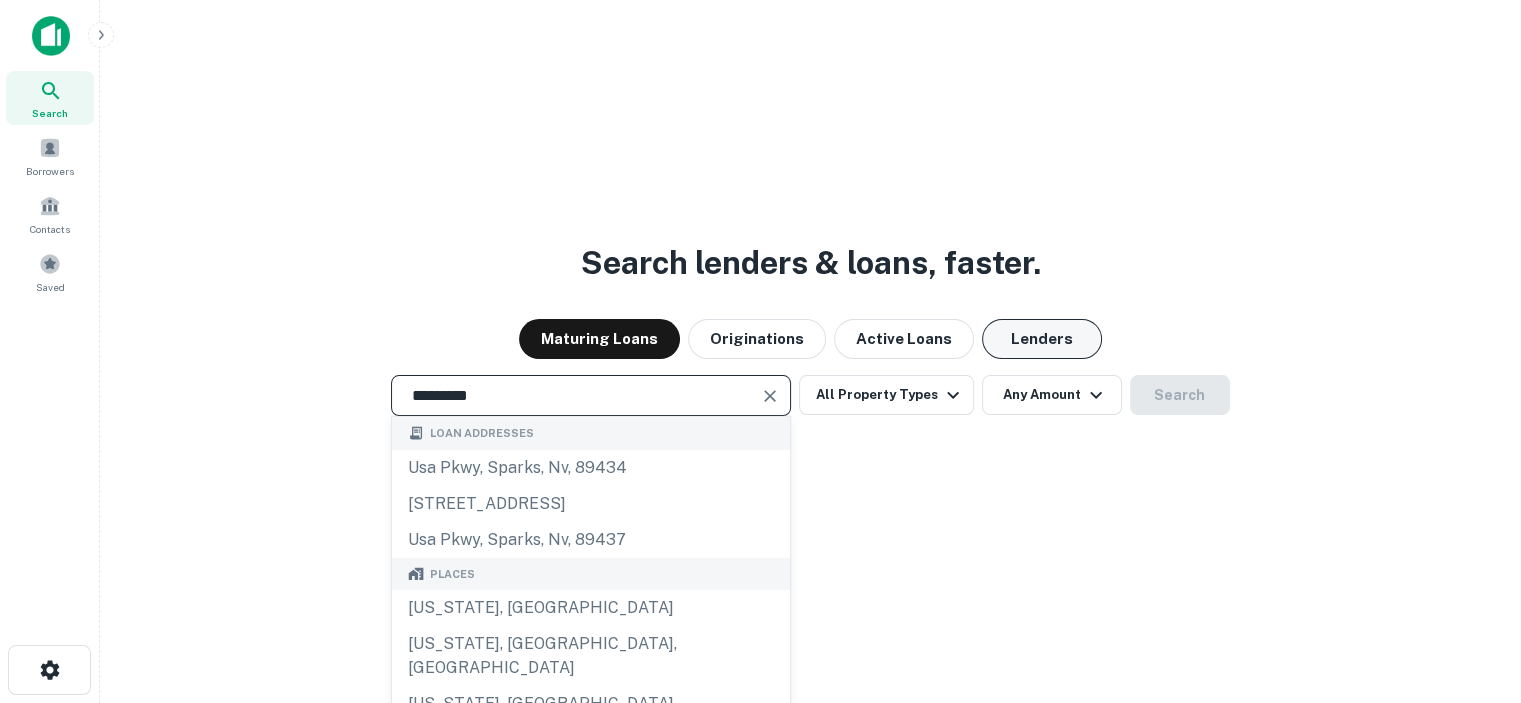click on "Lenders" at bounding box center [1042, 339] 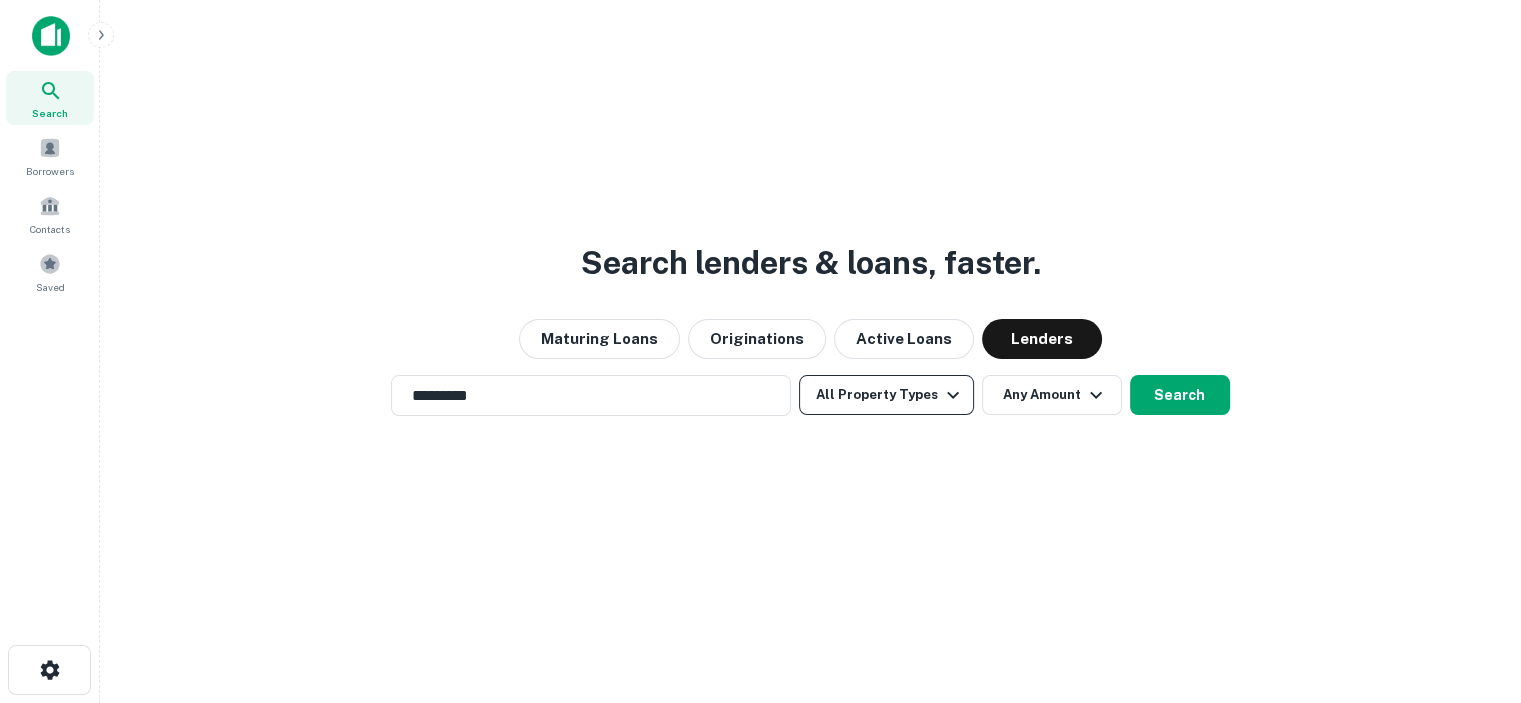 click 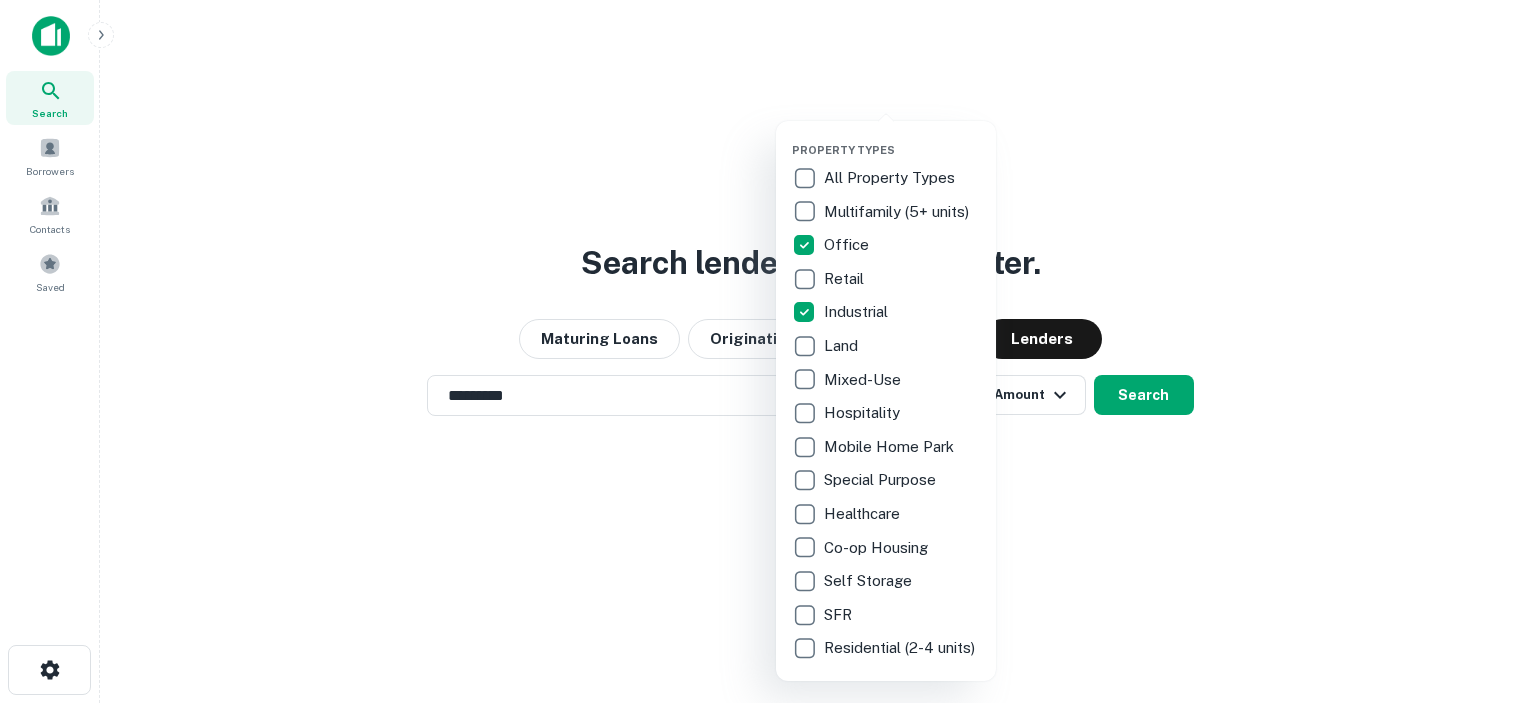 click at bounding box center [768, 351] 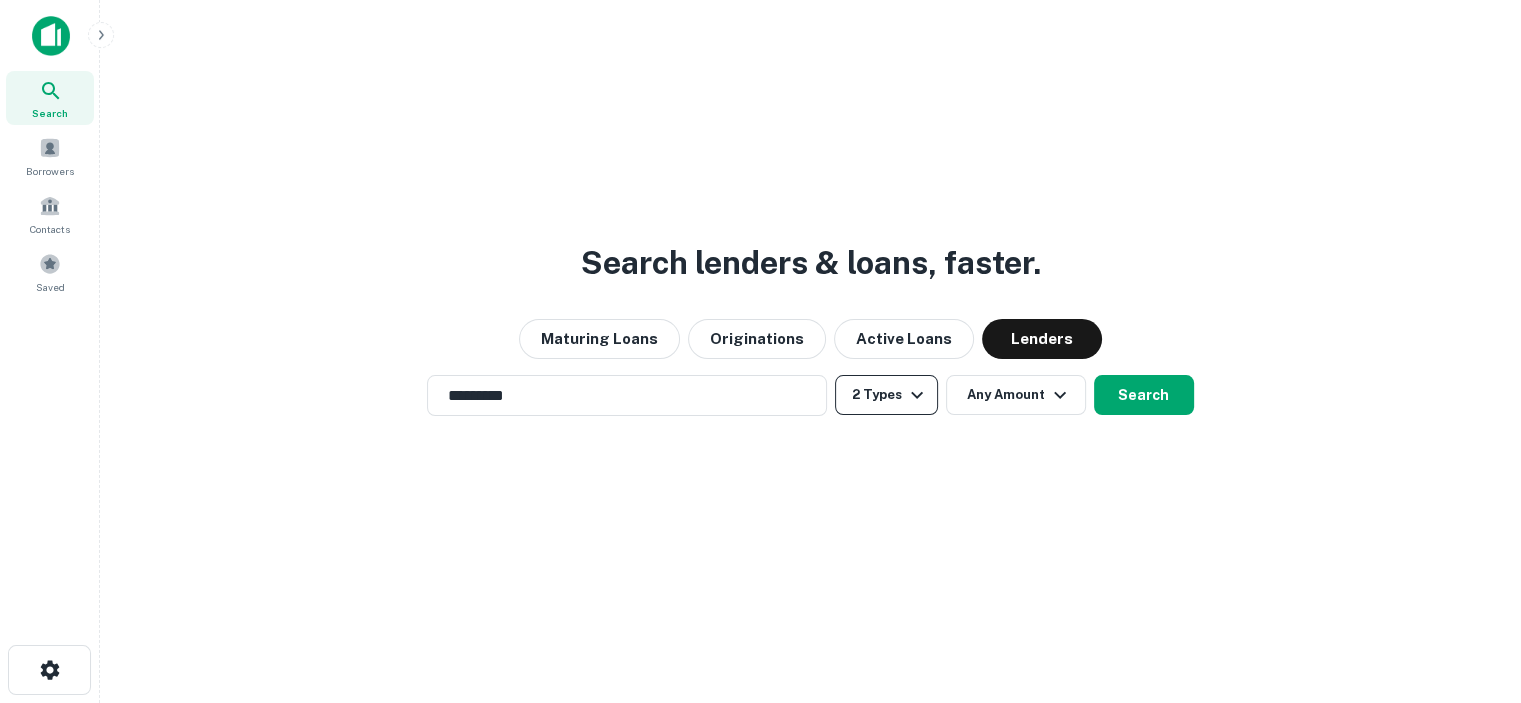 click 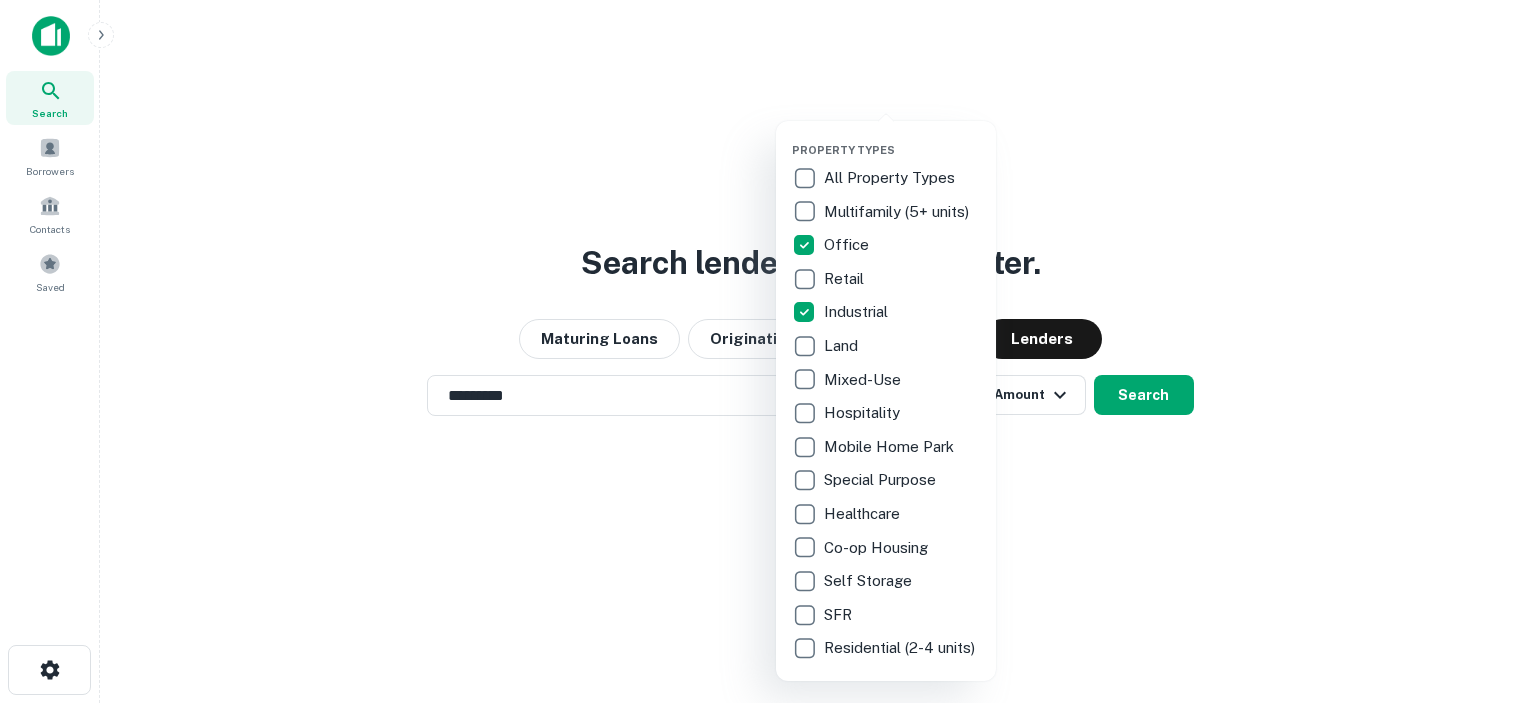 click at bounding box center [768, 351] 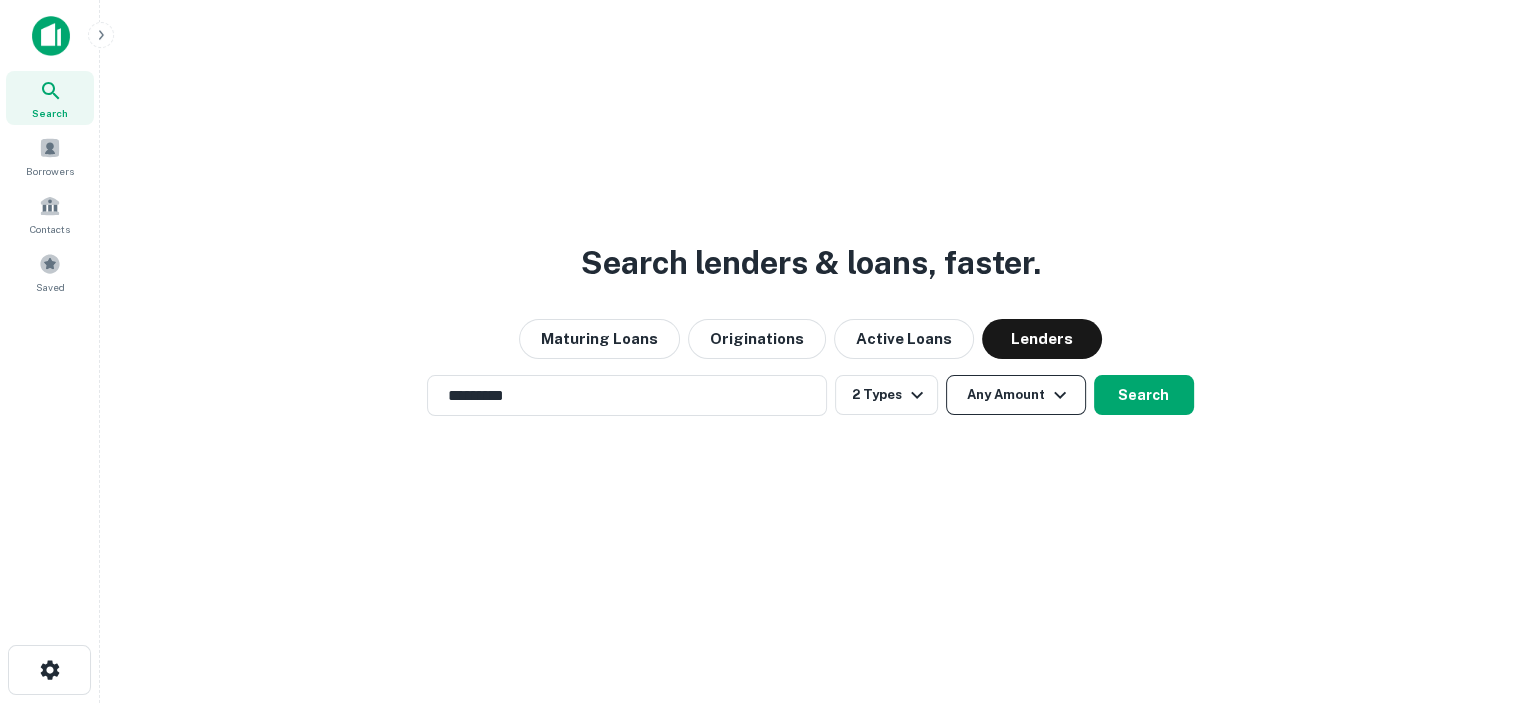 click 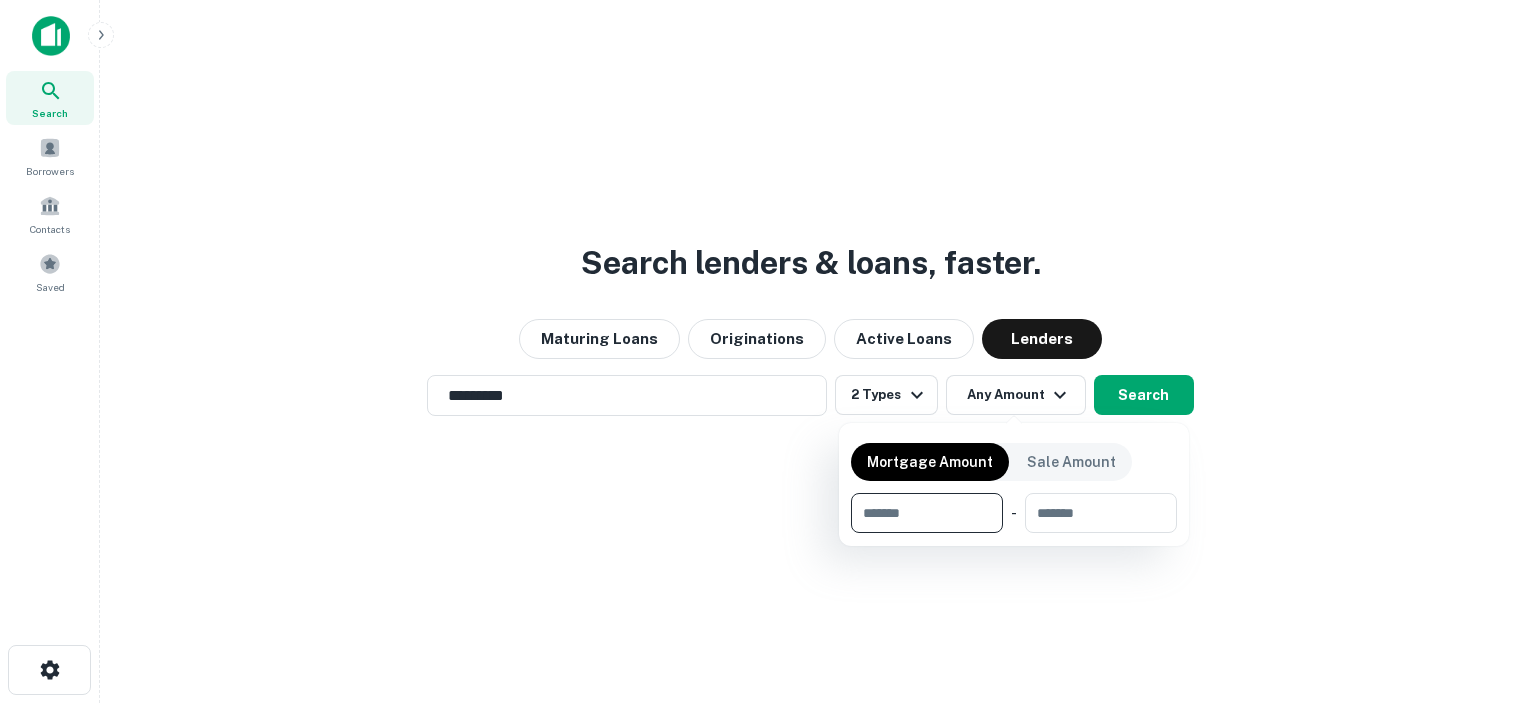 click at bounding box center (920, 513) 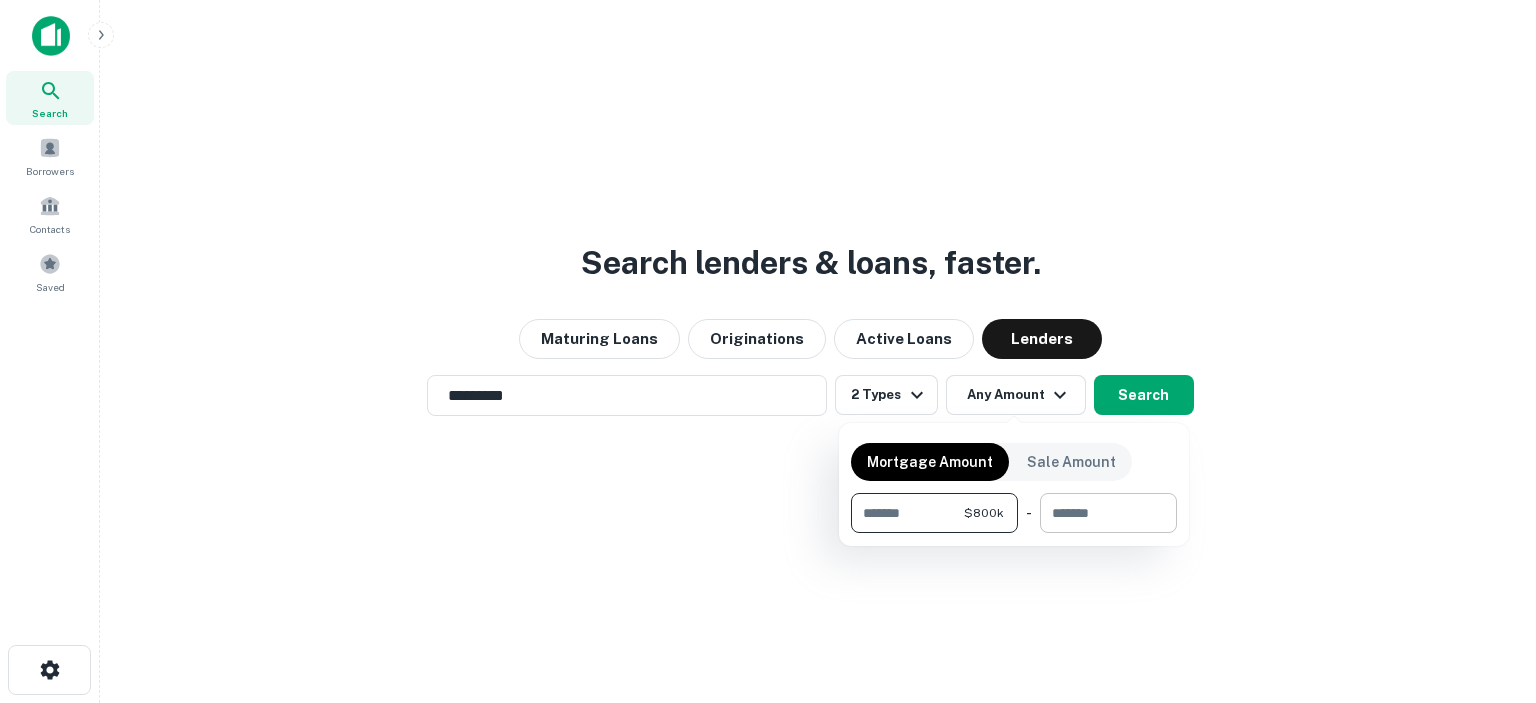 type on "******" 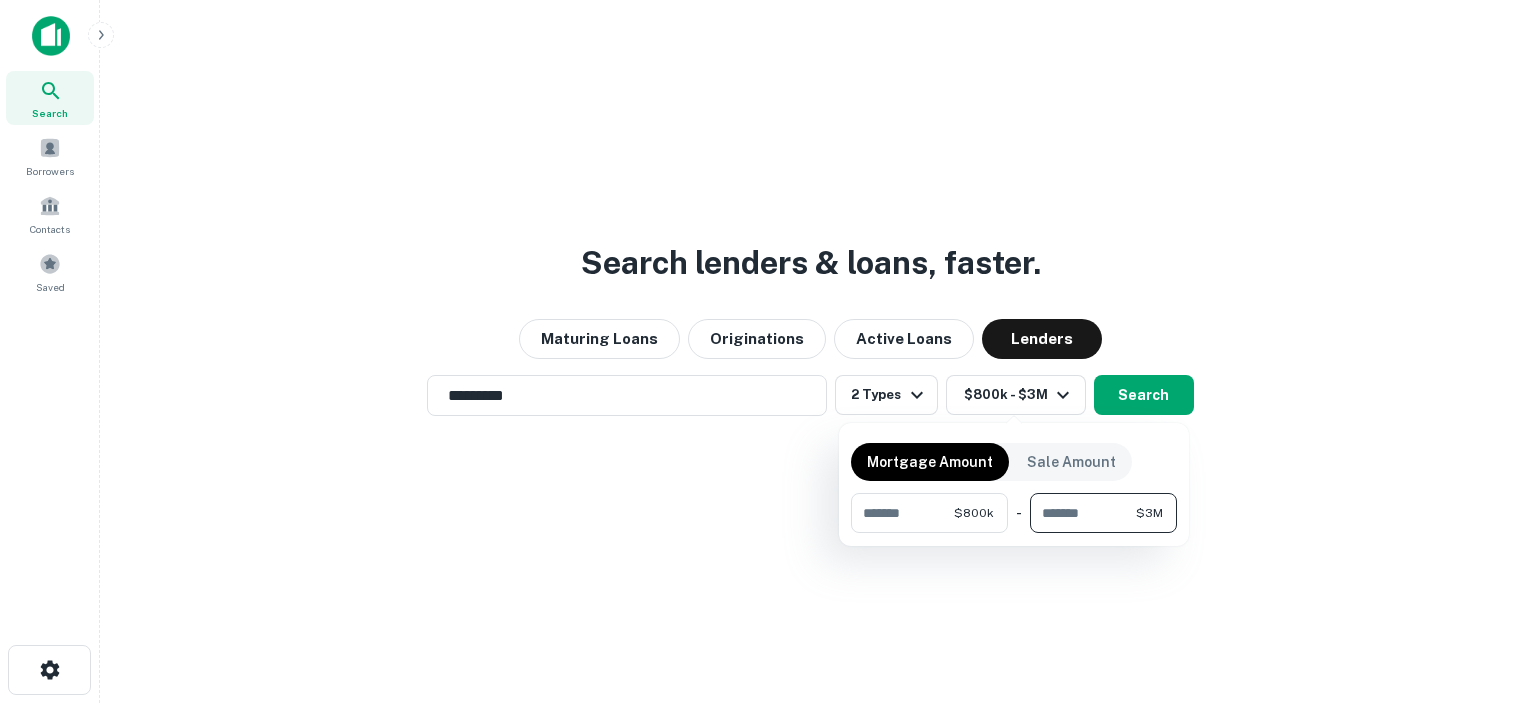 type on "*******" 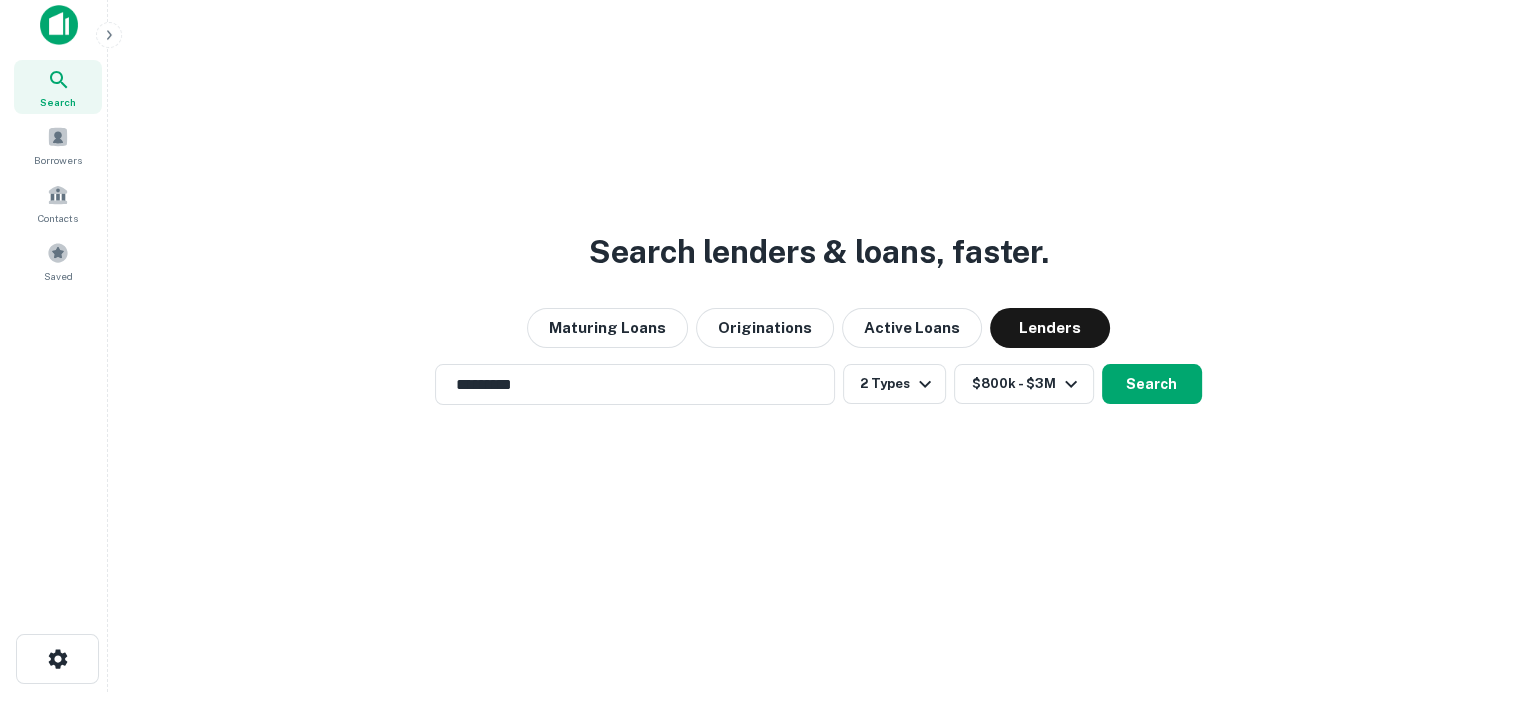 scroll, scrollTop: 0, scrollLeft: 0, axis: both 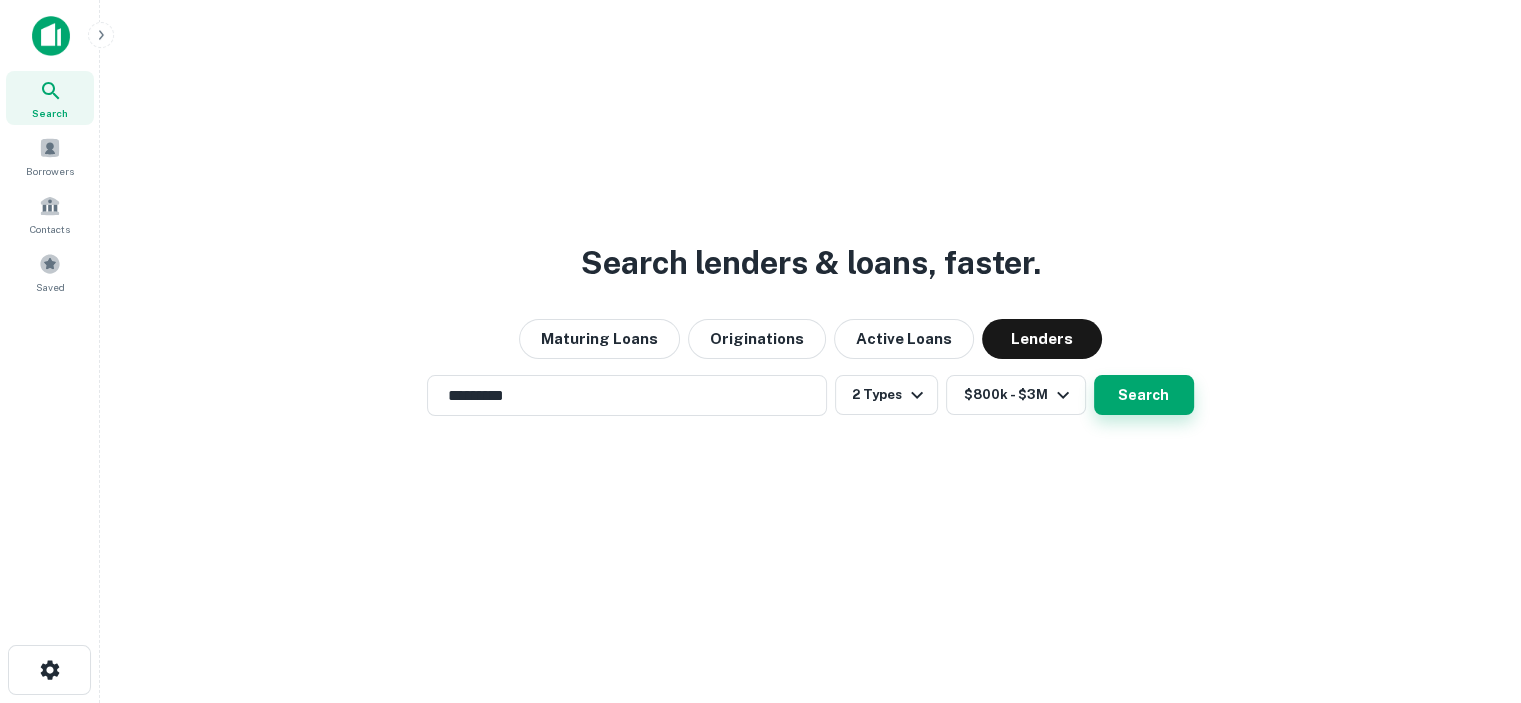 click on "Search" at bounding box center (1144, 395) 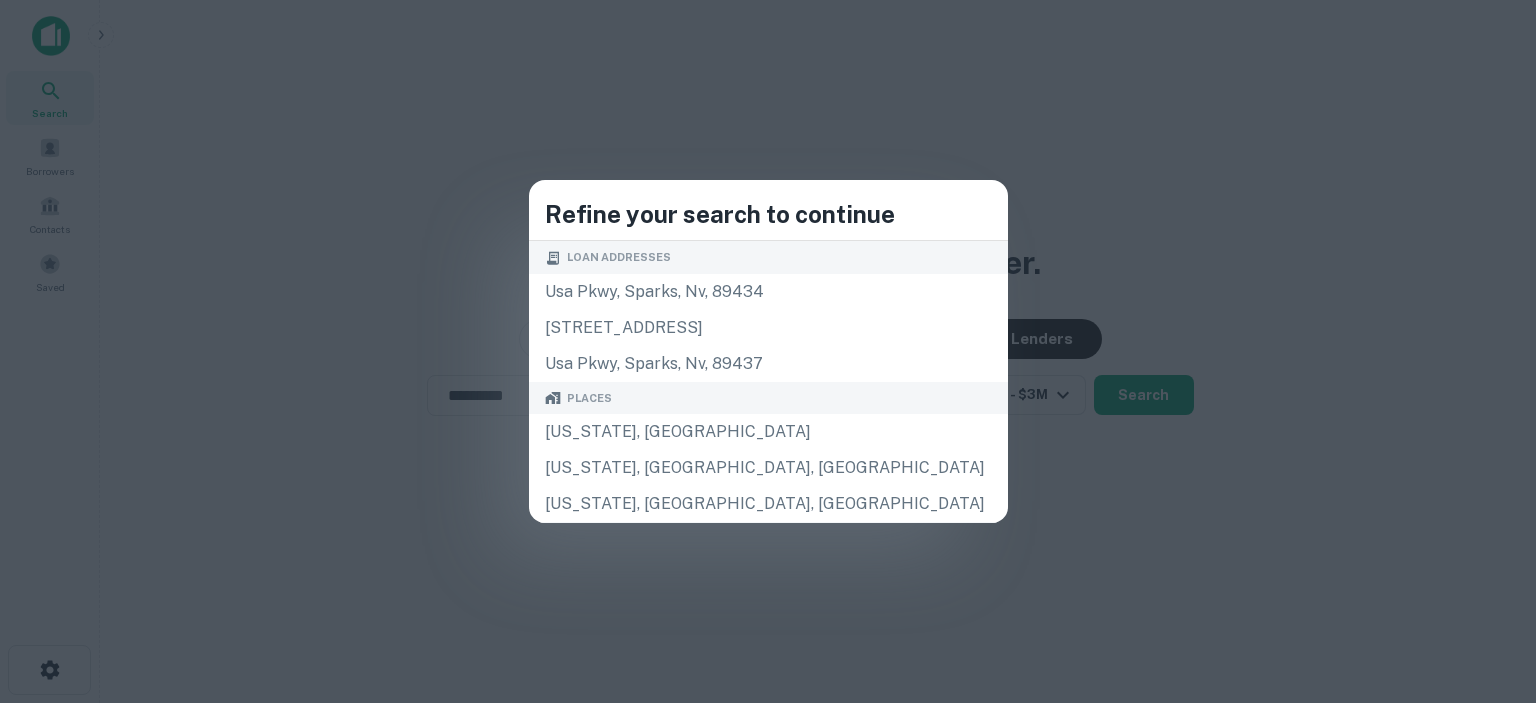 click on "Refine your search to continue Loan Addresses [GEOGRAPHIC_DATA][STREET_ADDRESS][GEOGRAPHIC_DATA] Places [US_STATE], [GEOGRAPHIC_DATA] [US_STATE], [GEOGRAPHIC_DATA], [GEOGRAPHIC_DATA] [US_STATE], [GEOGRAPHIC_DATA], [GEOGRAPHIC_DATA] Lender See all lenders for " [US_STATE], [GEOGRAPHIC_DATA] " gcu of [GEOGRAPHIC_DATA] osg usa, inc. umtb usa star [GEOGRAPHIC_DATA] usaa credit union of [US_STATE] [US_STATE] state bank newday usa carjoy usa abanca [GEOGRAPHIC_DATA]" at bounding box center [768, 351] 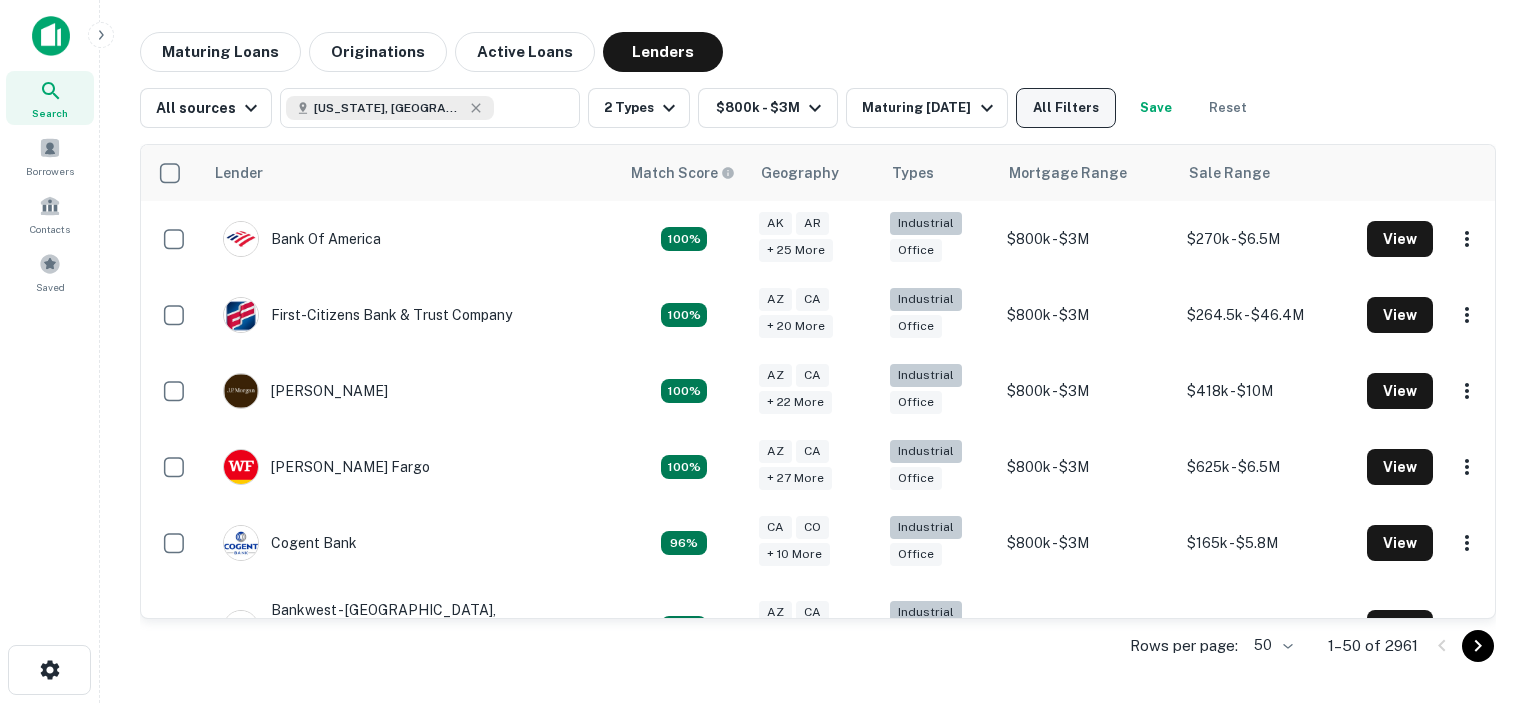 click on "All Filters" at bounding box center [1066, 108] 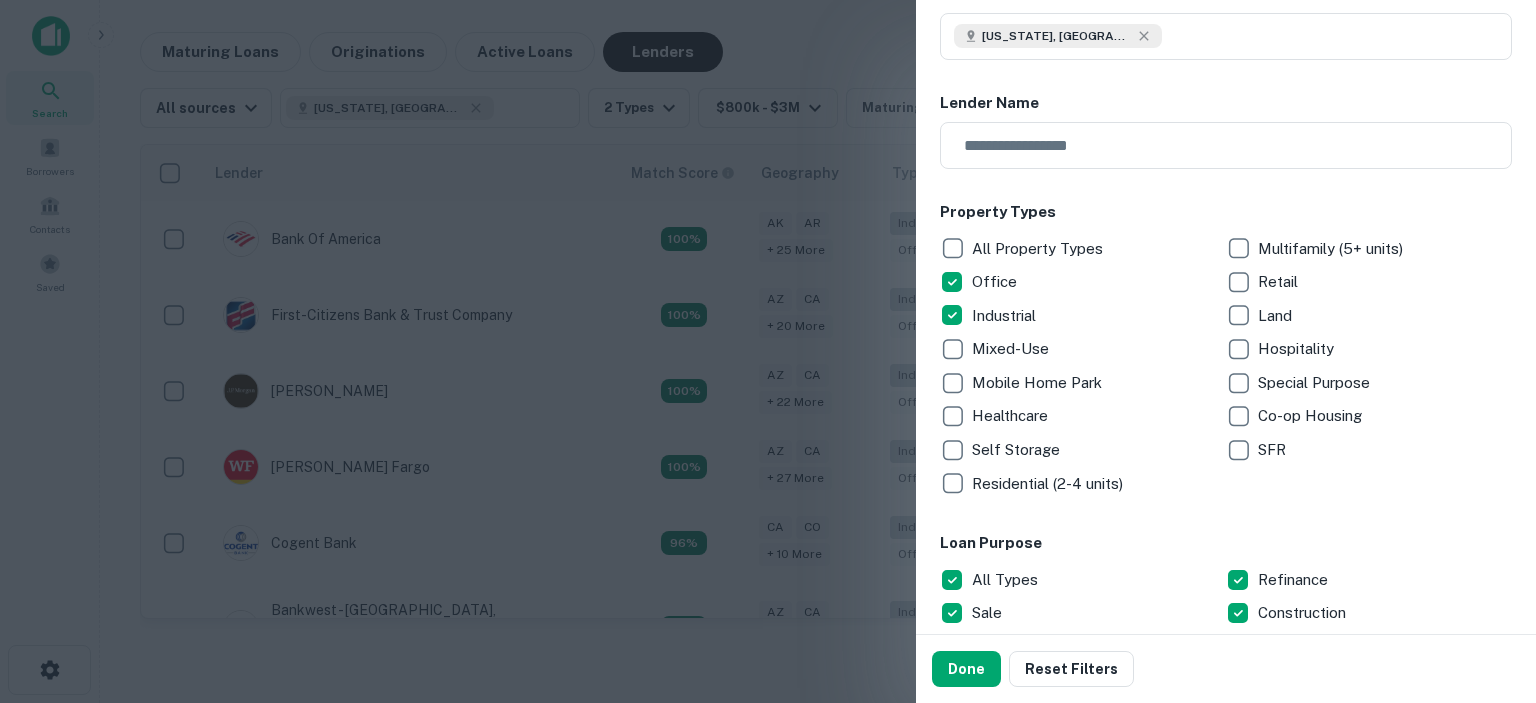 scroll, scrollTop: 300, scrollLeft: 0, axis: vertical 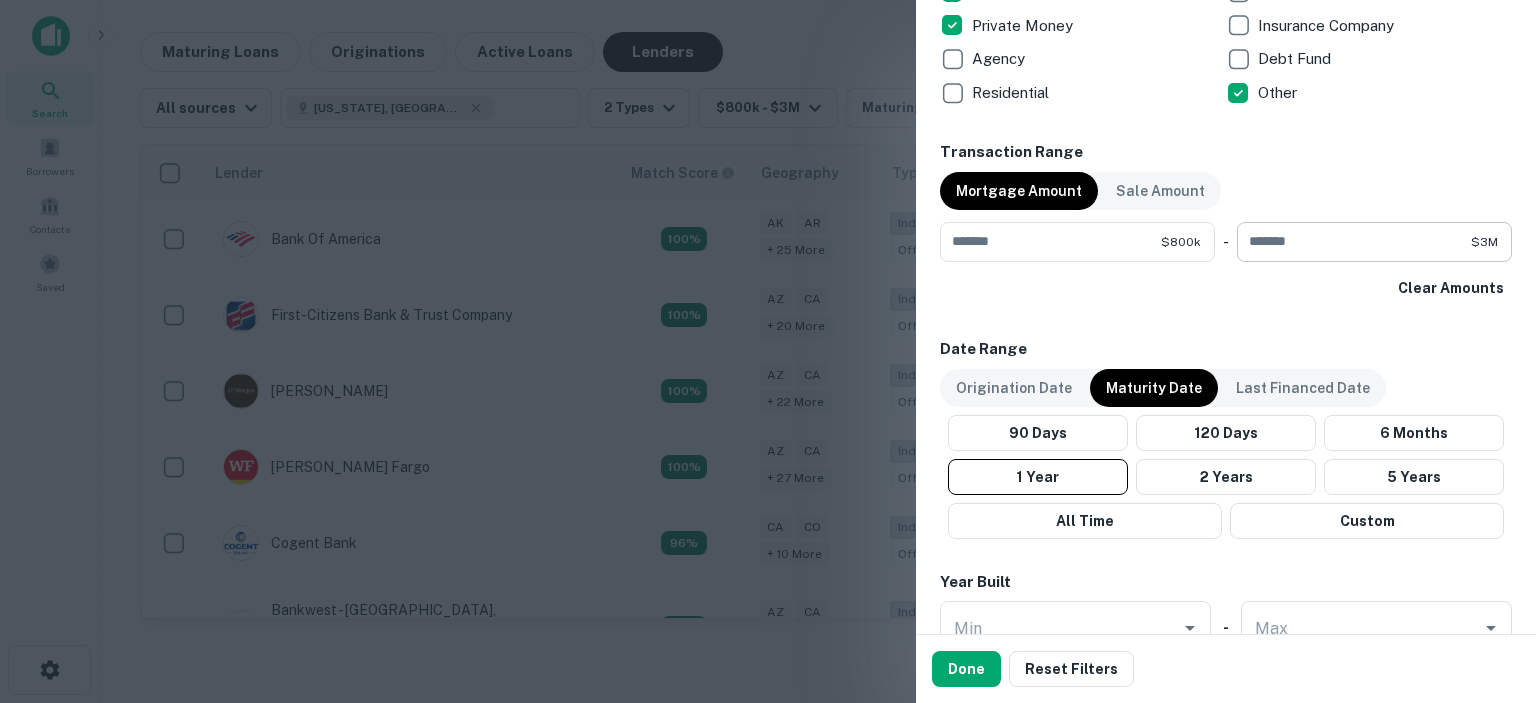 click on "*******" at bounding box center (1354, 242) 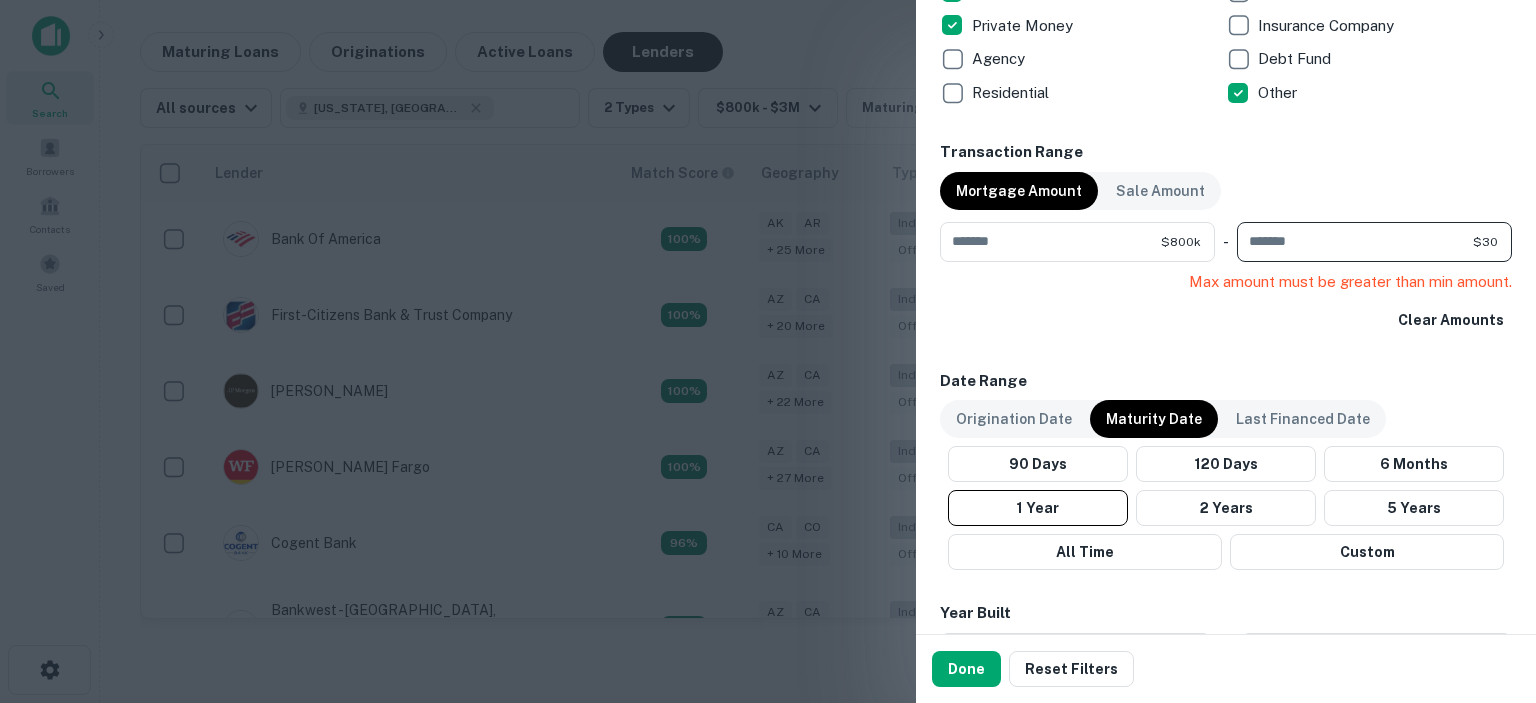 type on "*" 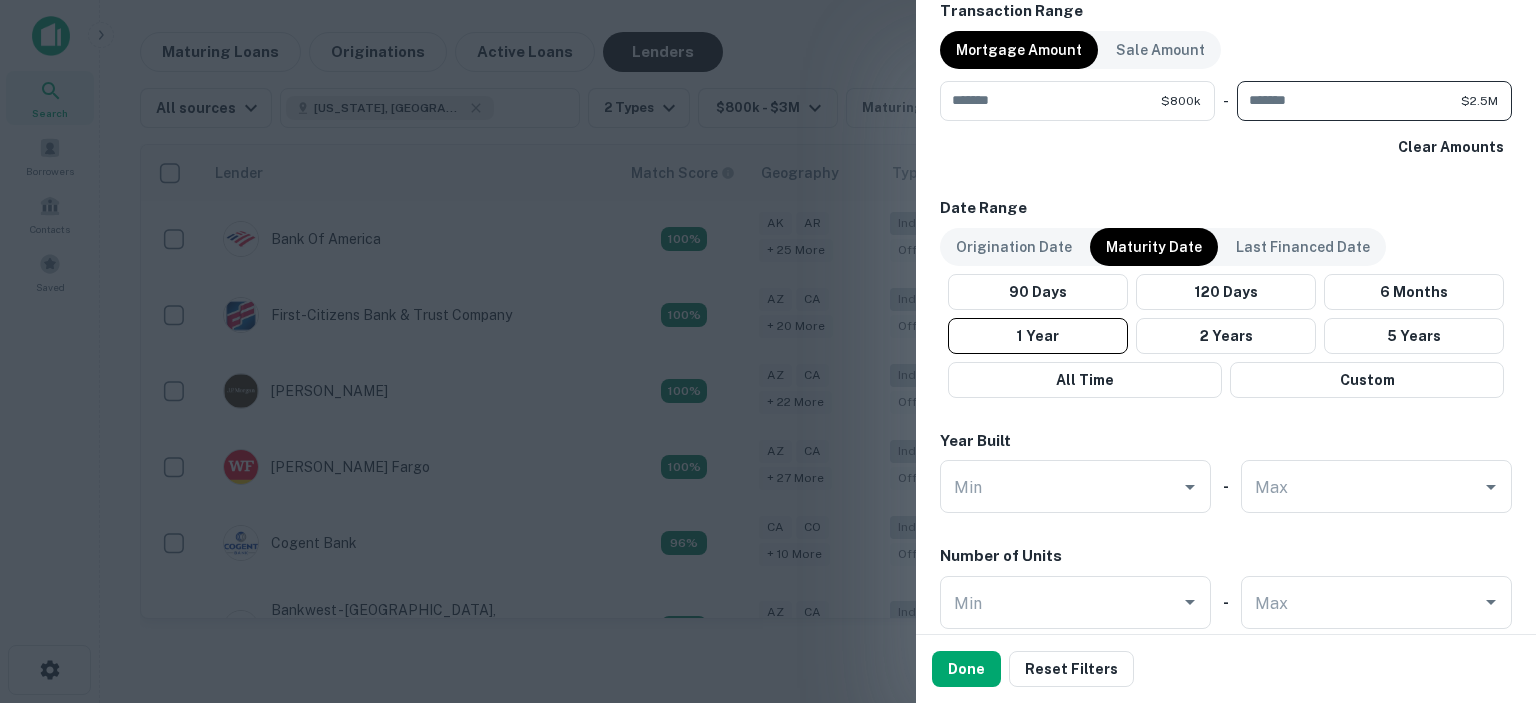 scroll, scrollTop: 1100, scrollLeft: 0, axis: vertical 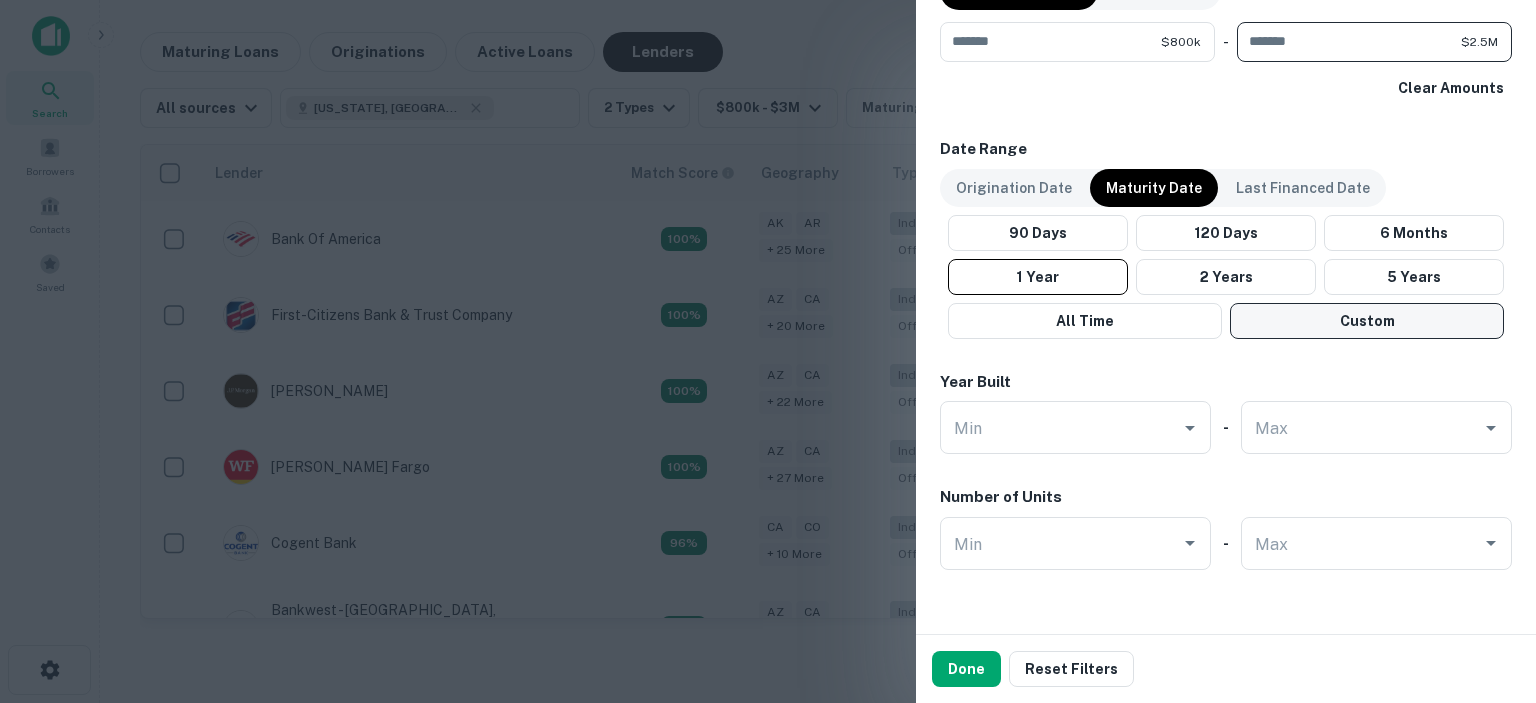 type on "*******" 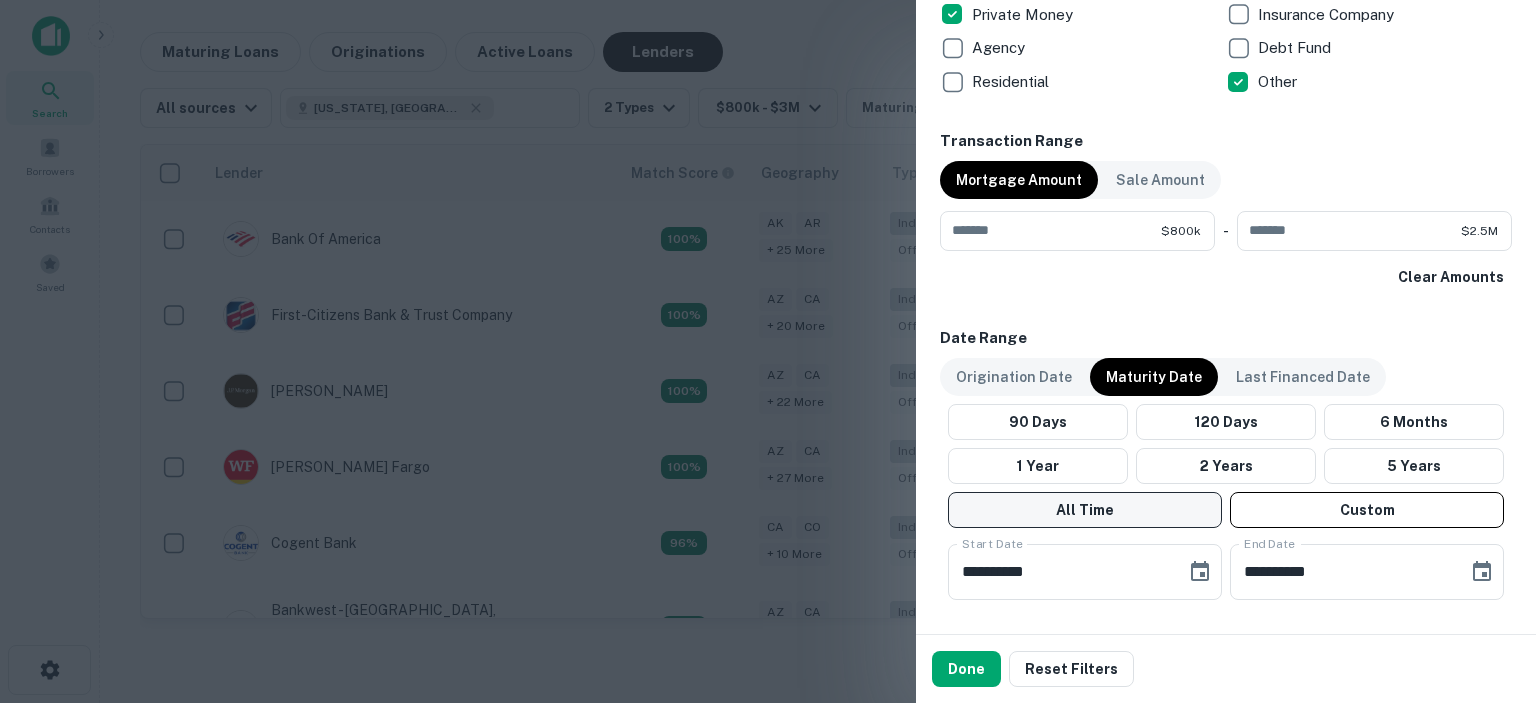 scroll, scrollTop: 909, scrollLeft: 0, axis: vertical 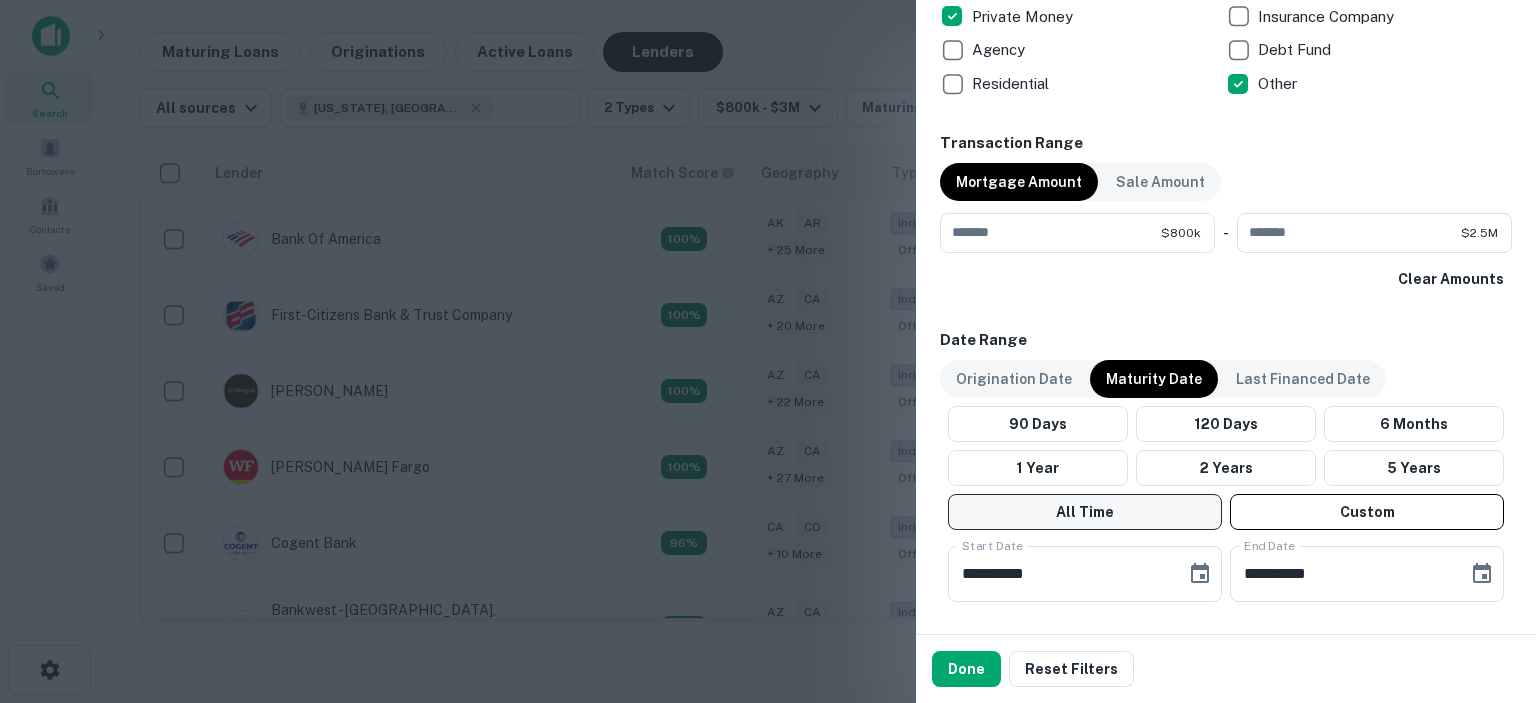 click on "All Time" at bounding box center [1085, 512] 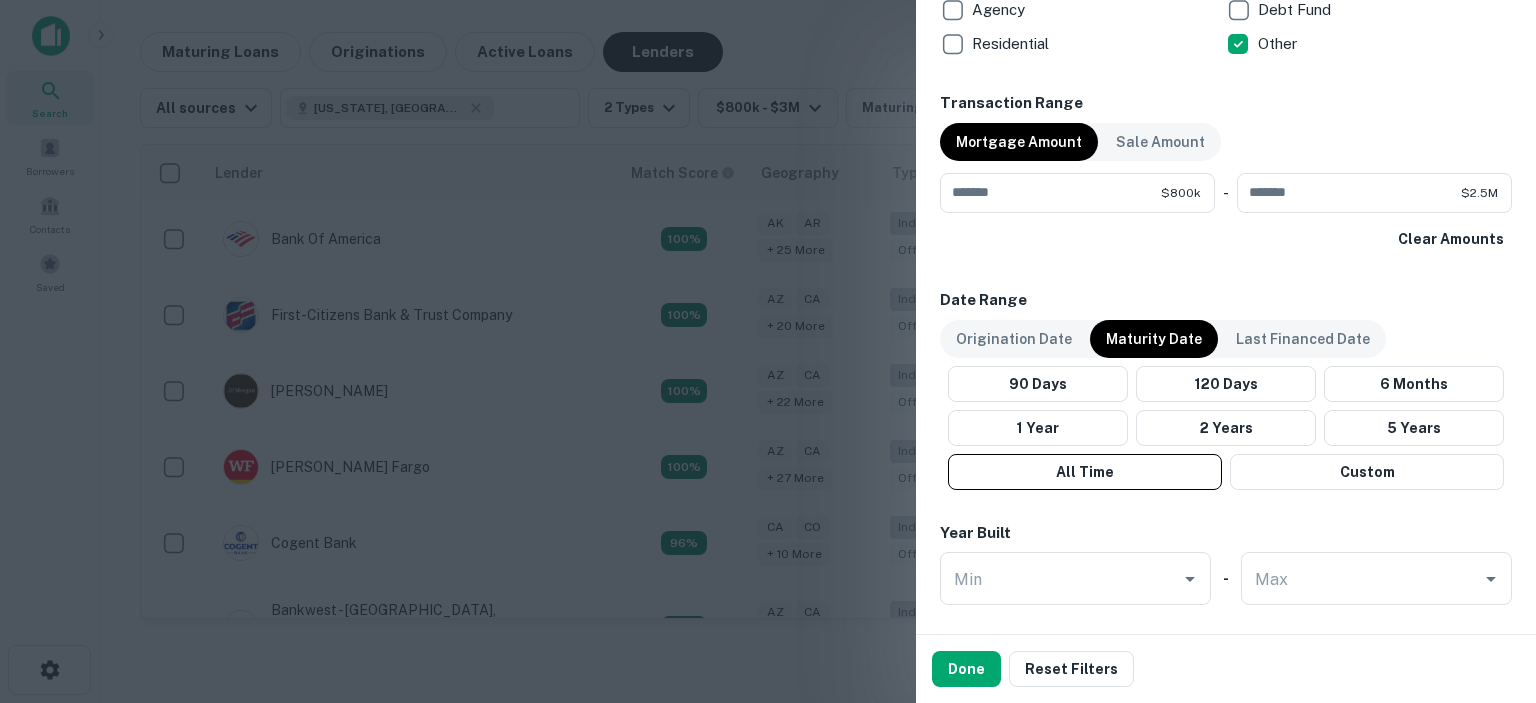 scroll, scrollTop: 1000, scrollLeft: 0, axis: vertical 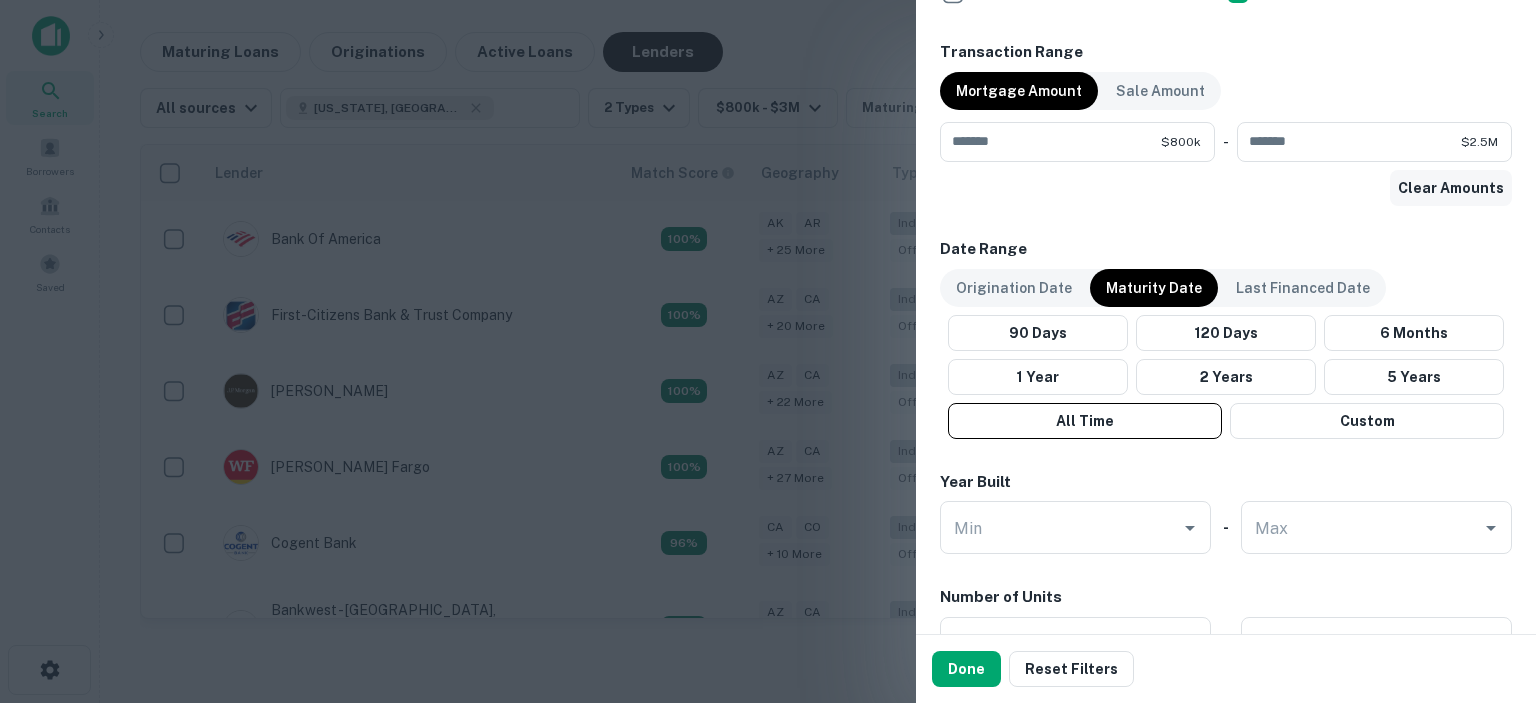 click on "Clear Amounts" at bounding box center (1451, 188) 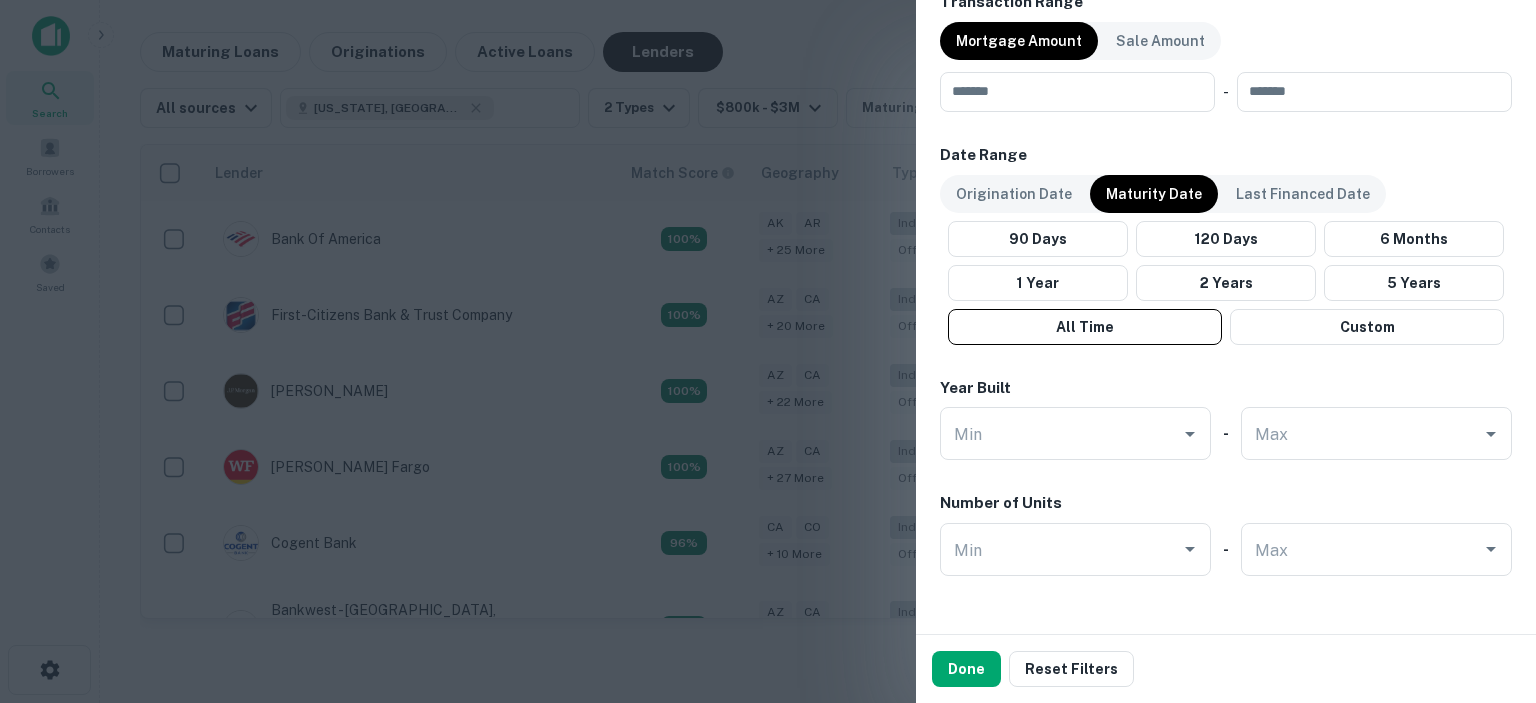 scroll, scrollTop: 1085, scrollLeft: 0, axis: vertical 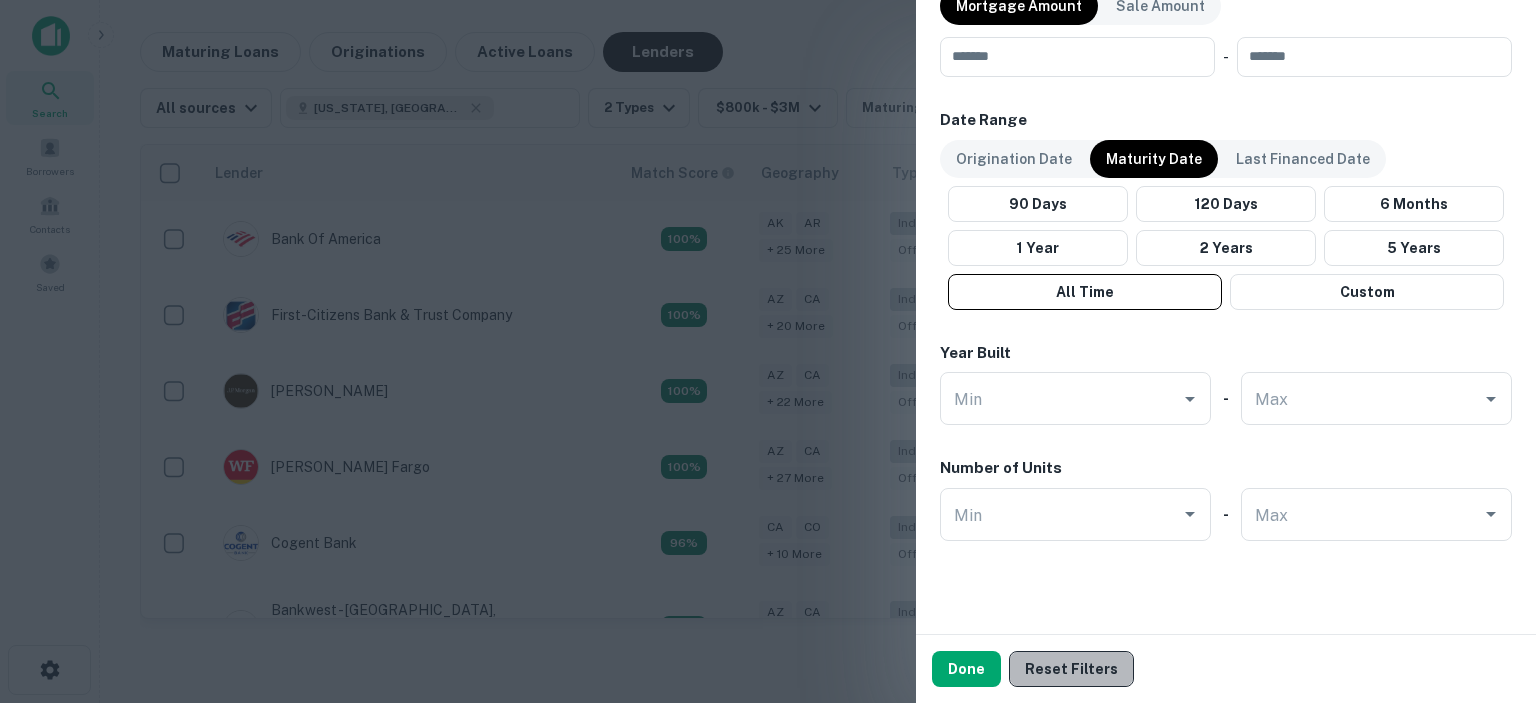 click on "Reset Filters" at bounding box center [1071, 669] 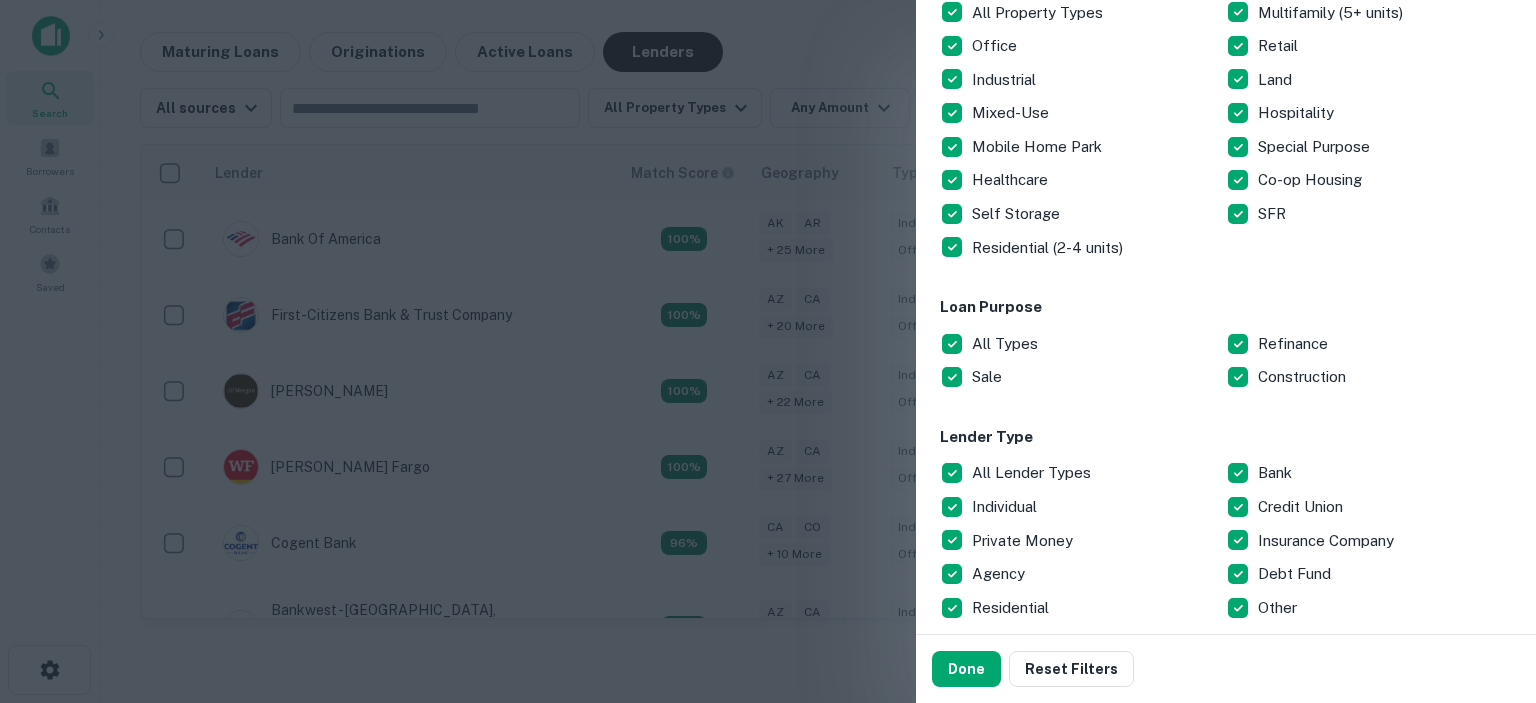 scroll, scrollTop: 0, scrollLeft: 0, axis: both 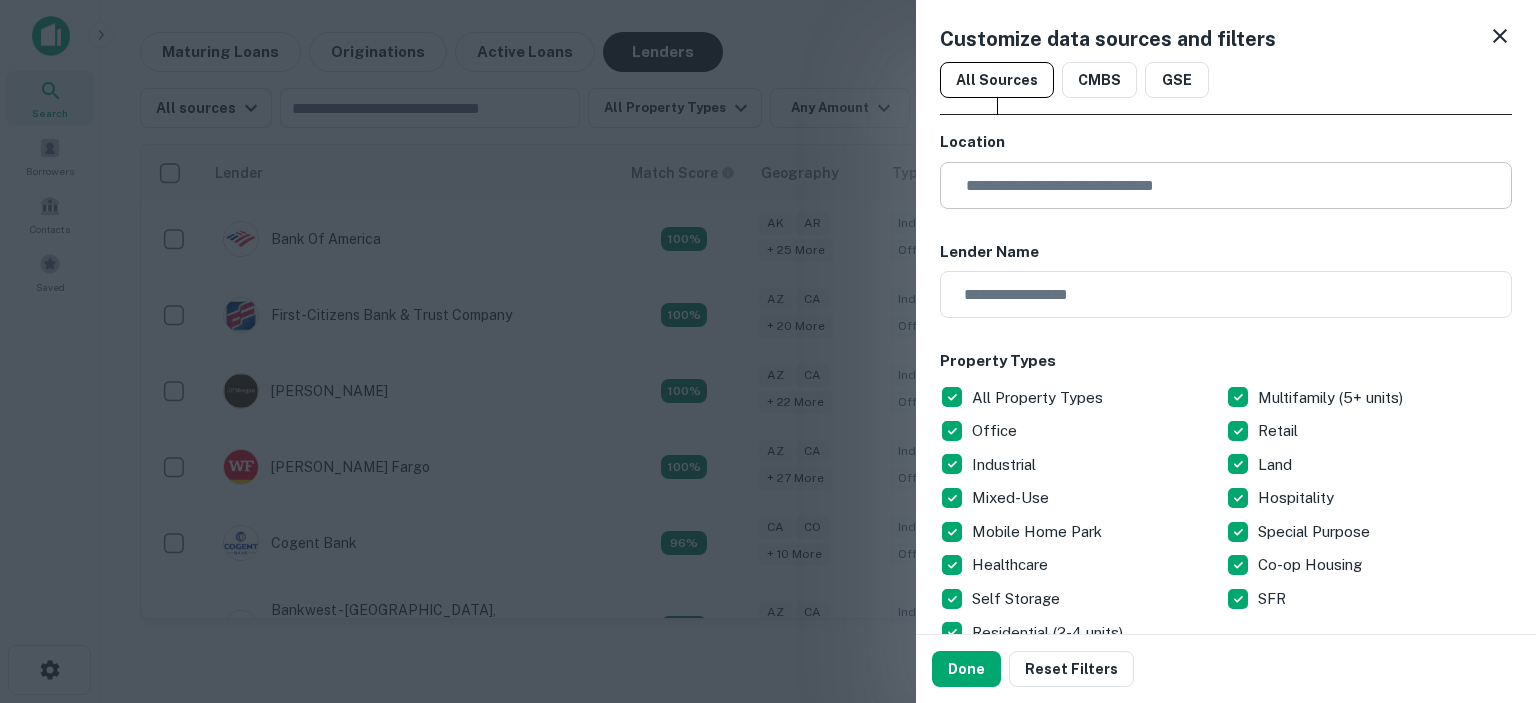 click at bounding box center [1233, 185] 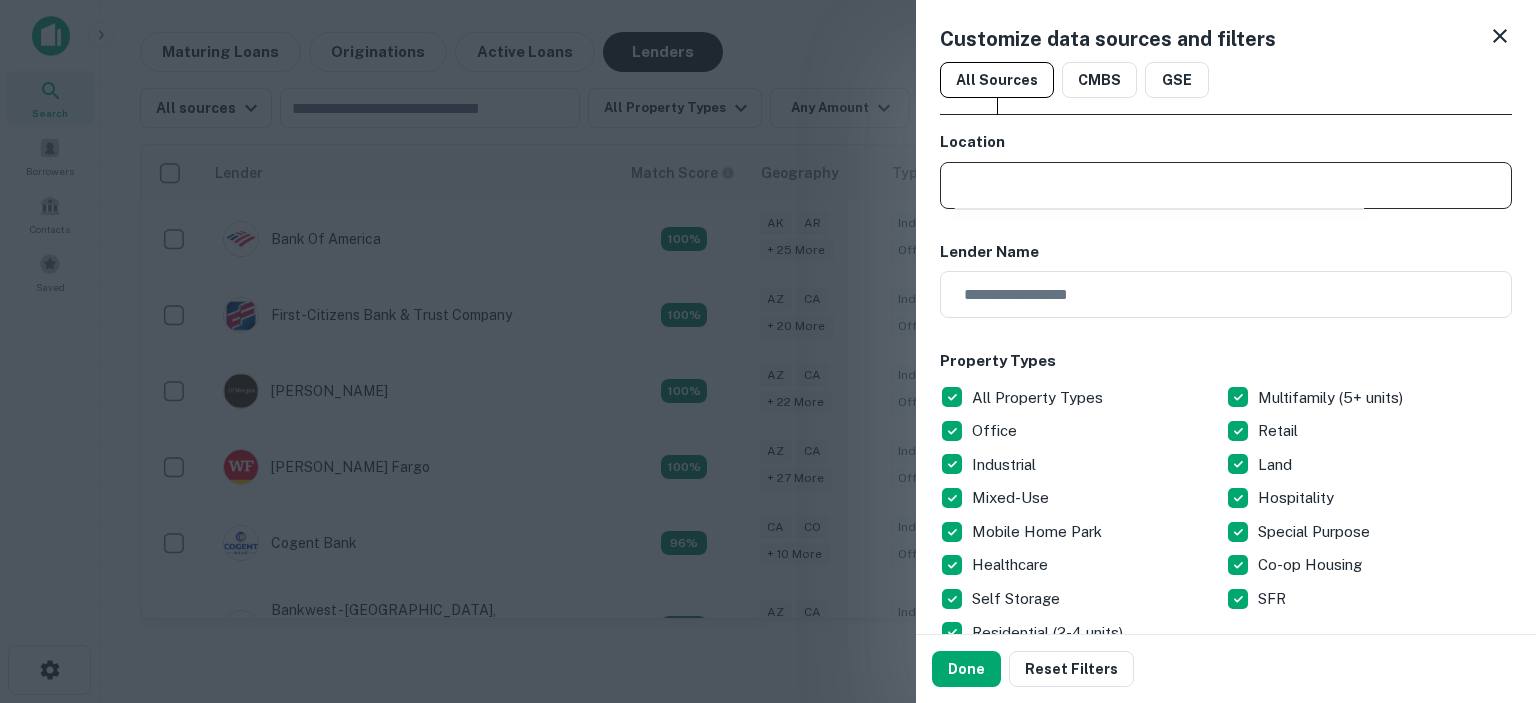 type on "*********" 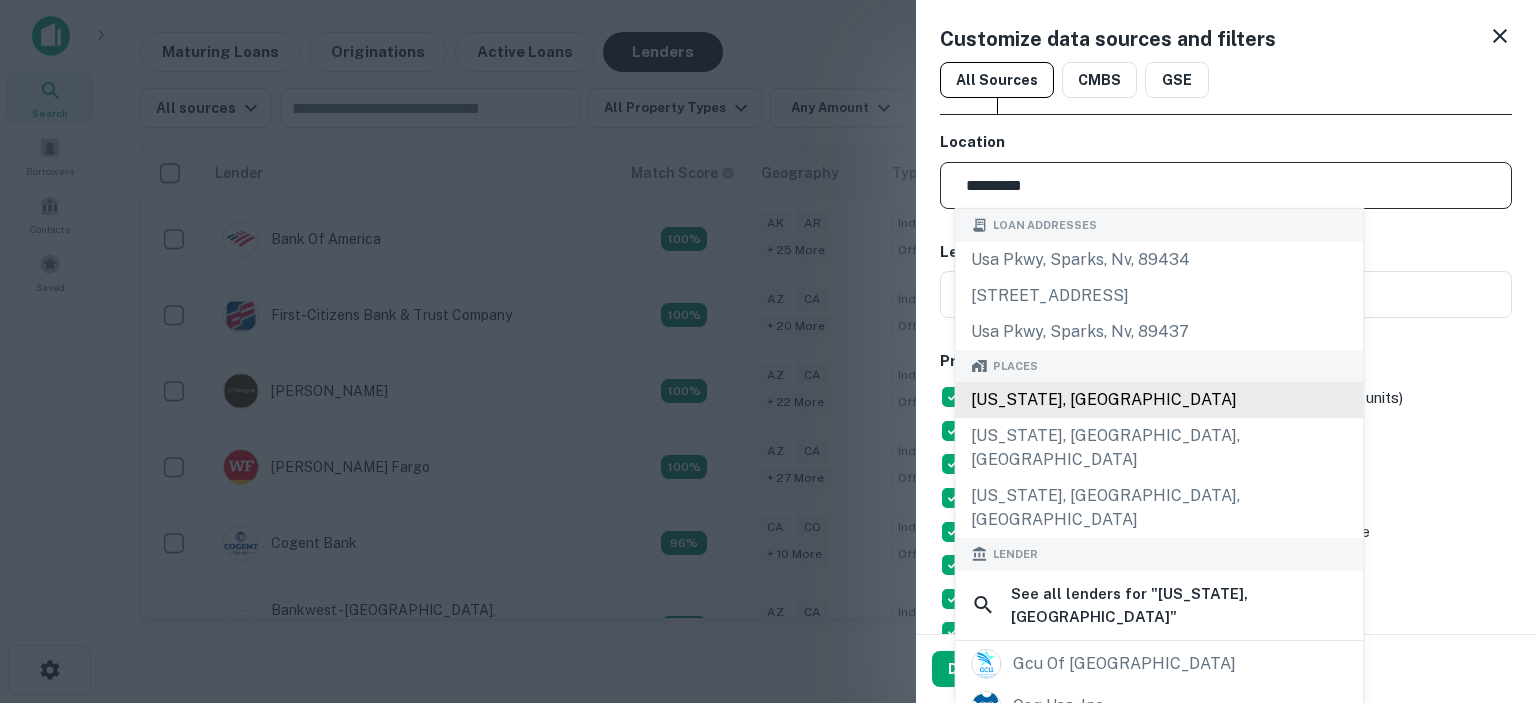 click on "[US_STATE], [GEOGRAPHIC_DATA]" at bounding box center [1159, 400] 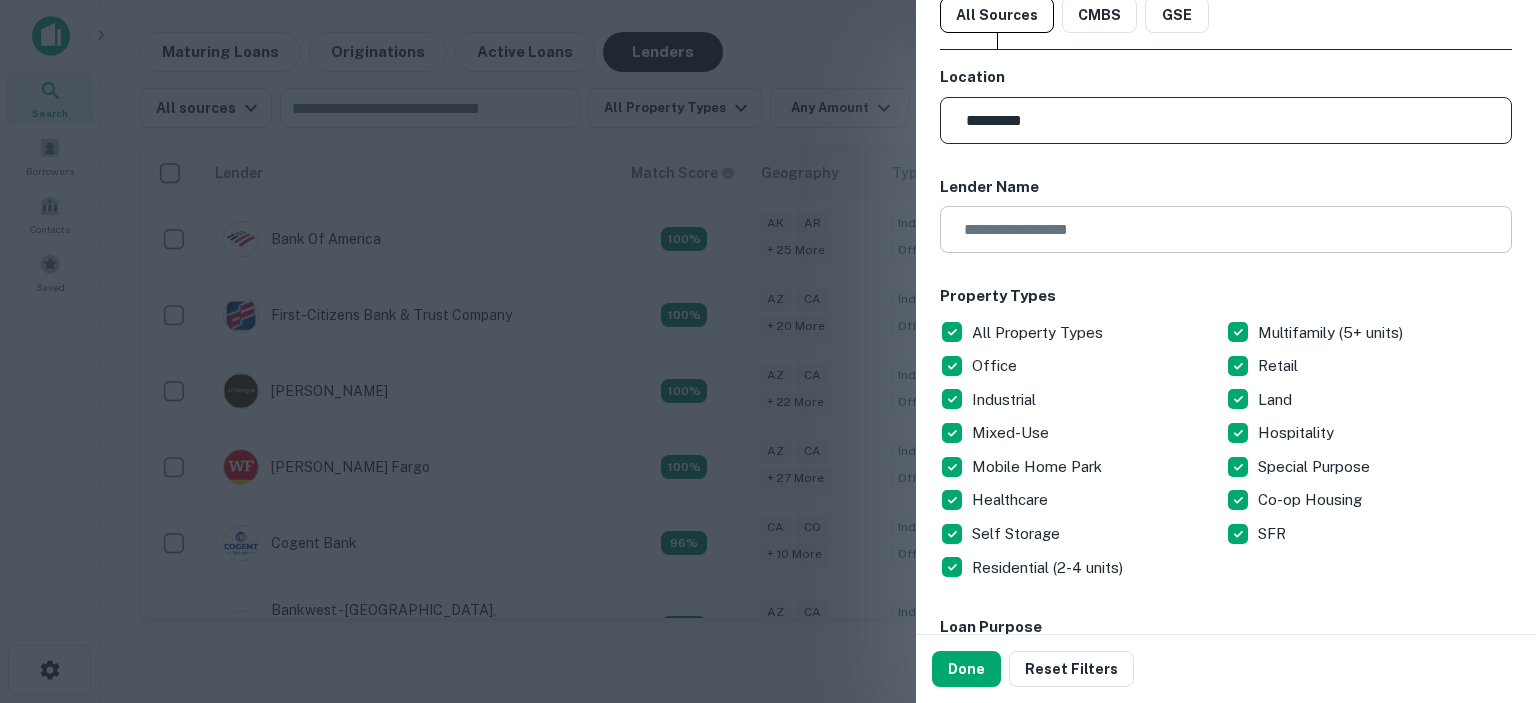 scroll, scrollTop: 100, scrollLeft: 0, axis: vertical 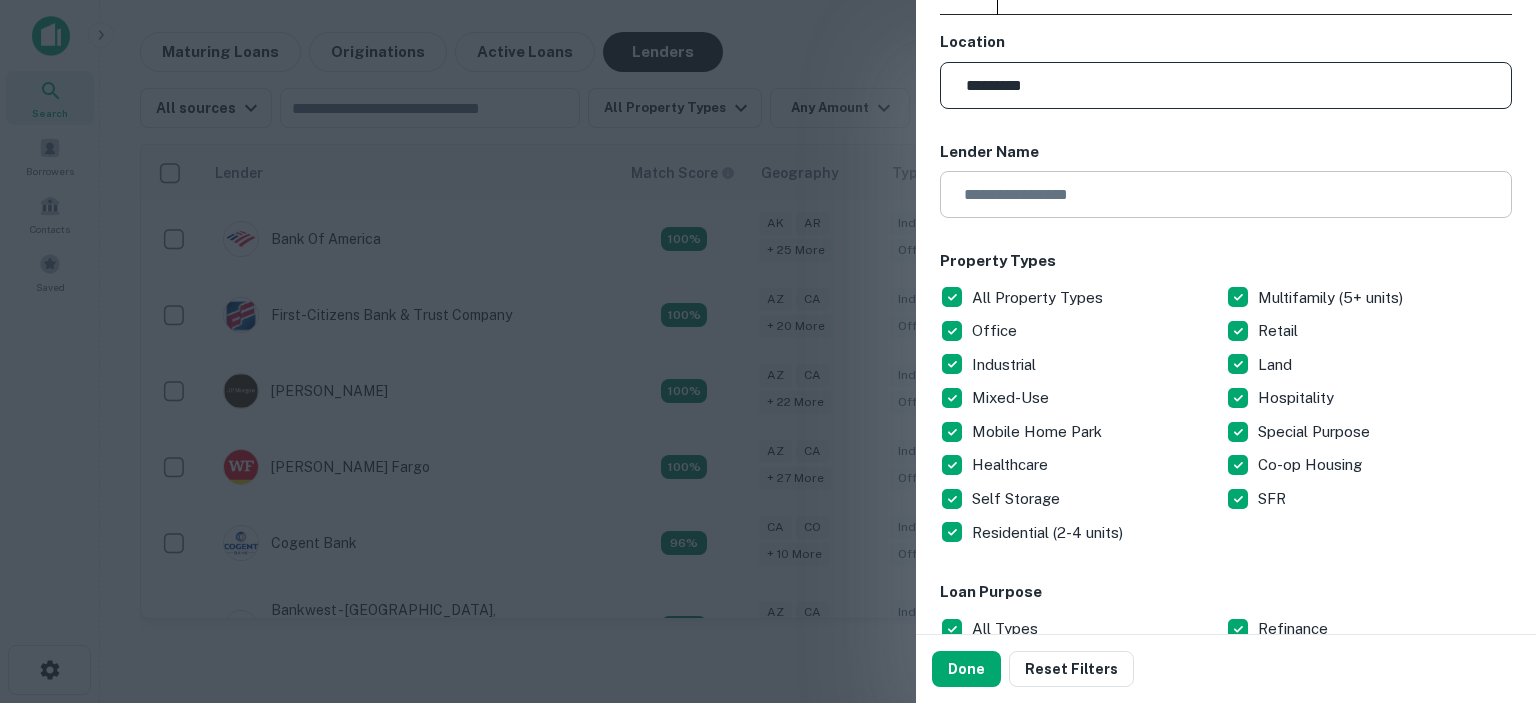 type 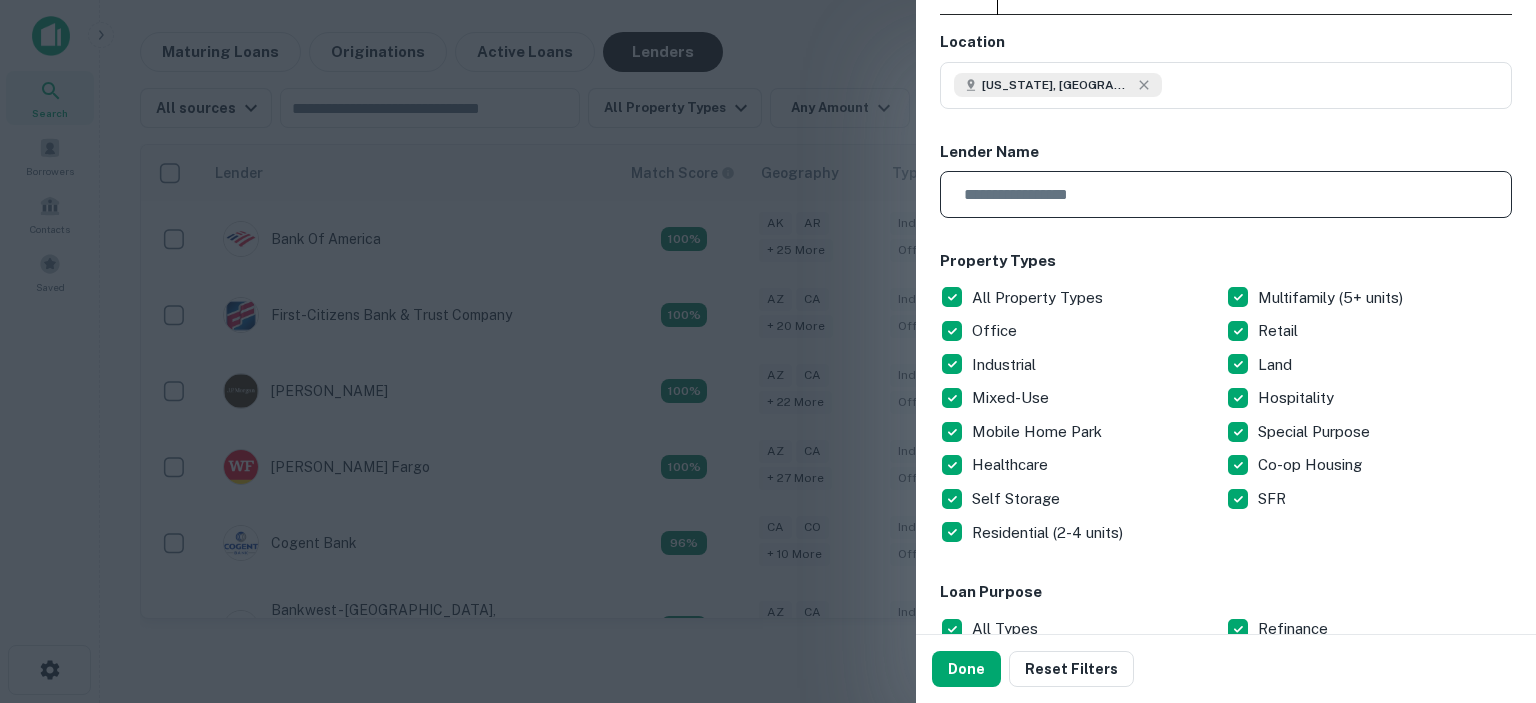 click at bounding box center [1219, 194] 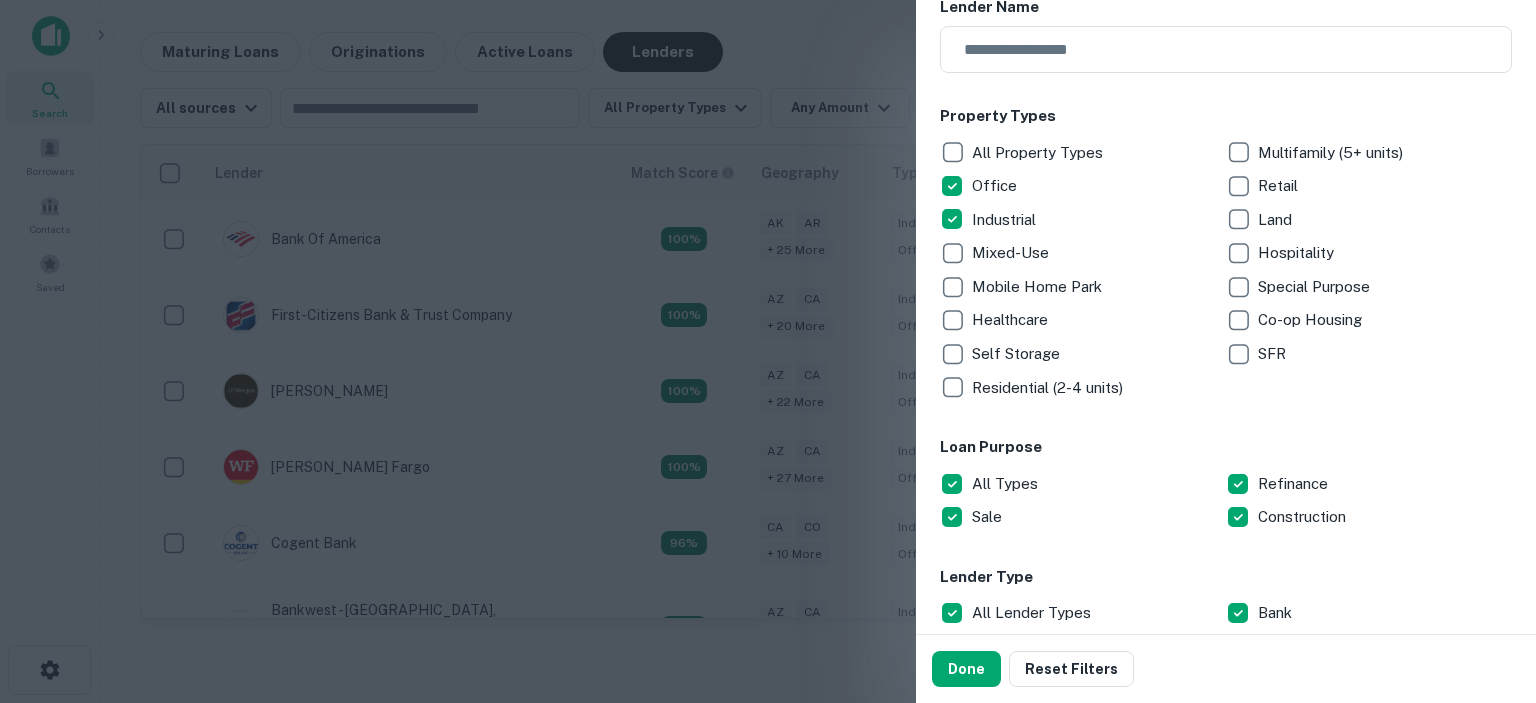 scroll, scrollTop: 300, scrollLeft: 0, axis: vertical 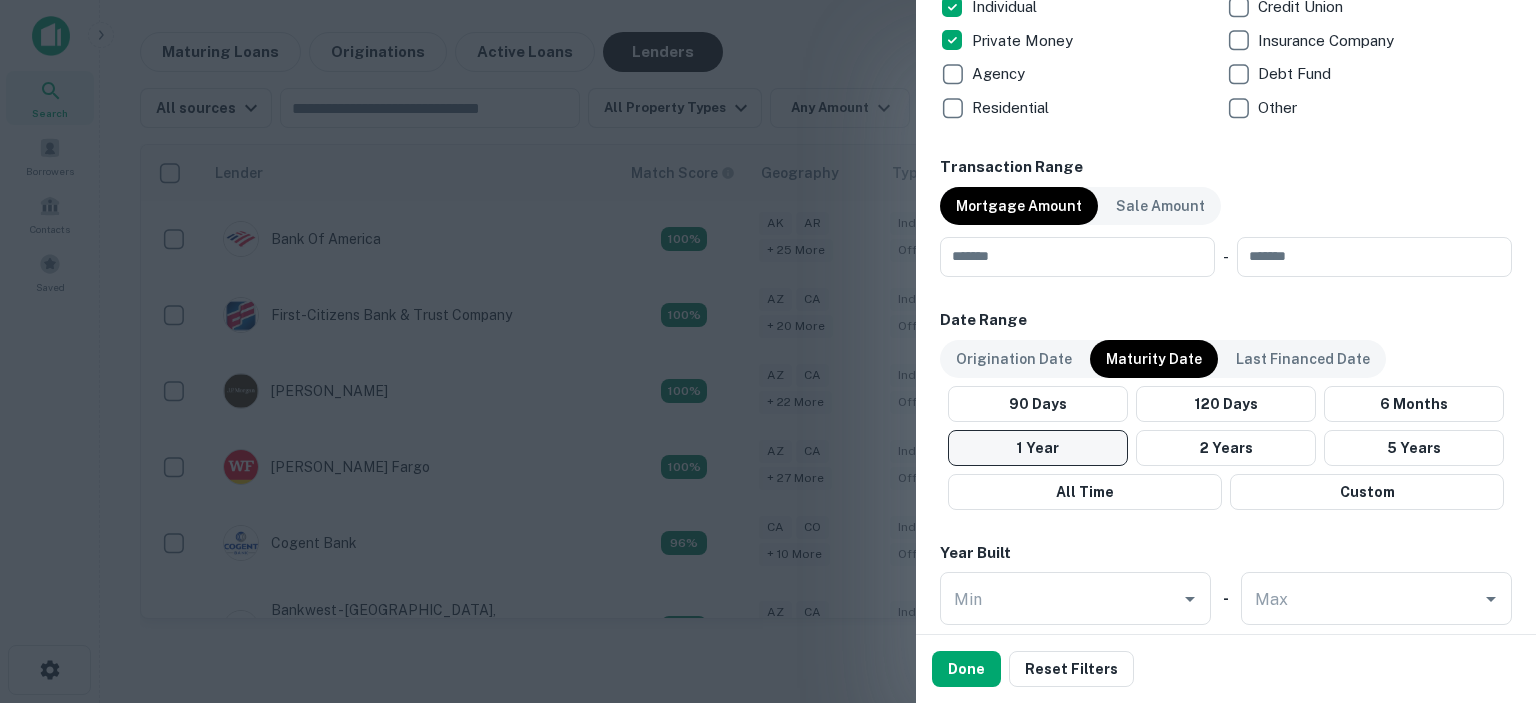 drag, startPoint x: 1067, startPoint y: 487, endPoint x: 1071, endPoint y: 458, distance: 29.274563 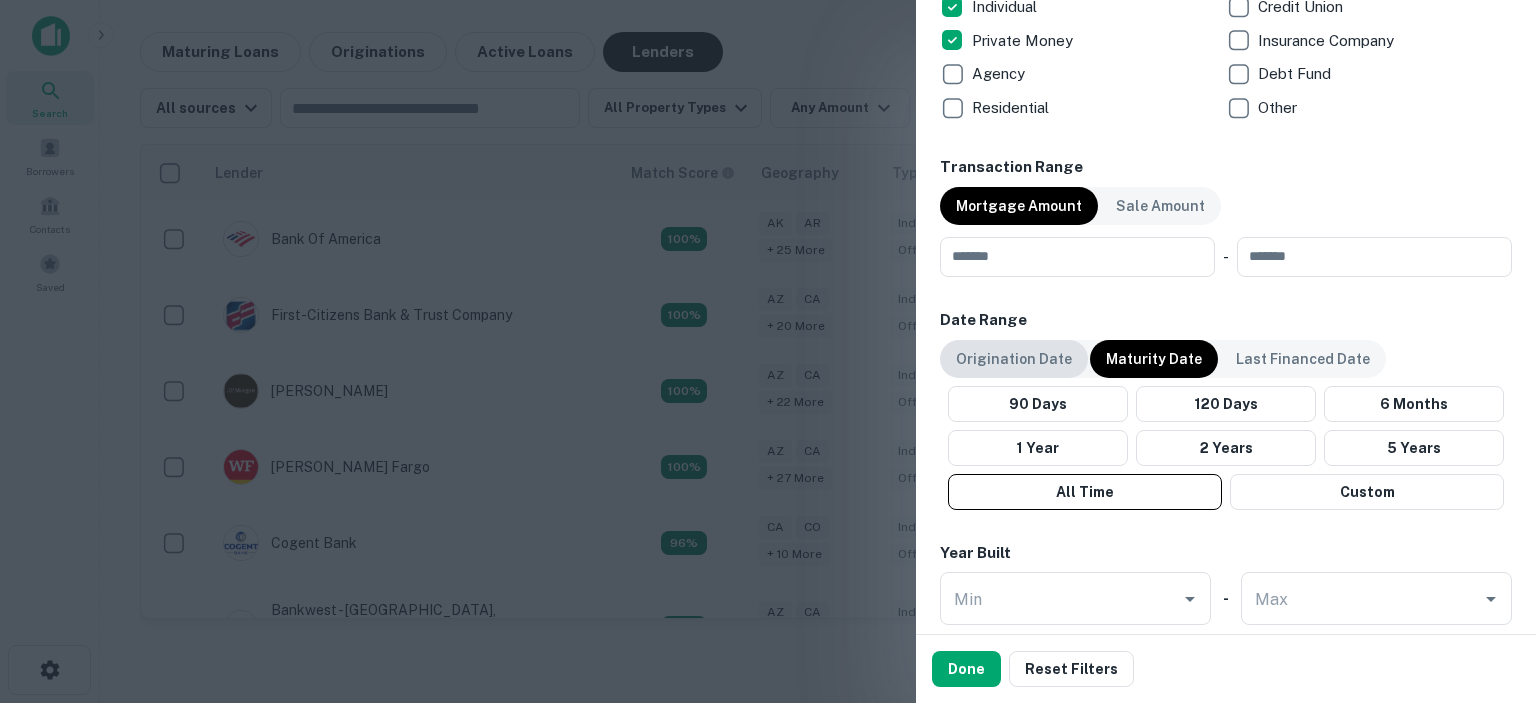 click on "Origination Date" at bounding box center (1014, 359) 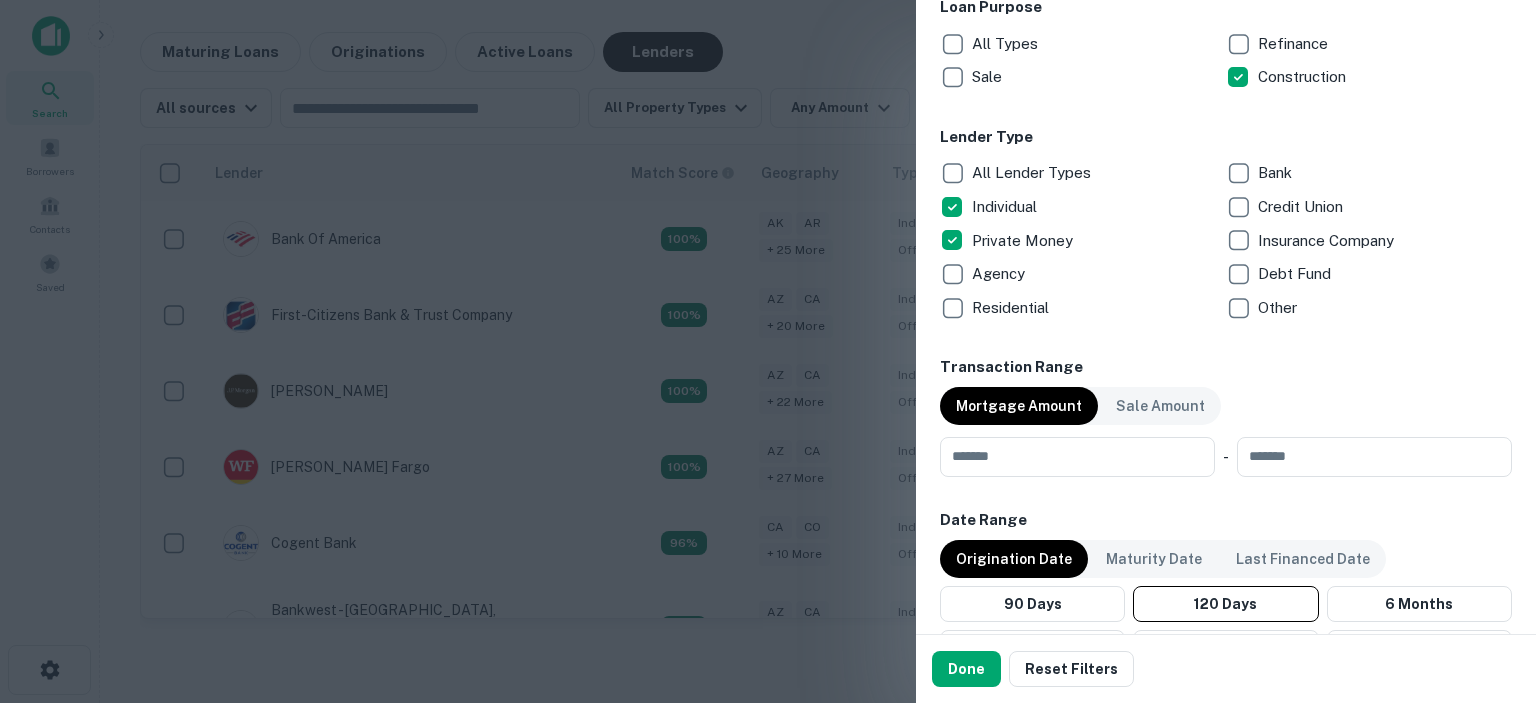 scroll, scrollTop: 785, scrollLeft: 0, axis: vertical 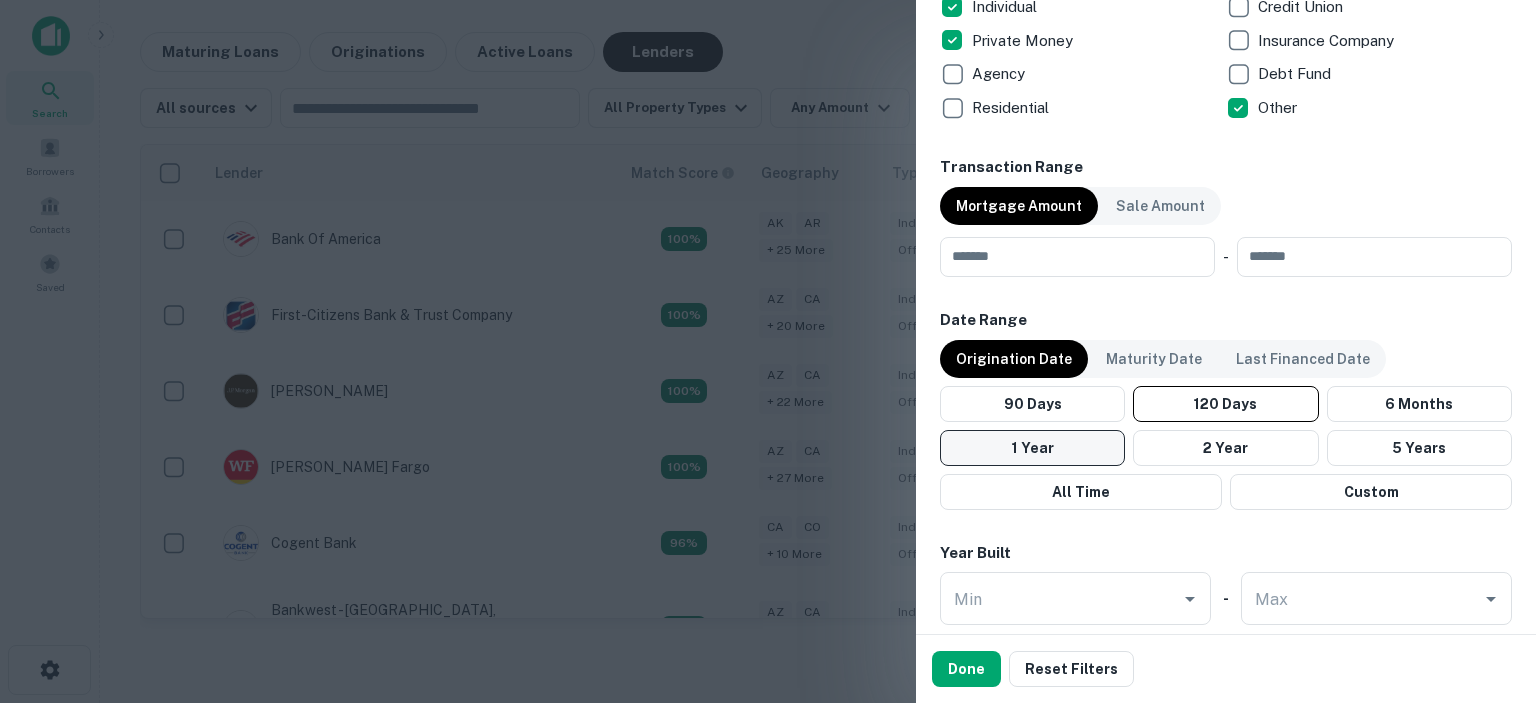 click on "1 Year" at bounding box center [1032, 448] 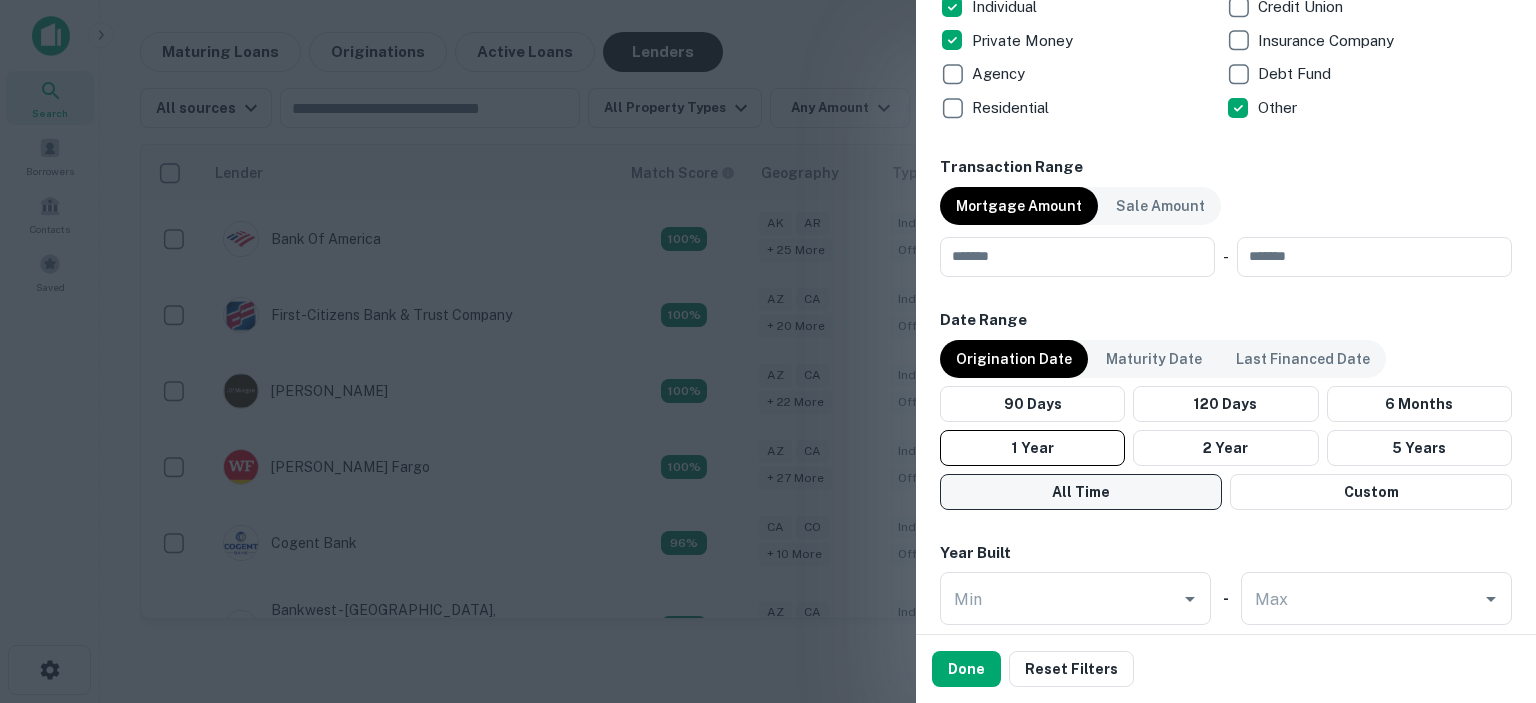 click on "All Time" at bounding box center [1081, 492] 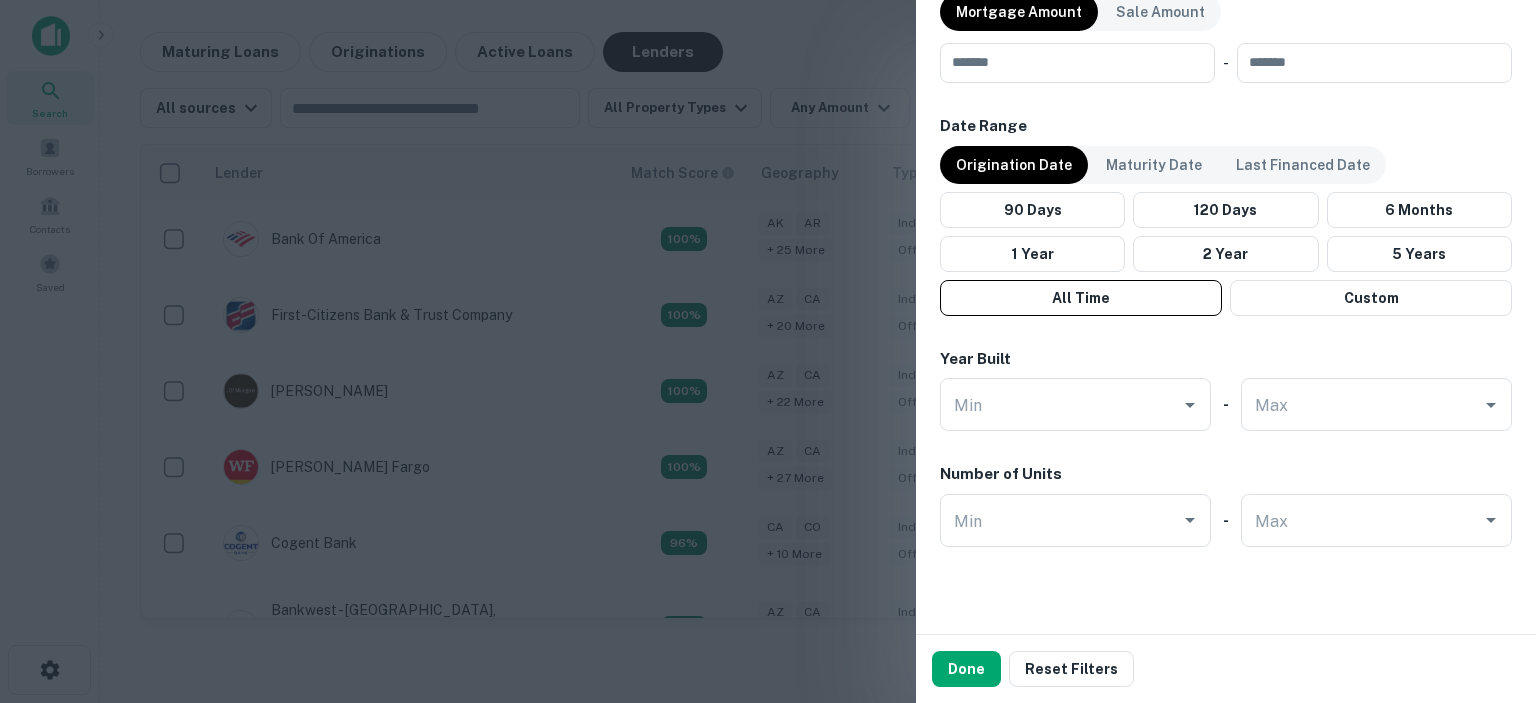 scroll, scrollTop: 1085, scrollLeft: 0, axis: vertical 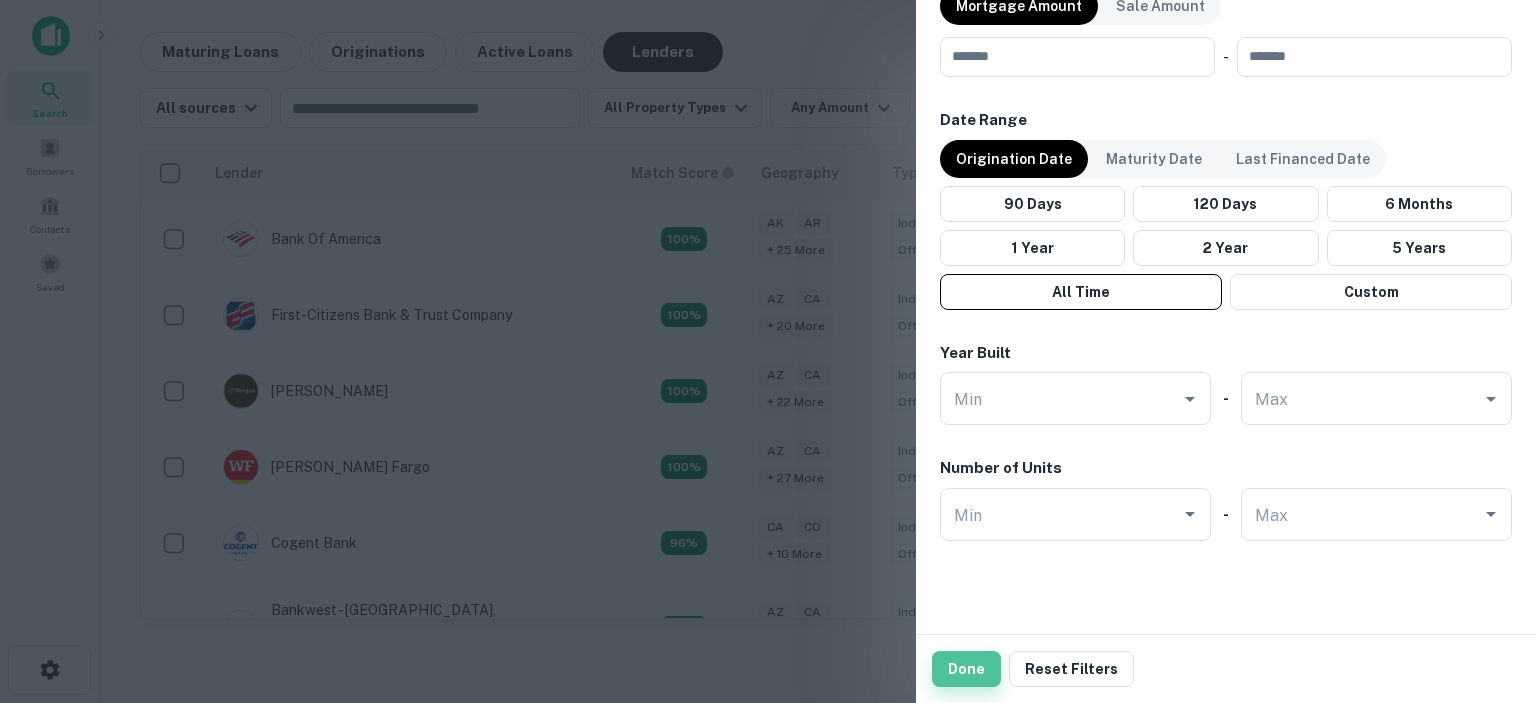 click on "Done" at bounding box center (966, 669) 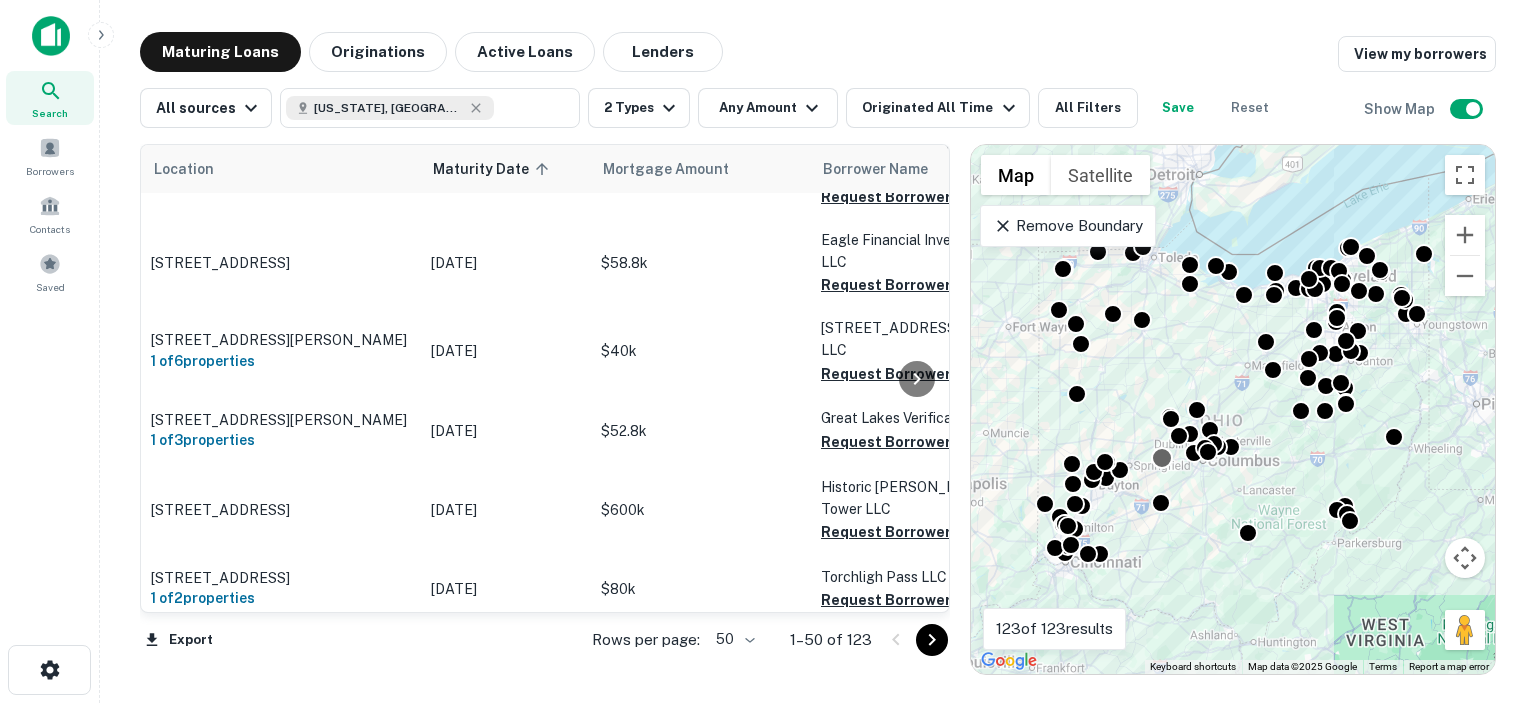 scroll, scrollTop: 0, scrollLeft: 0, axis: both 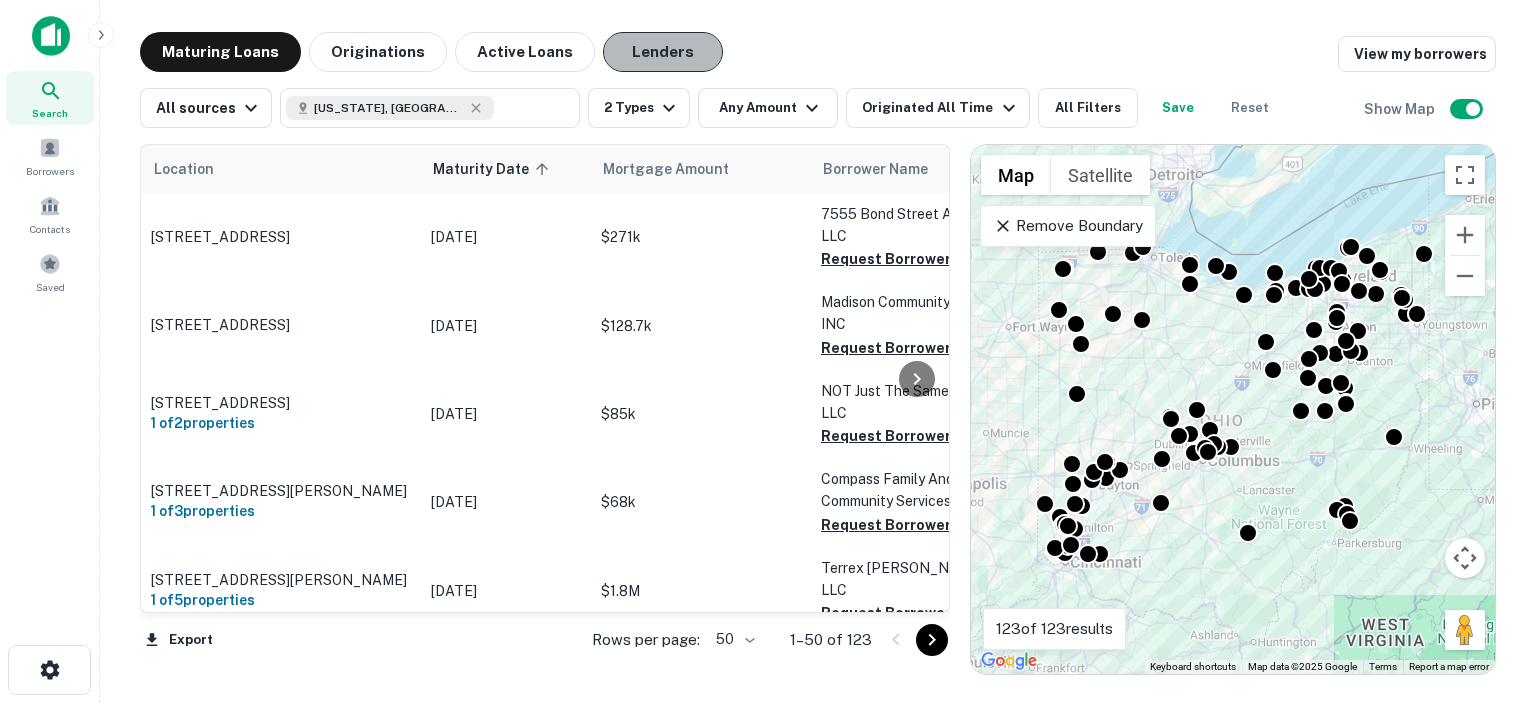 click on "Lenders" at bounding box center (663, 52) 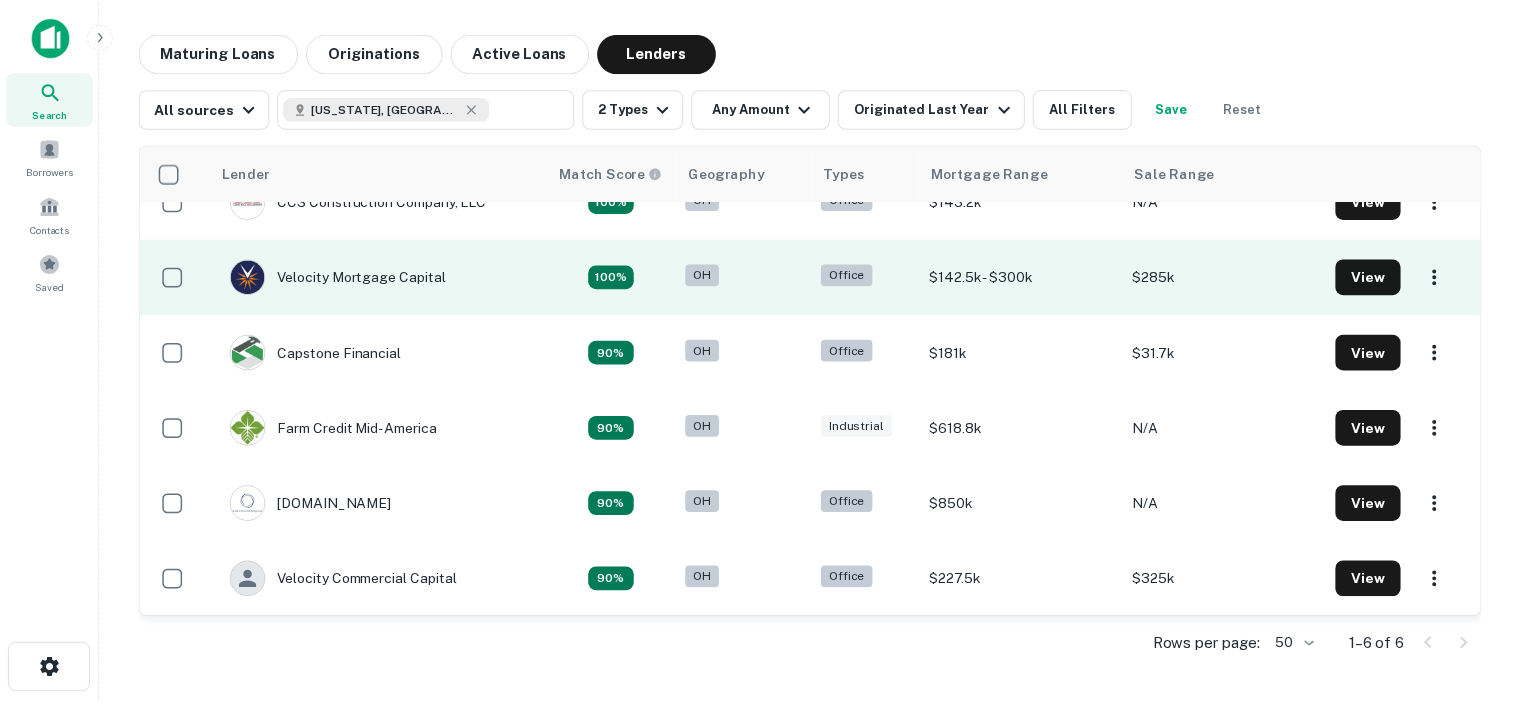 scroll, scrollTop: 0, scrollLeft: 0, axis: both 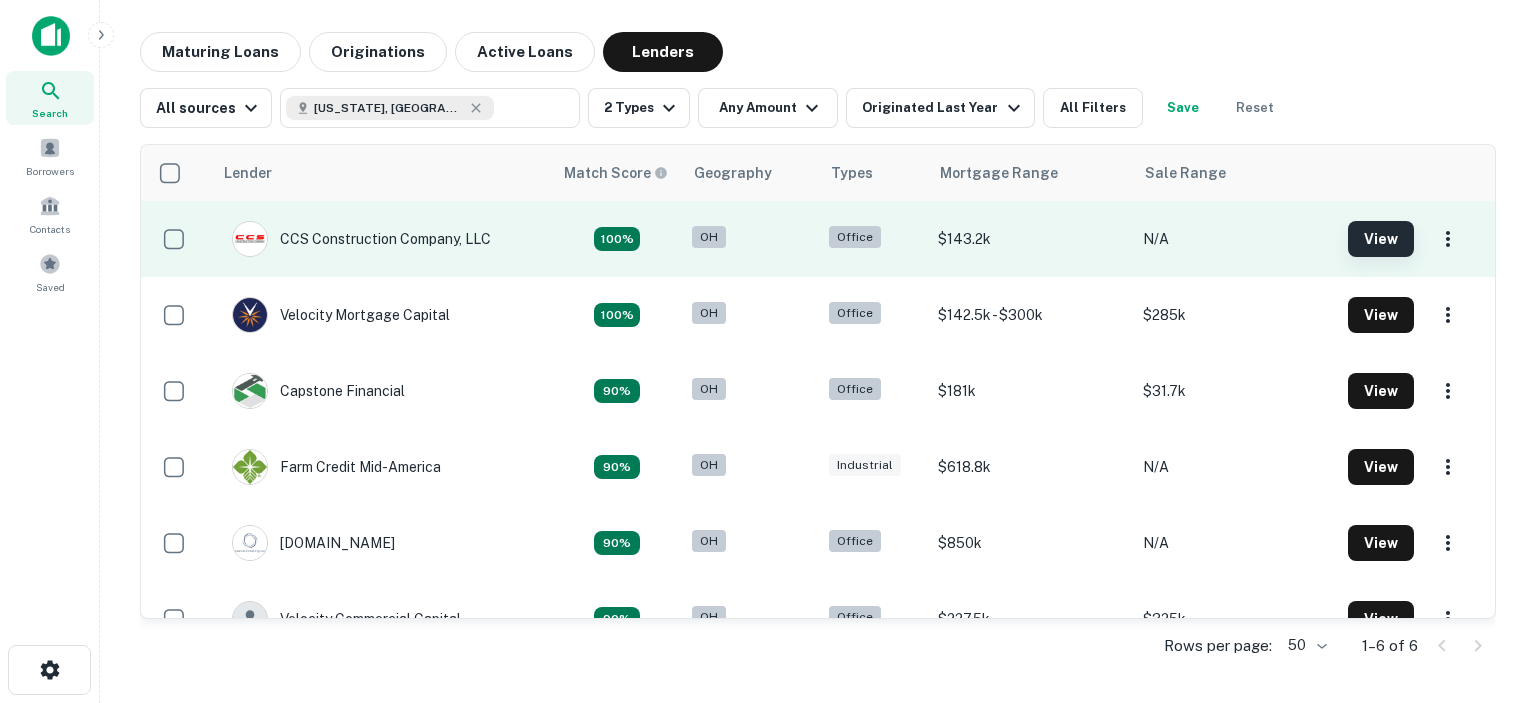 click on "View" at bounding box center [1381, 239] 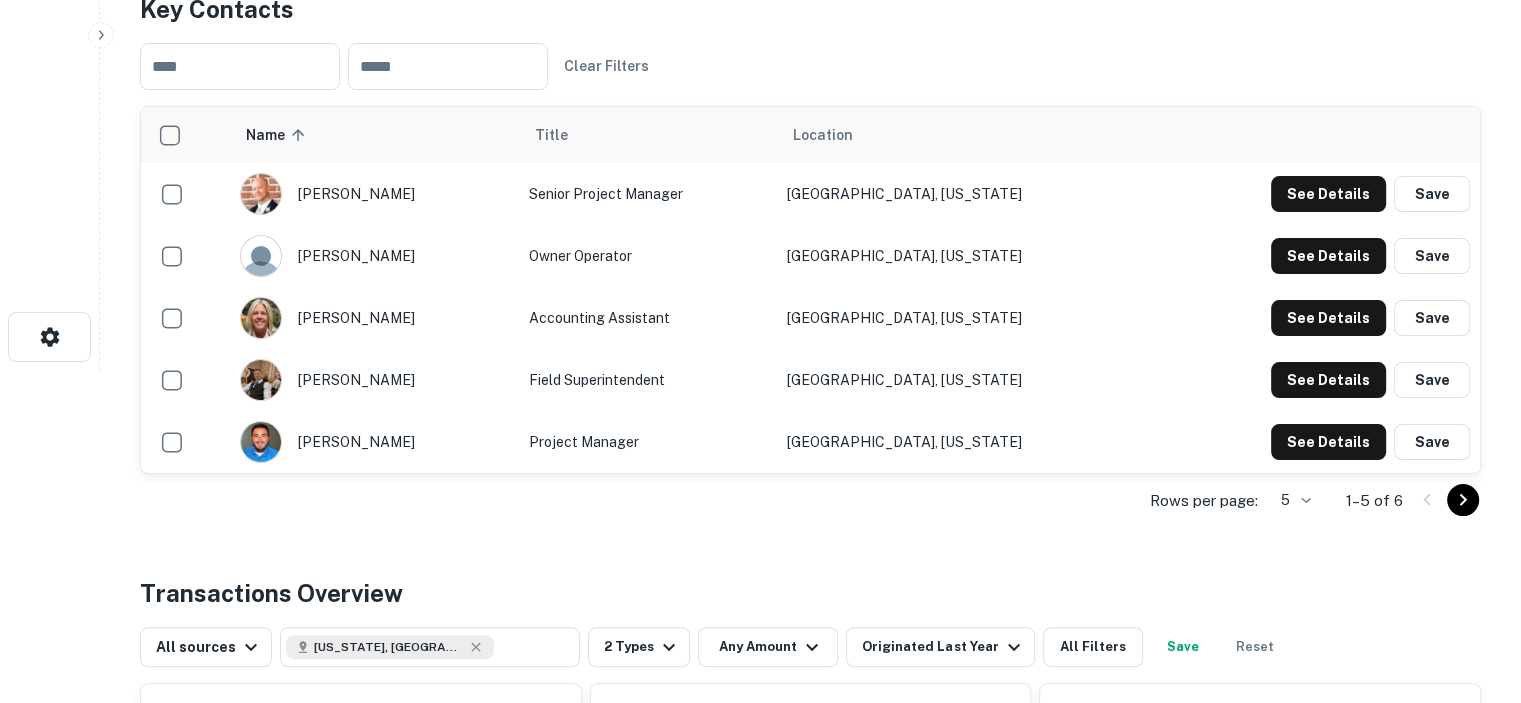 scroll, scrollTop: 300, scrollLeft: 0, axis: vertical 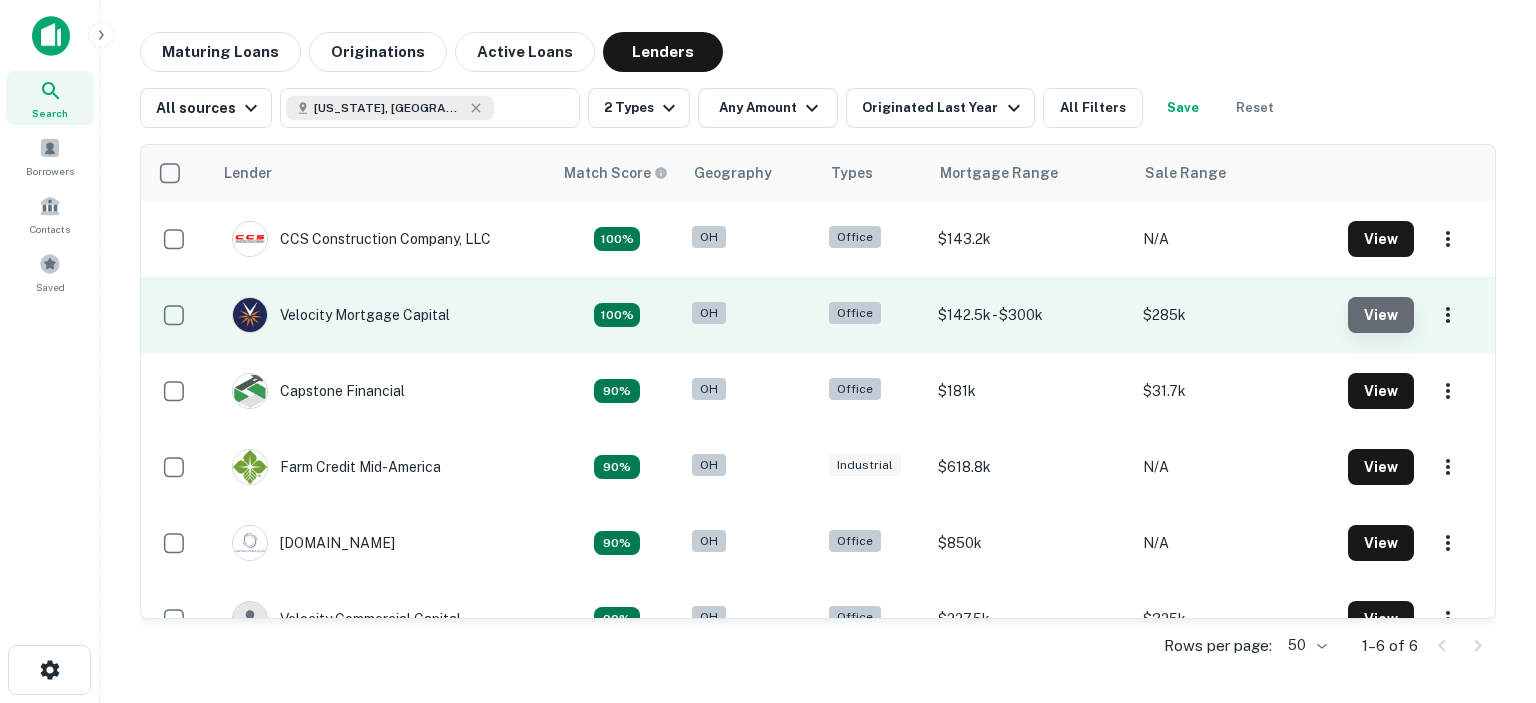 click on "View" at bounding box center (1381, 315) 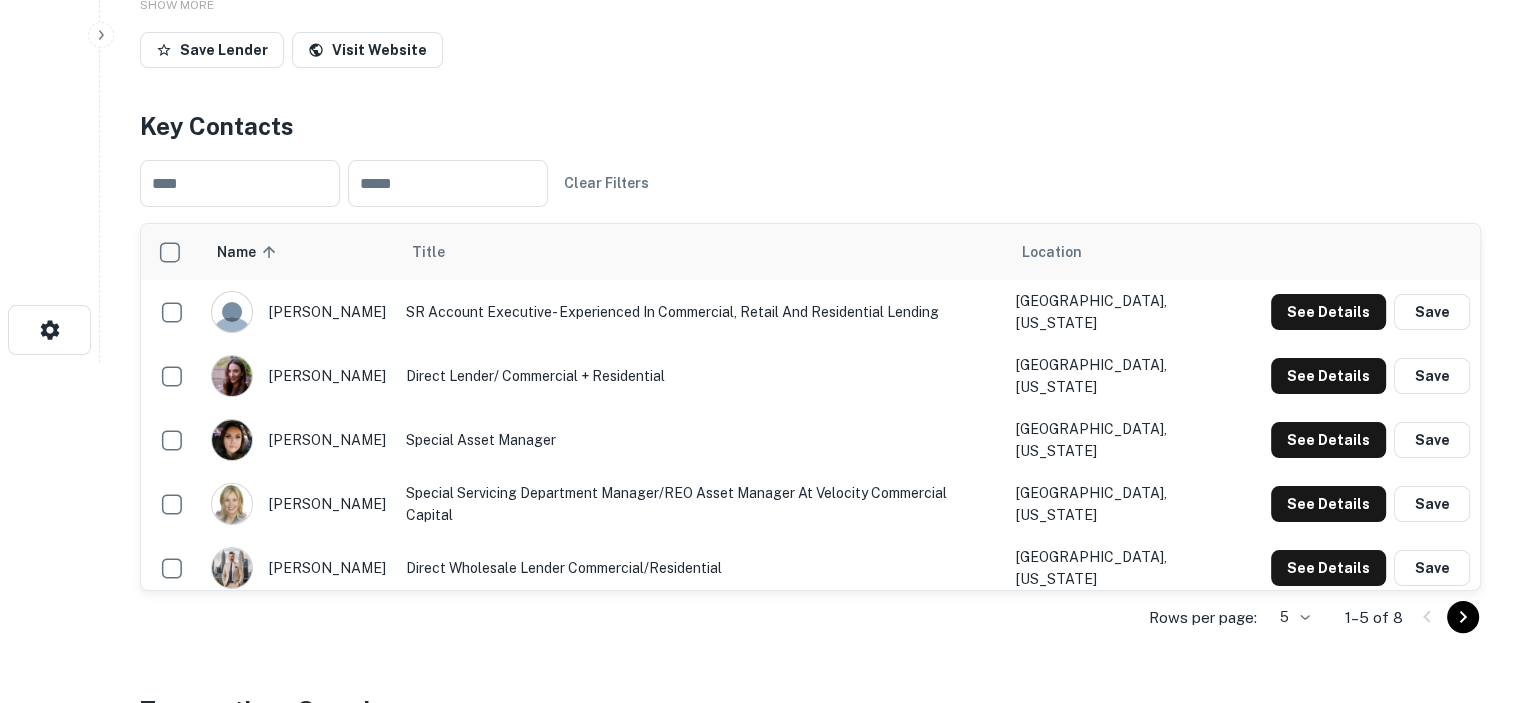 scroll, scrollTop: 400, scrollLeft: 0, axis: vertical 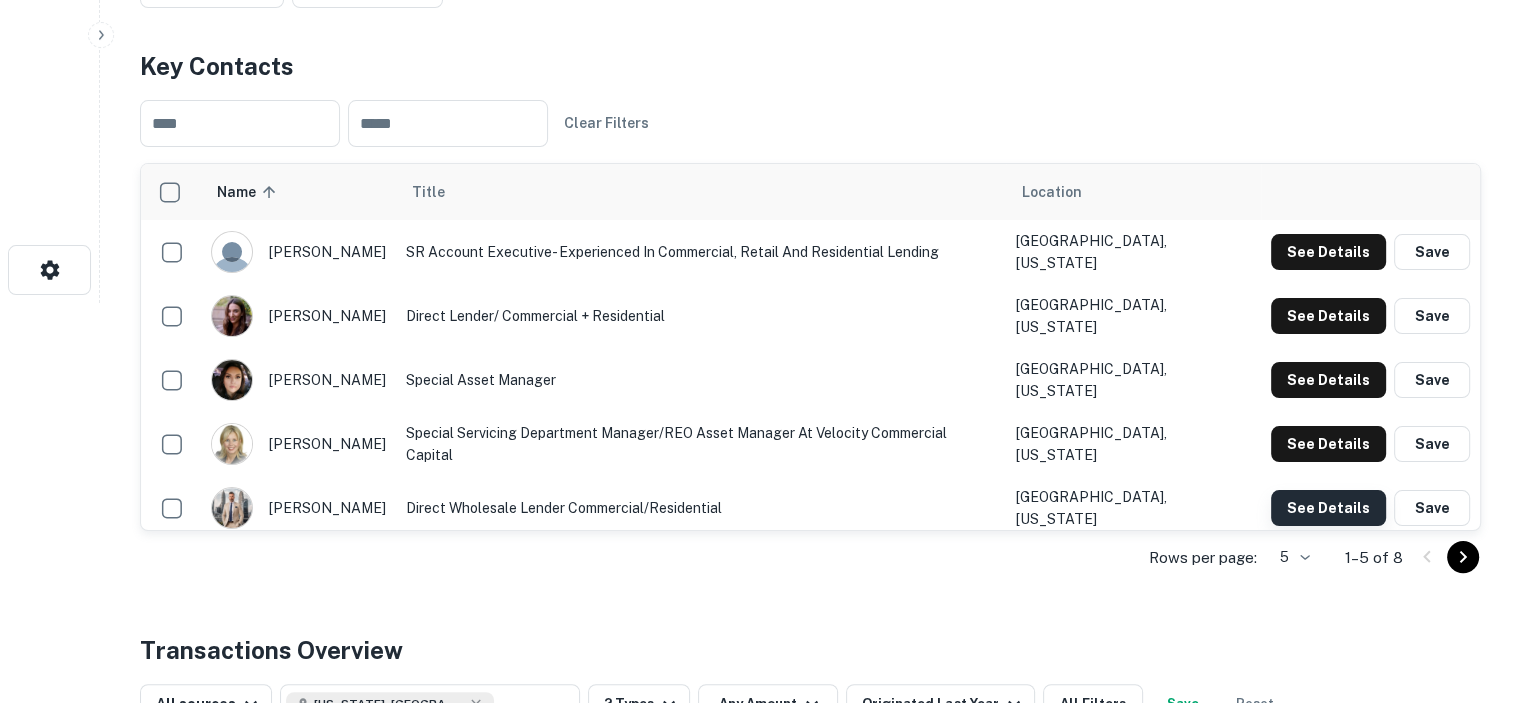 click on "See Details" at bounding box center [1328, 252] 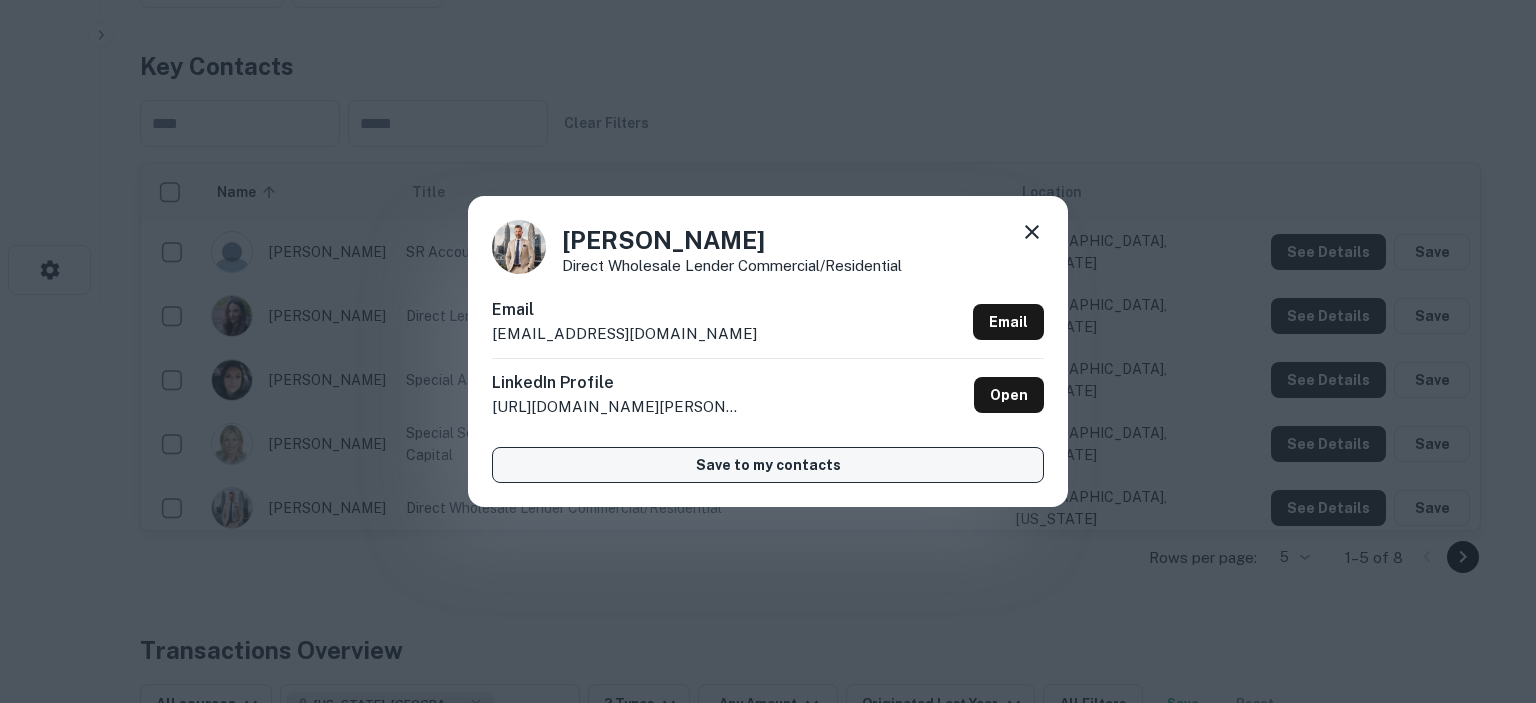 click on "Save to my contacts" at bounding box center (768, 465) 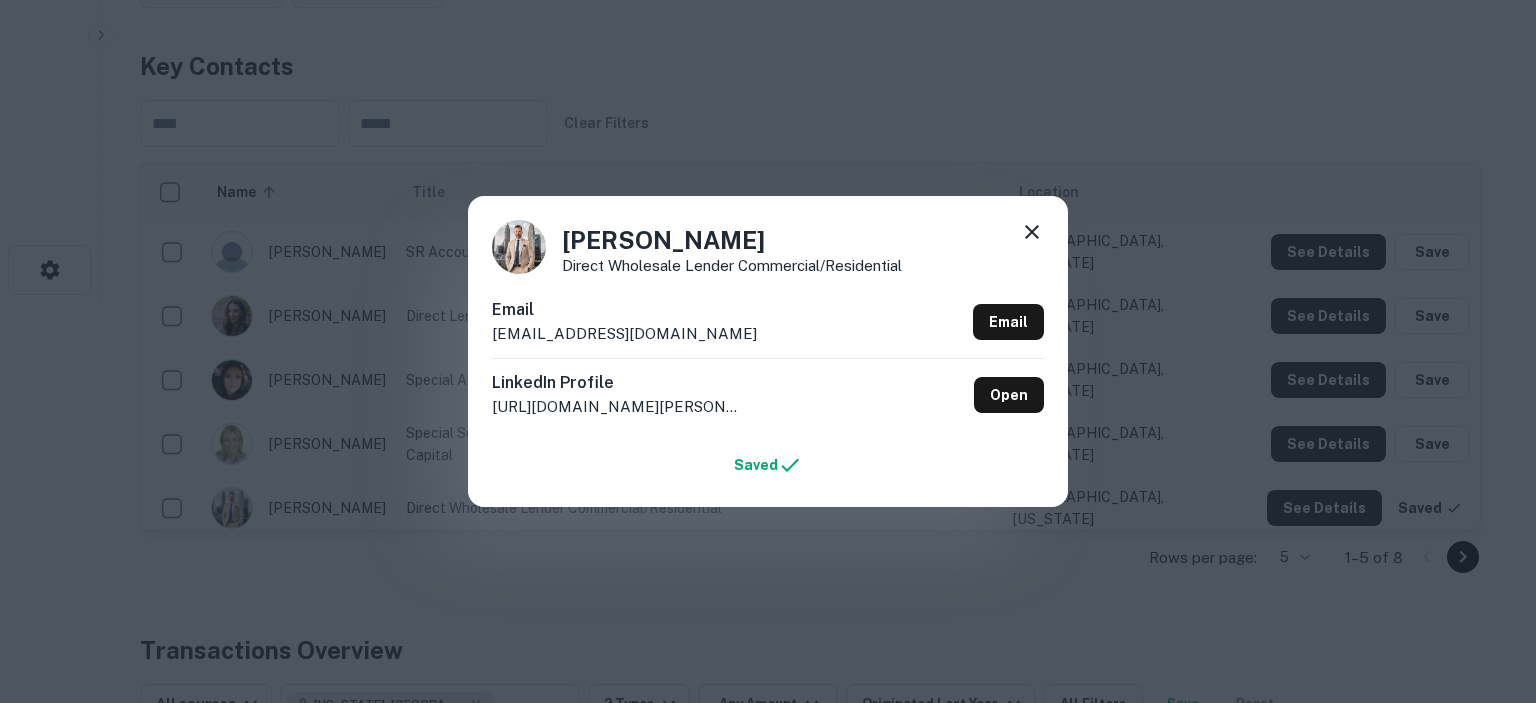 click 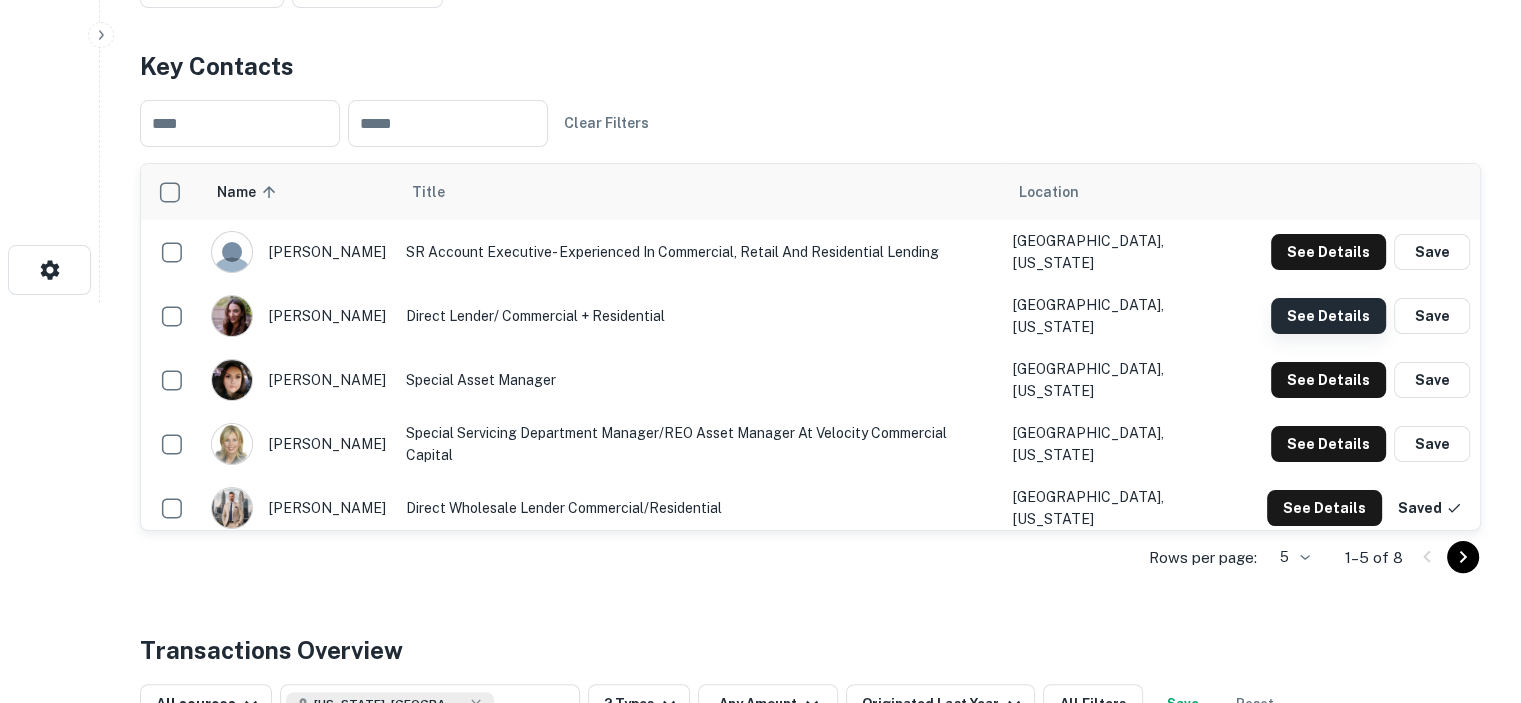 click on "See Details" at bounding box center (1328, 252) 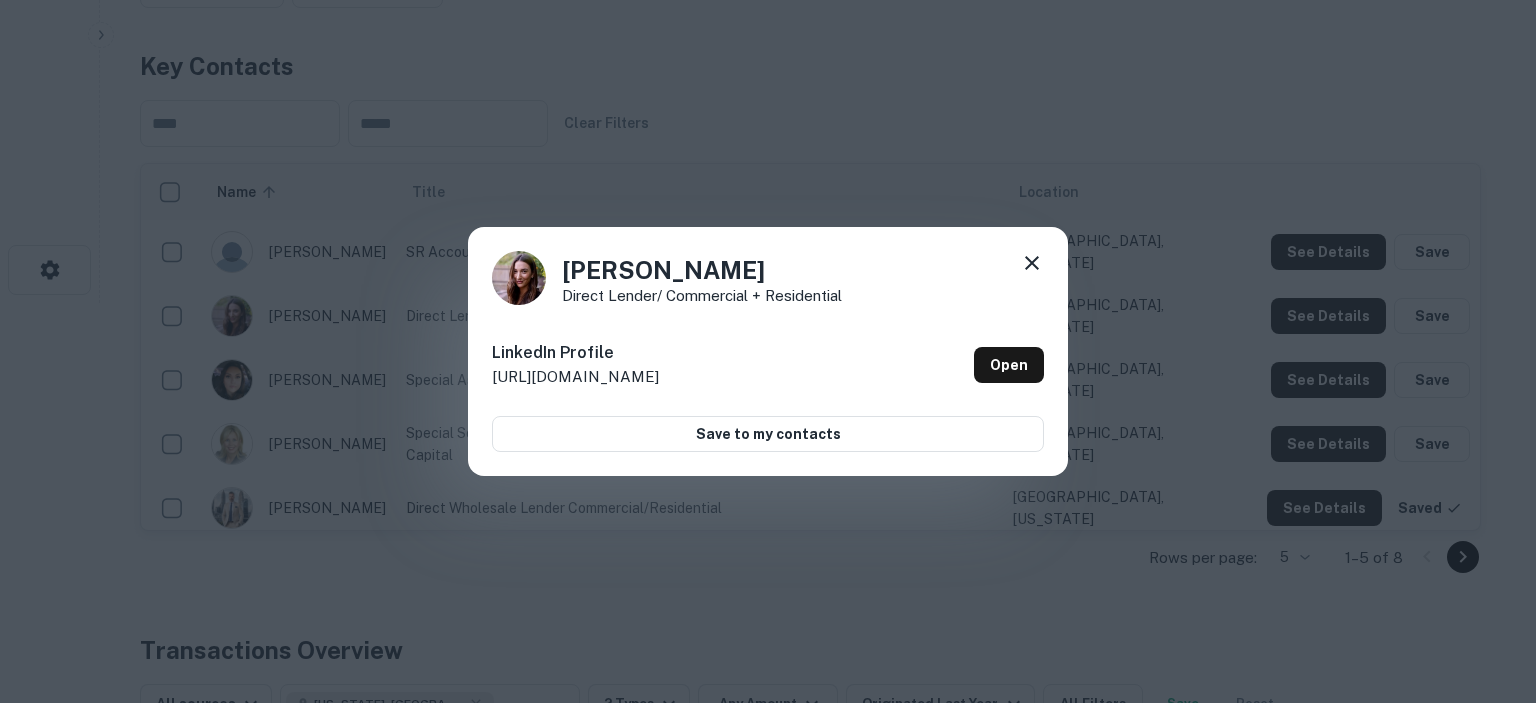 click 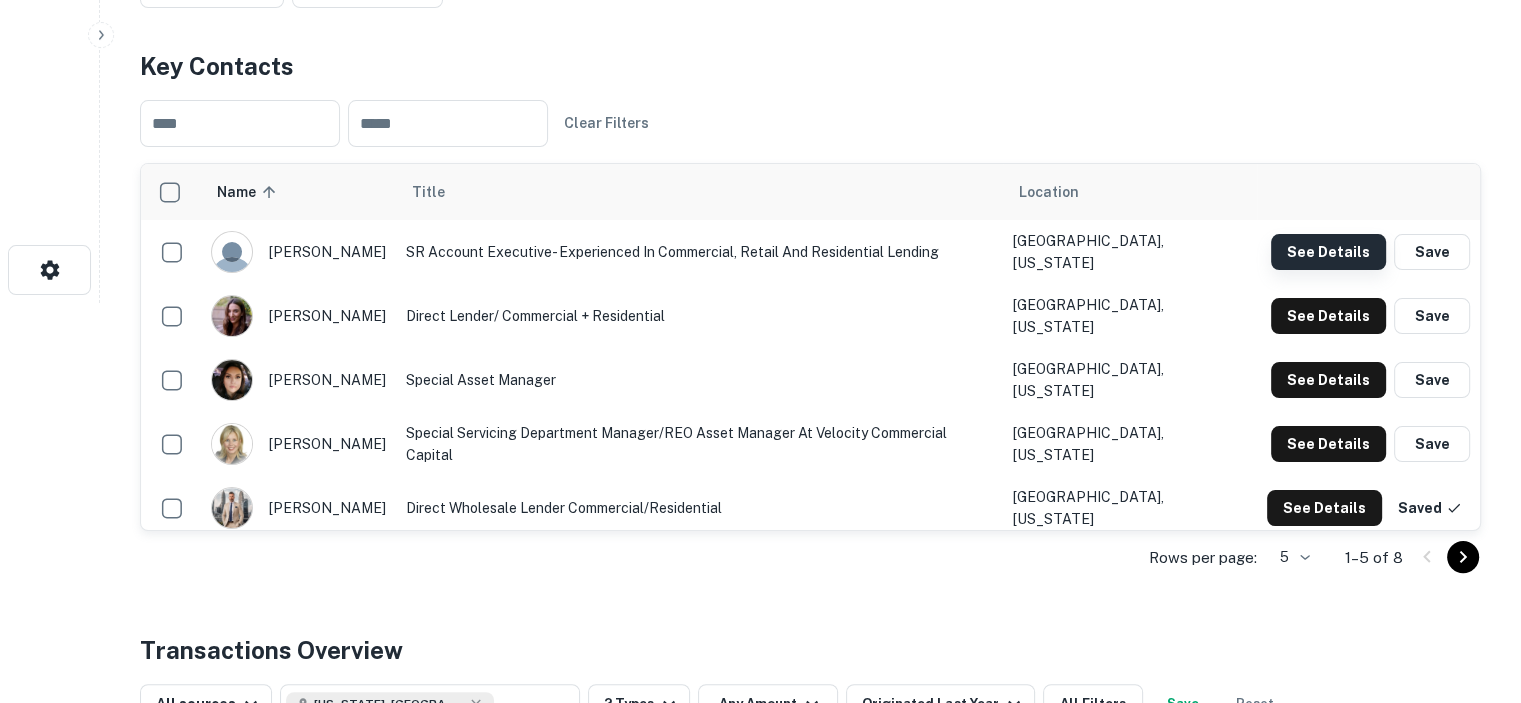click on "See Details" at bounding box center (1328, 252) 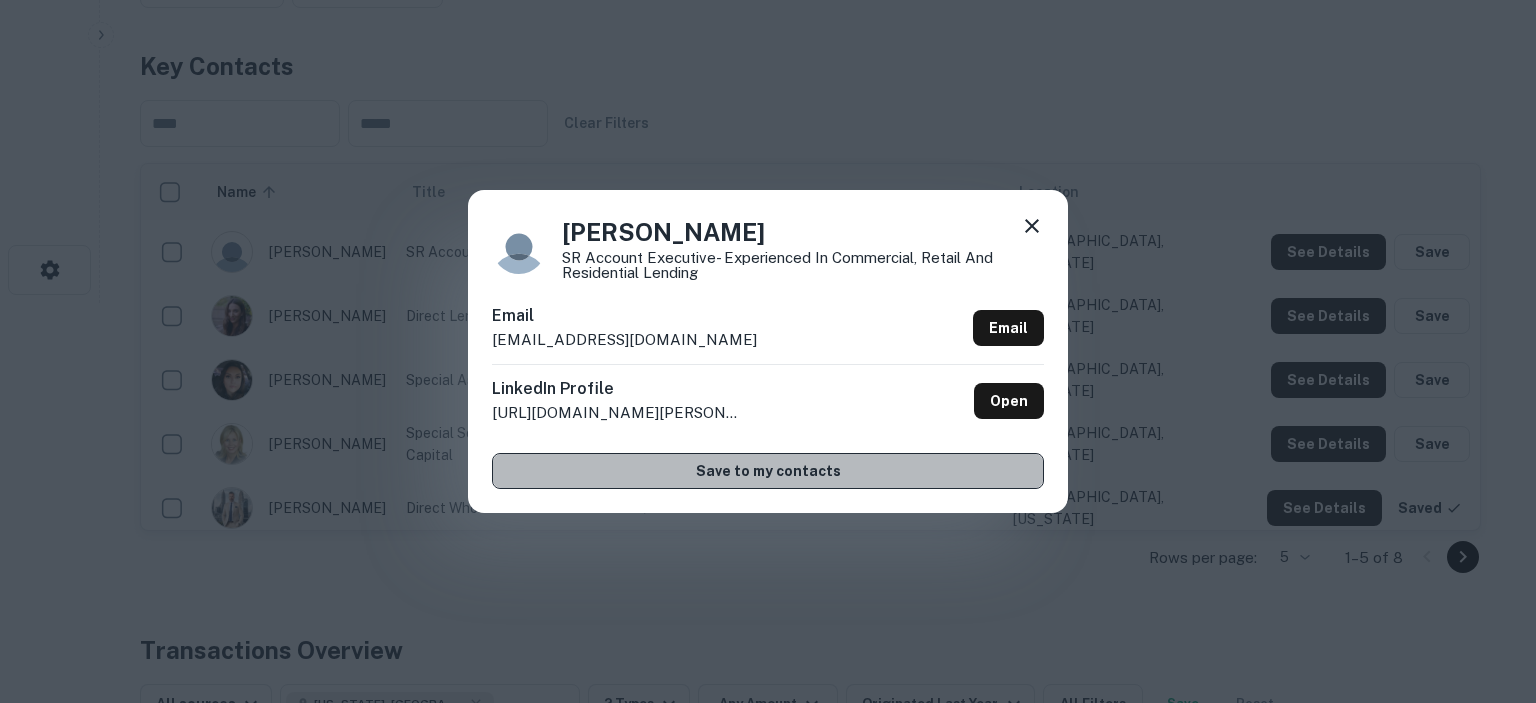 click on "Save to my contacts" at bounding box center (768, 471) 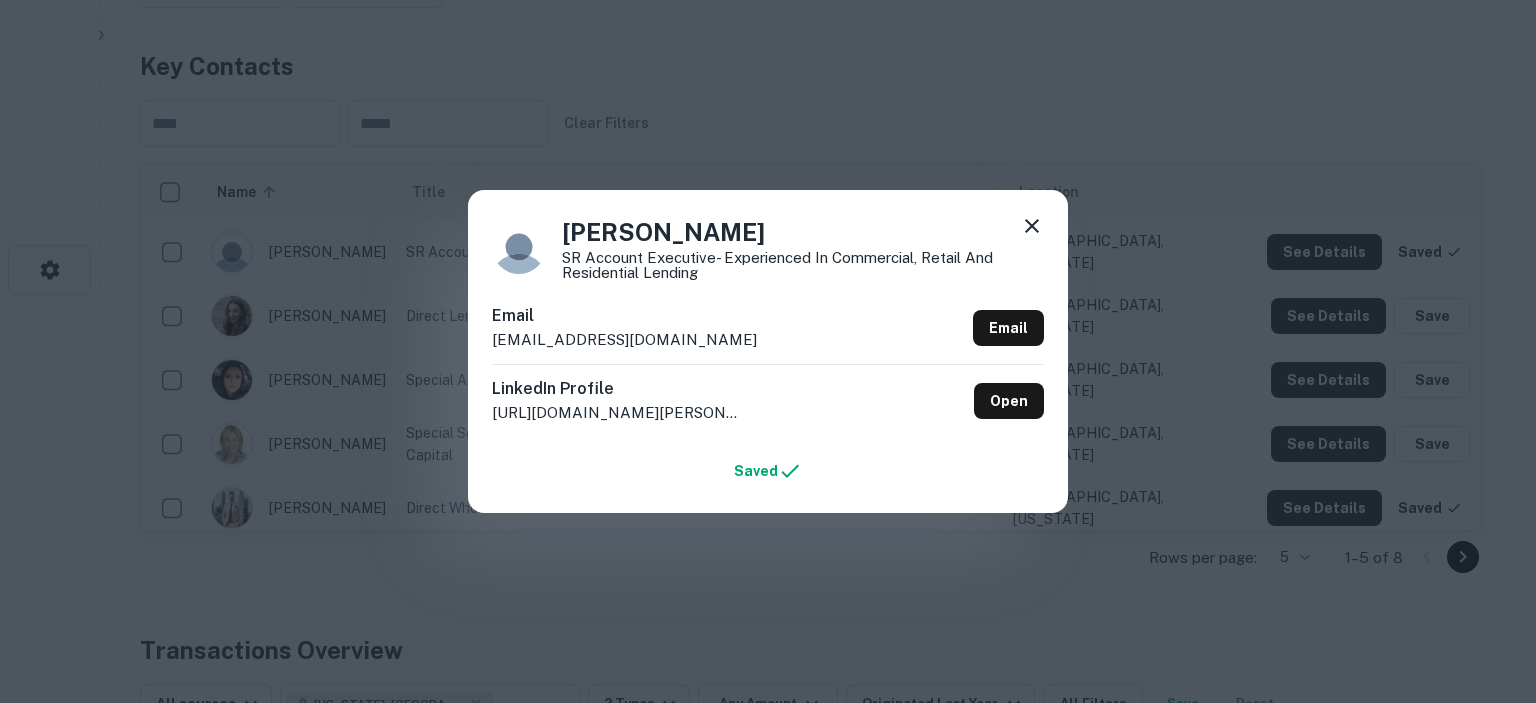 click on "[PERSON_NAME] Account Executive- Experienced in Commercial, Retail and Residential Lending Email [EMAIL_ADDRESS][DOMAIN_NAME] Email LinkedIn Profile [URL][DOMAIN_NAME][PERSON_NAME][PERSON_NAME] Open Saved" at bounding box center [768, 351] 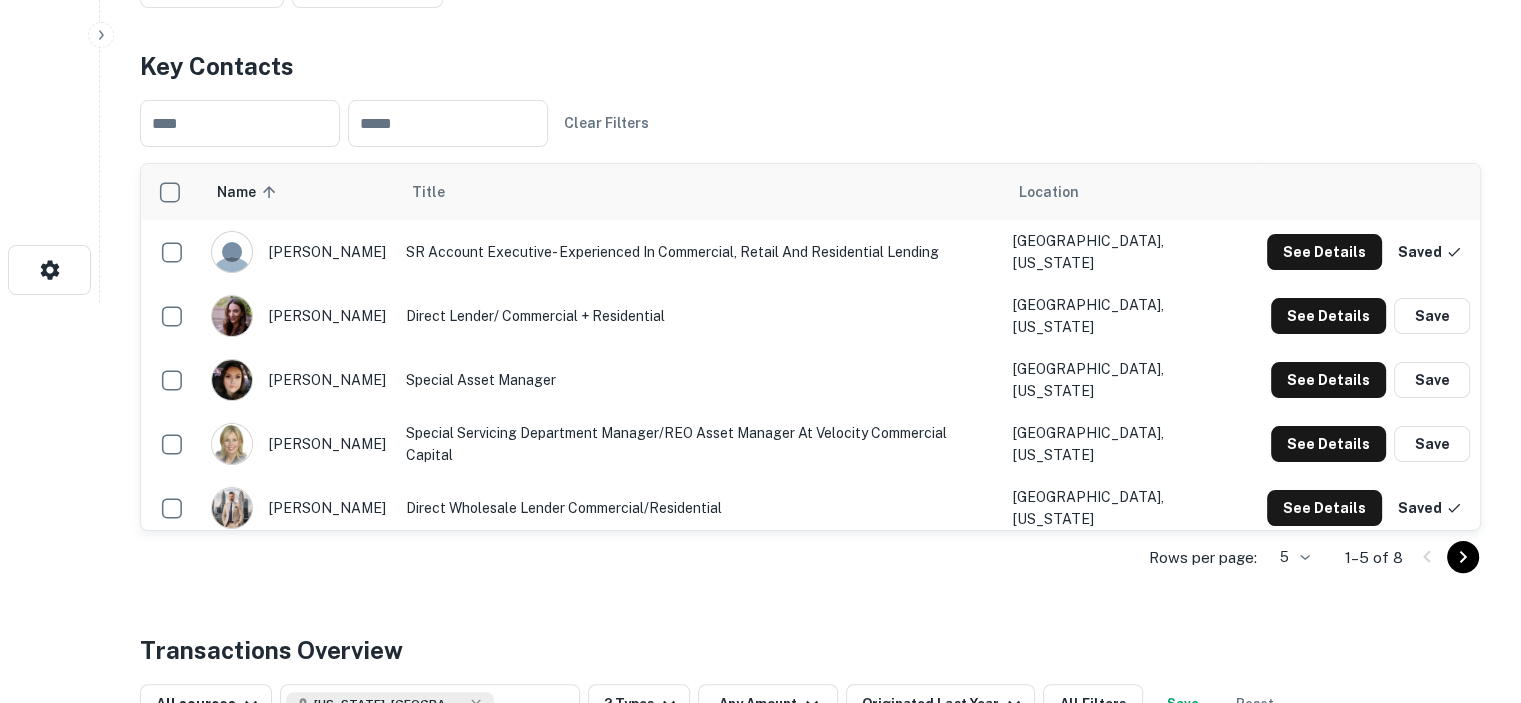 scroll, scrollTop: 0, scrollLeft: 0, axis: both 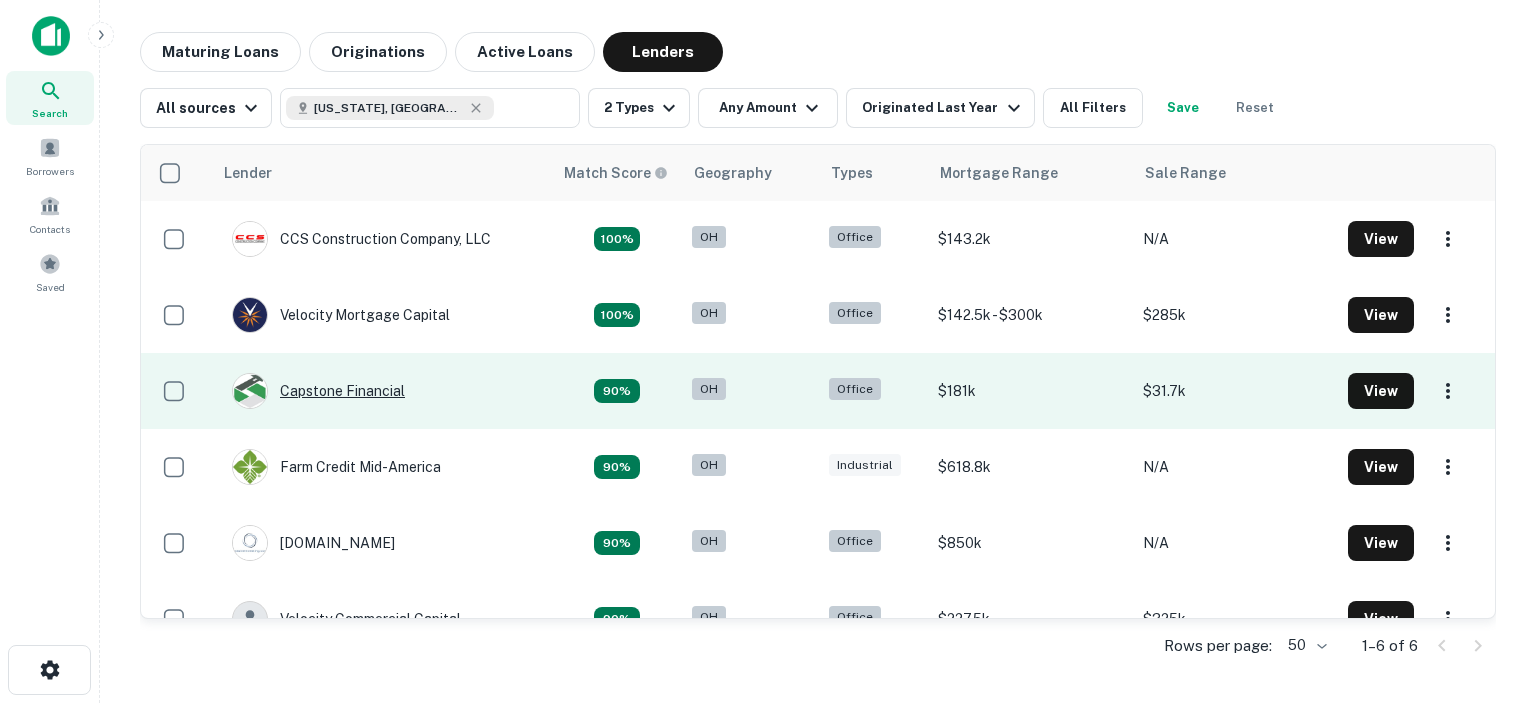 click on "Capstone Financial" at bounding box center (318, 391) 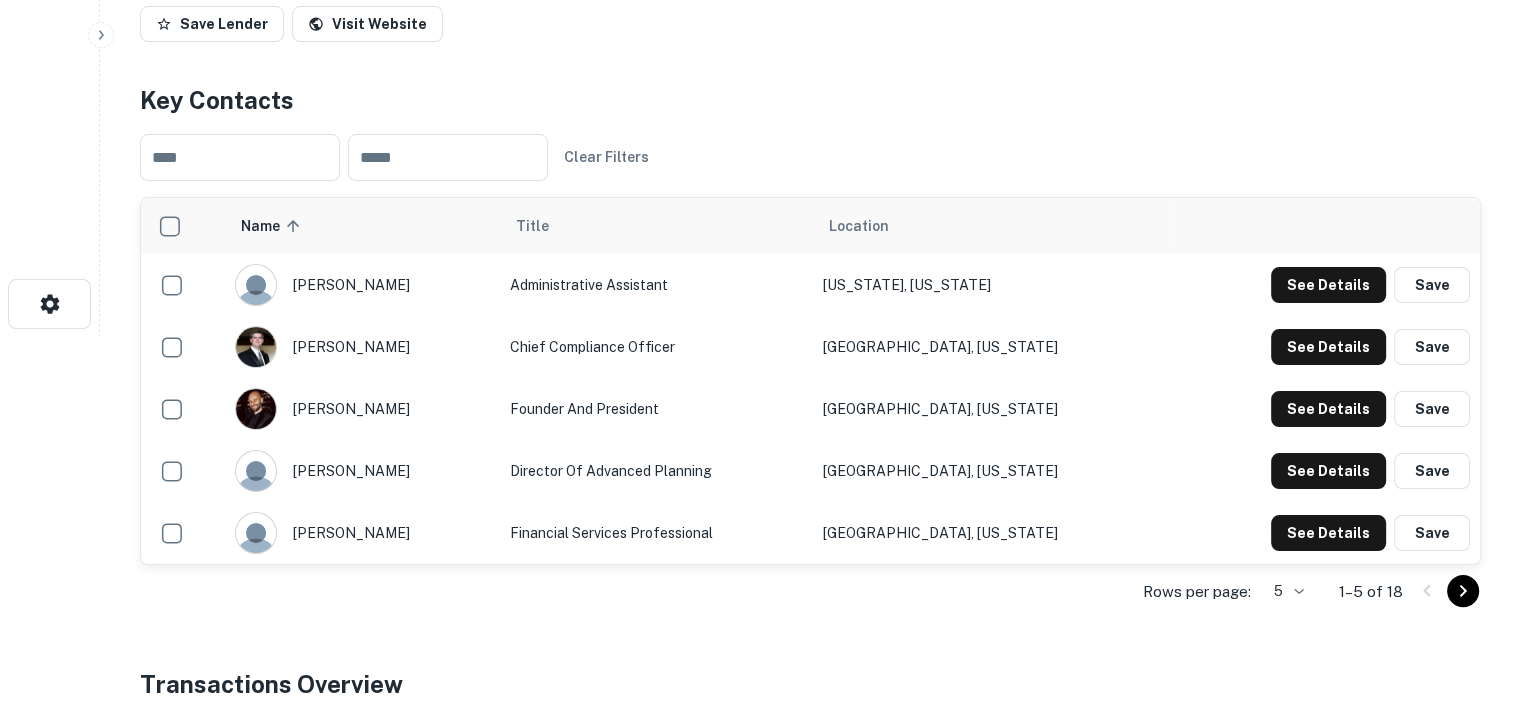 scroll, scrollTop: 400, scrollLeft: 0, axis: vertical 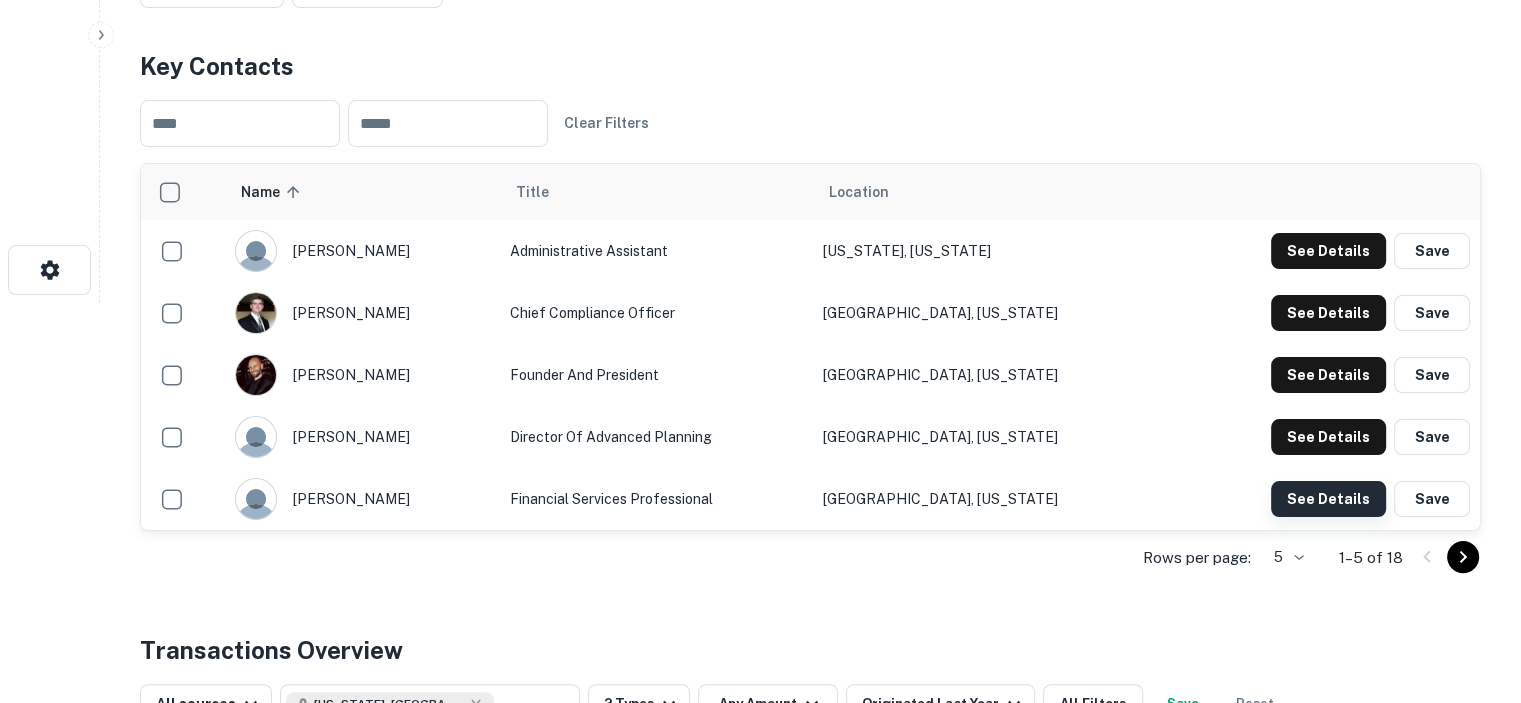 click on "See Details" at bounding box center [1328, 251] 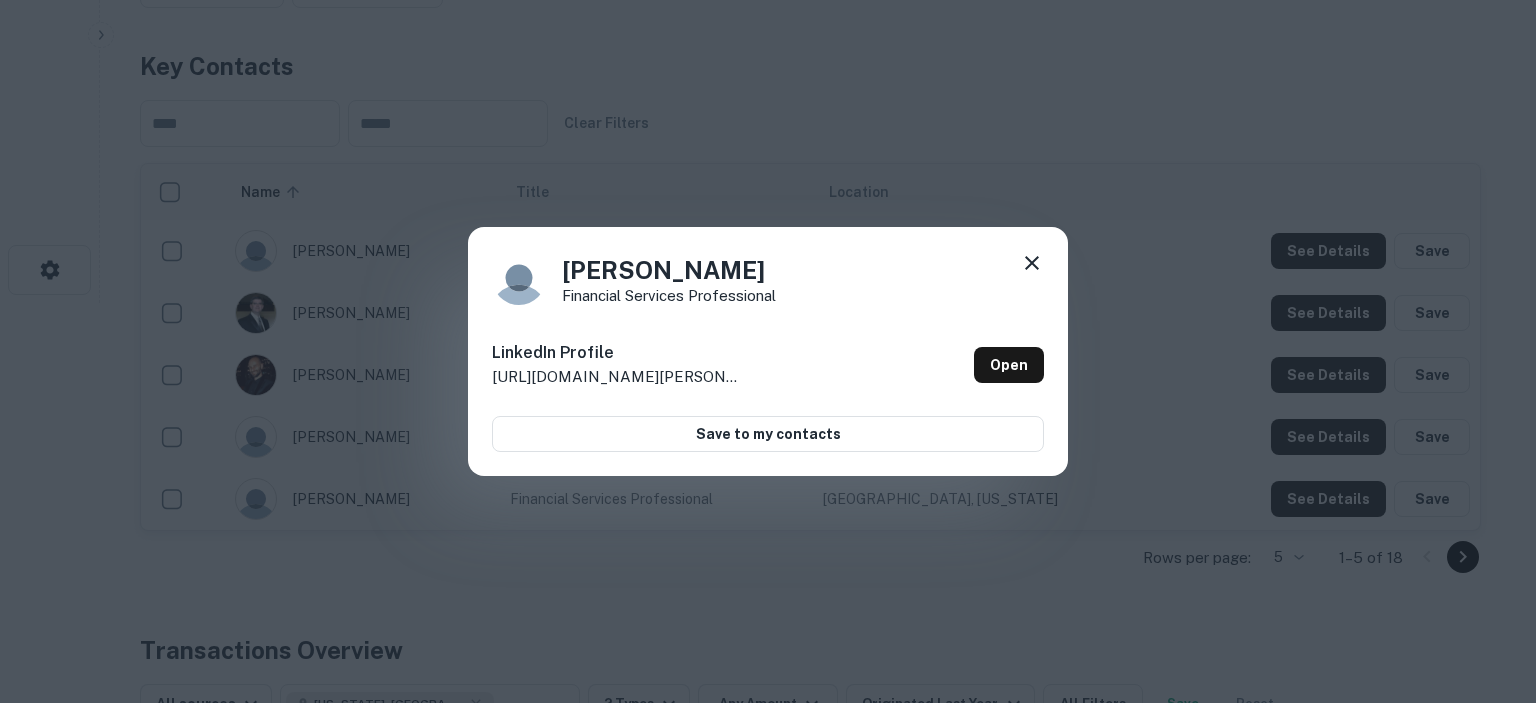 click 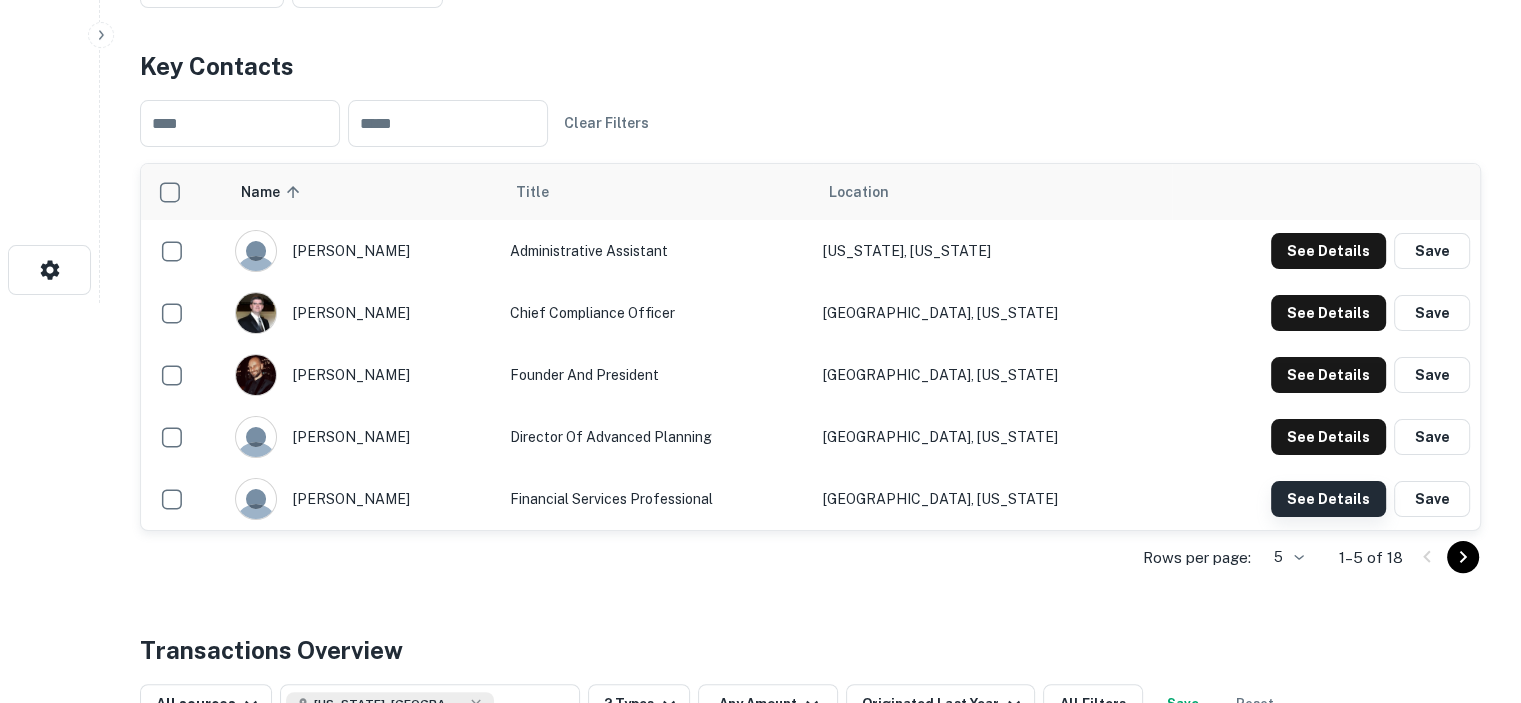 click on "See Details" at bounding box center [1328, 251] 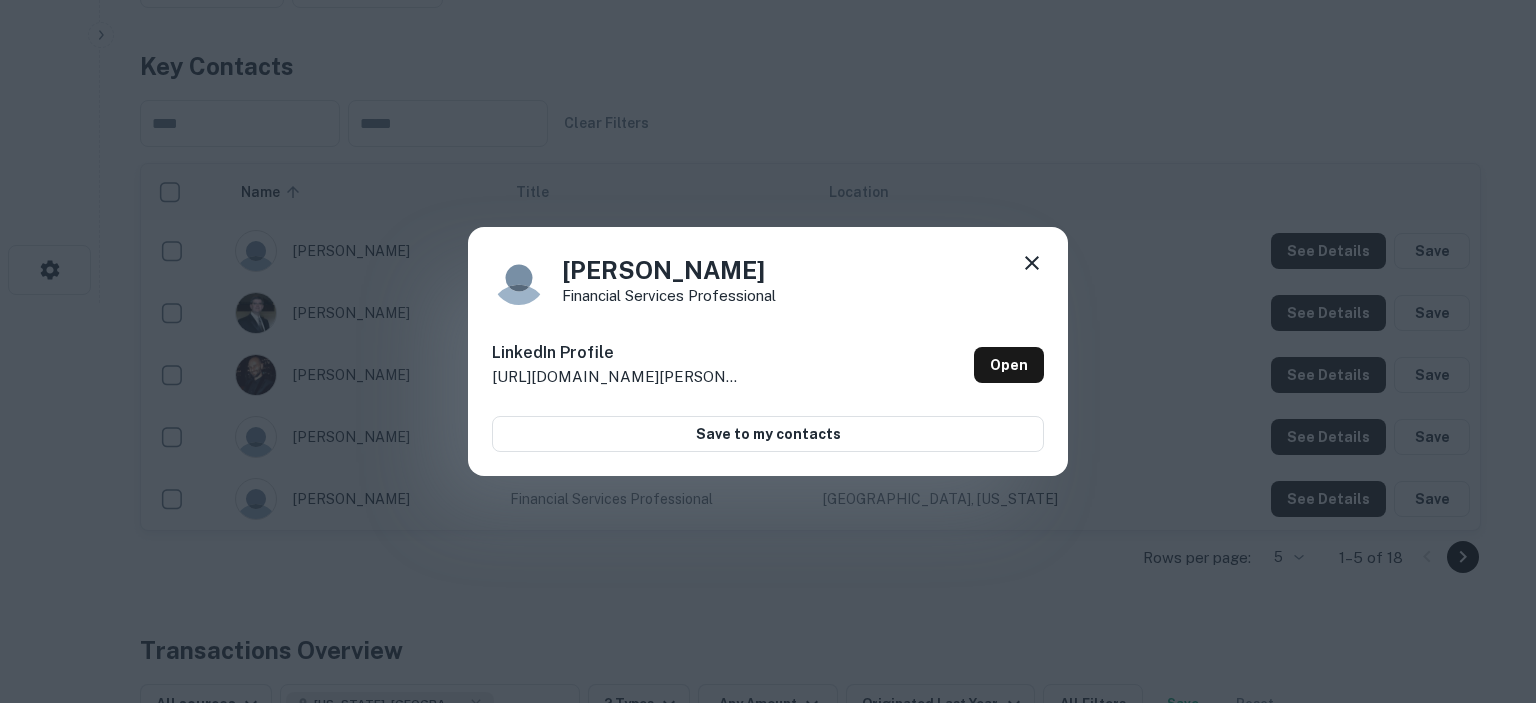 click 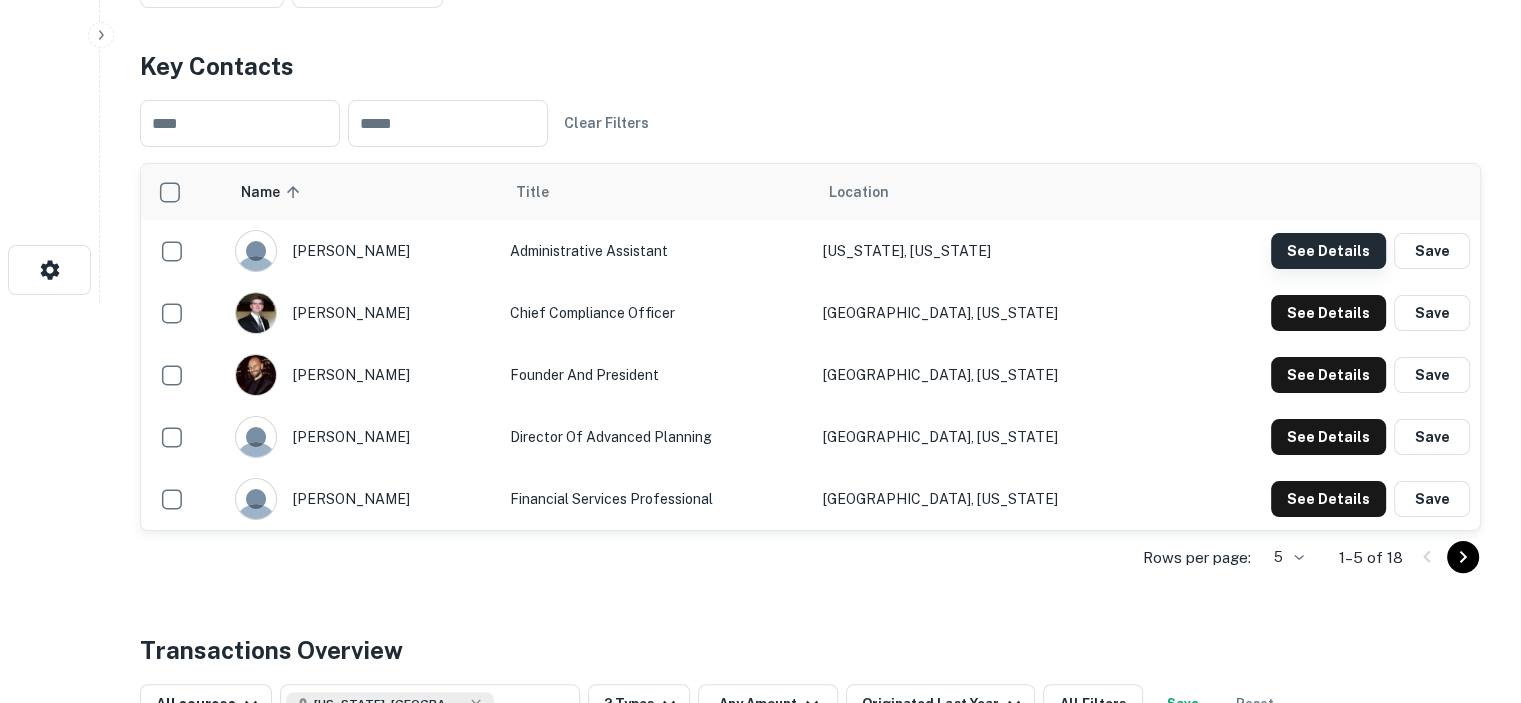 click on "See Details" at bounding box center (1328, 251) 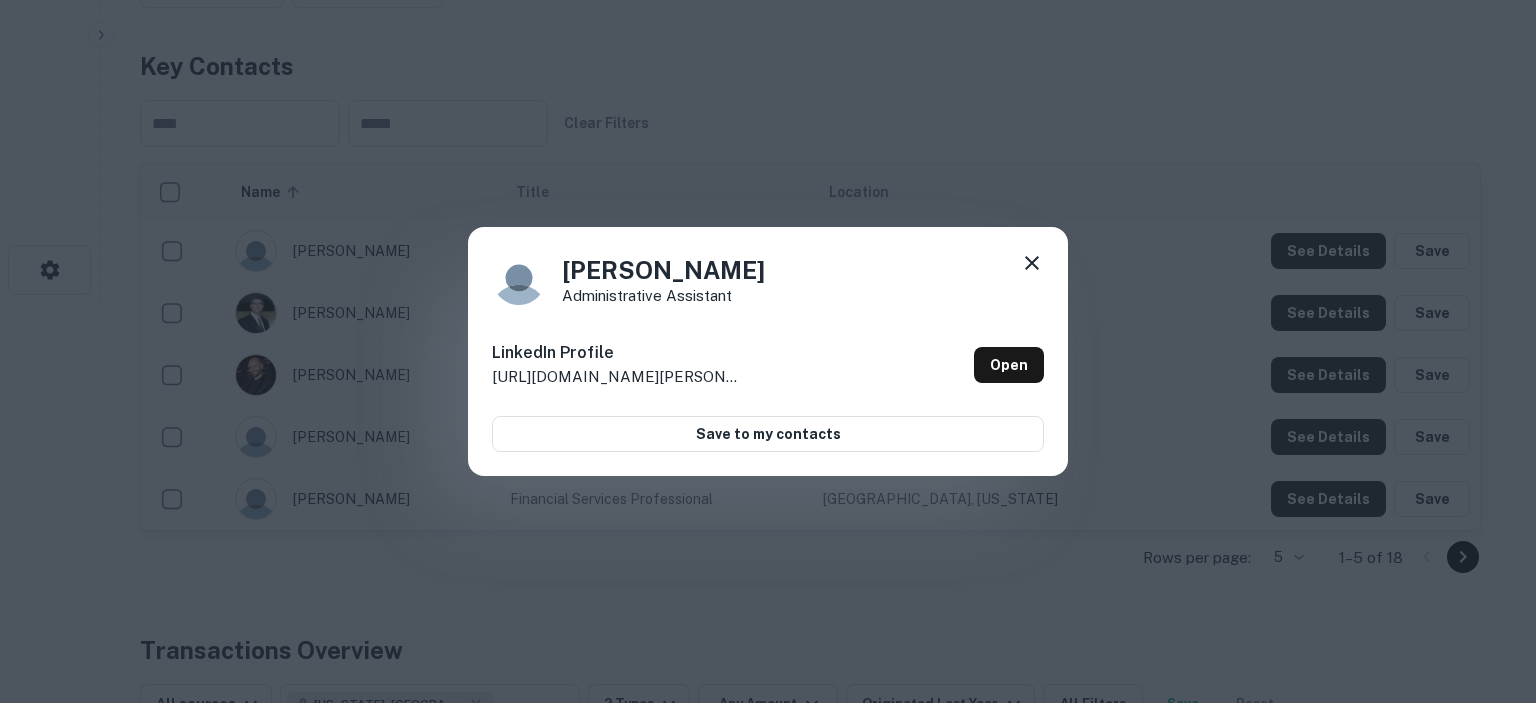 click 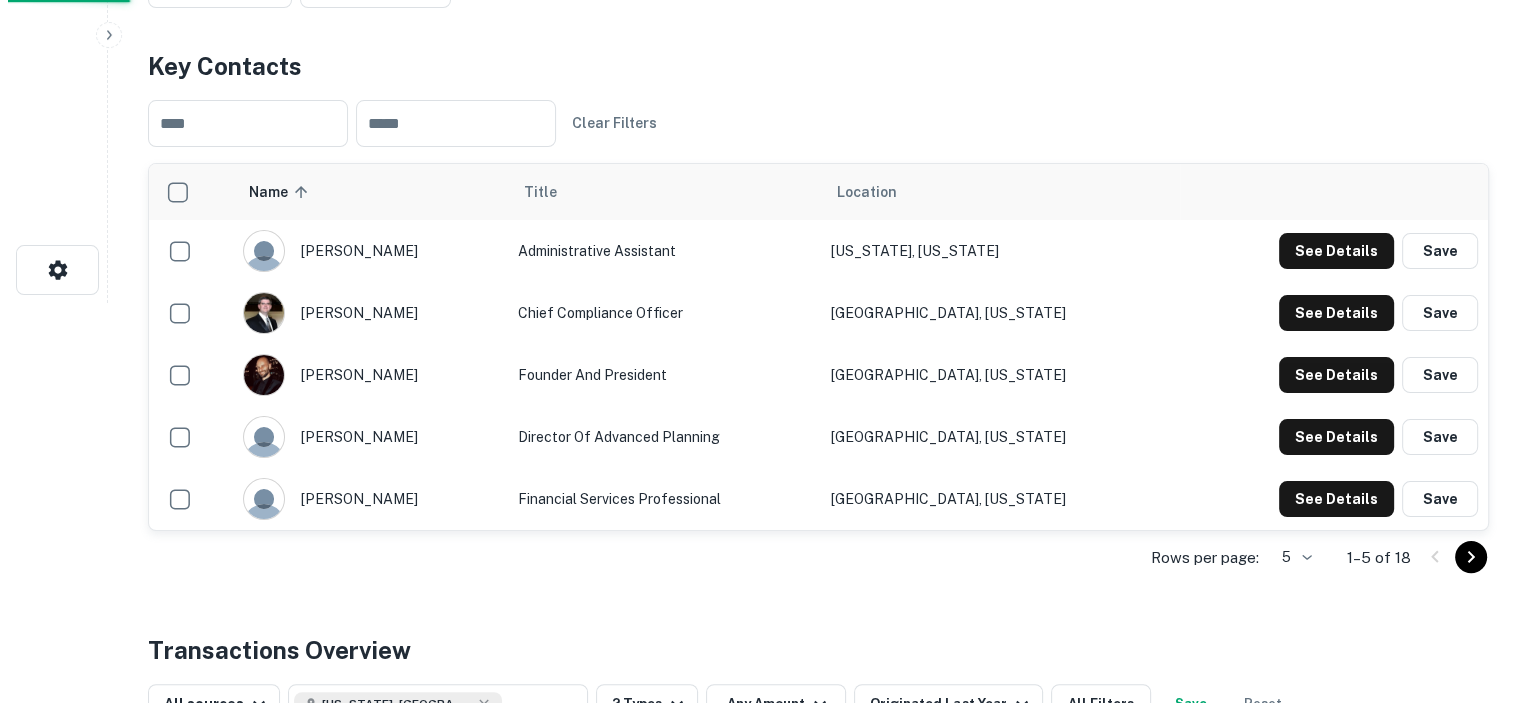 scroll, scrollTop: 0, scrollLeft: 0, axis: both 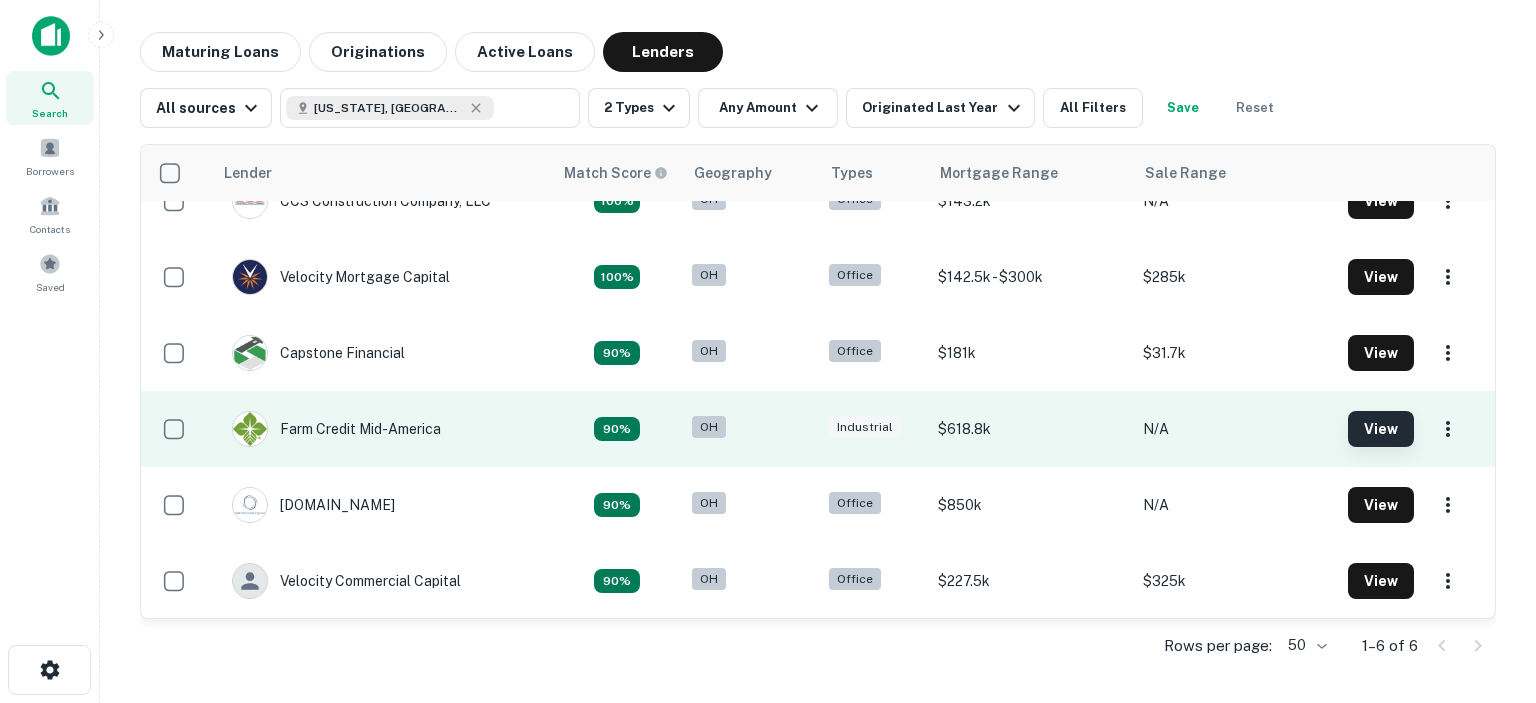 click on "View" at bounding box center [1381, 429] 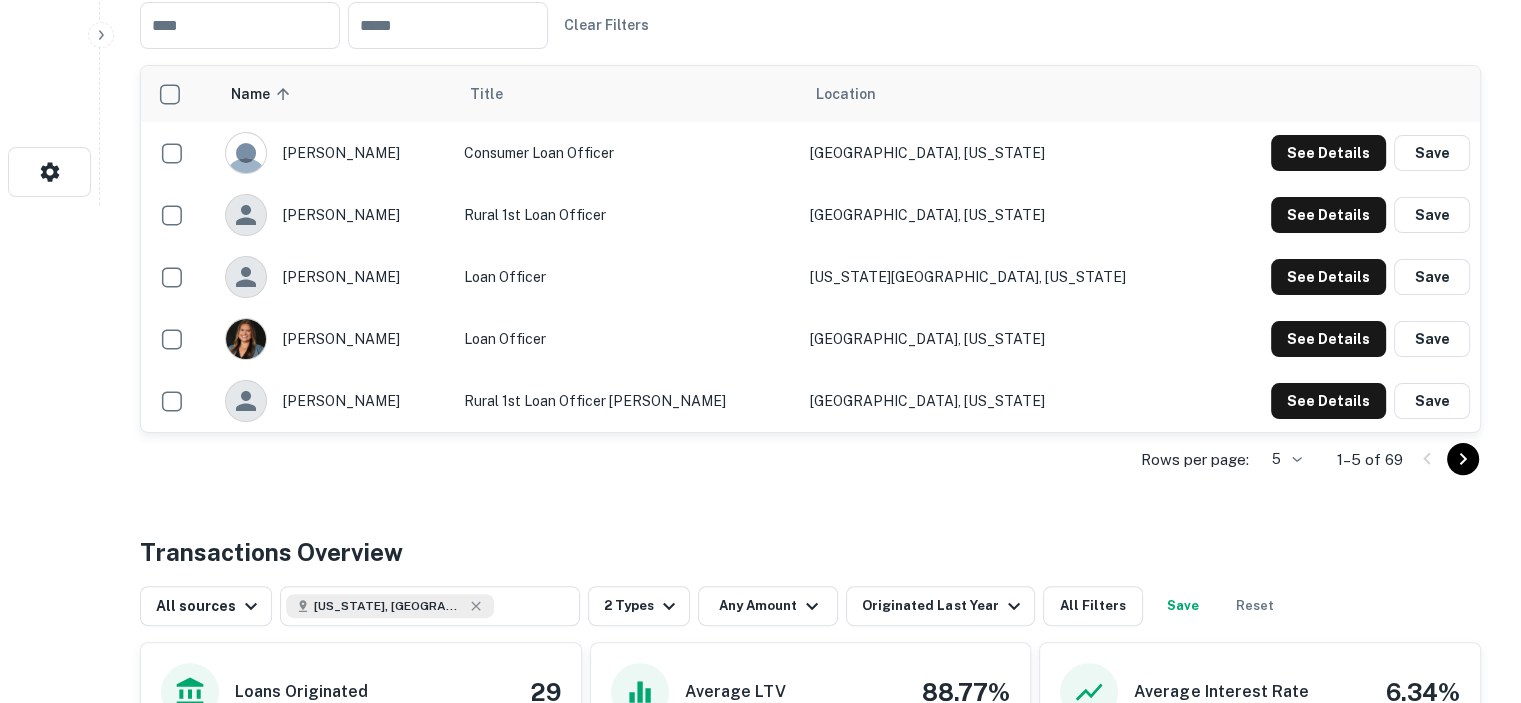 scroll, scrollTop: 500, scrollLeft: 0, axis: vertical 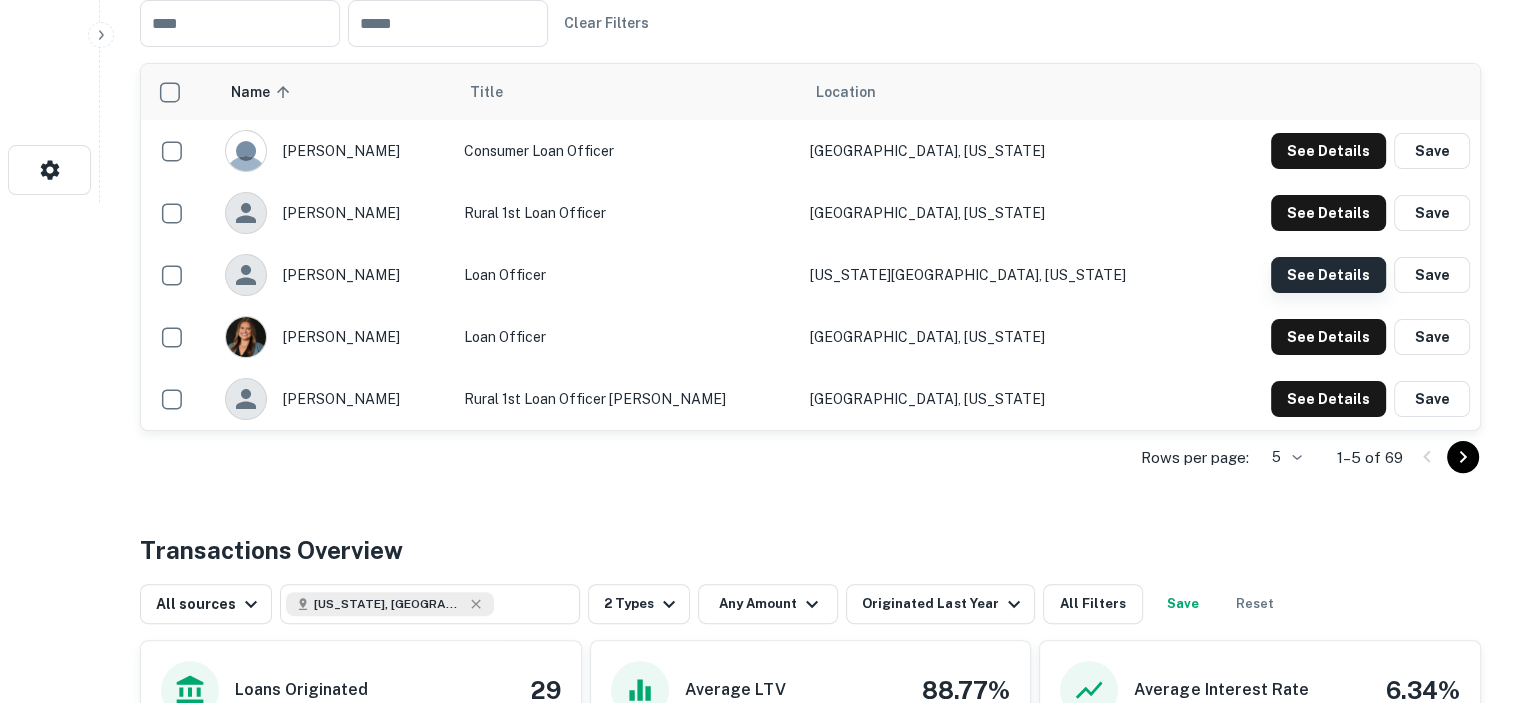 click on "See Details" at bounding box center [1328, 151] 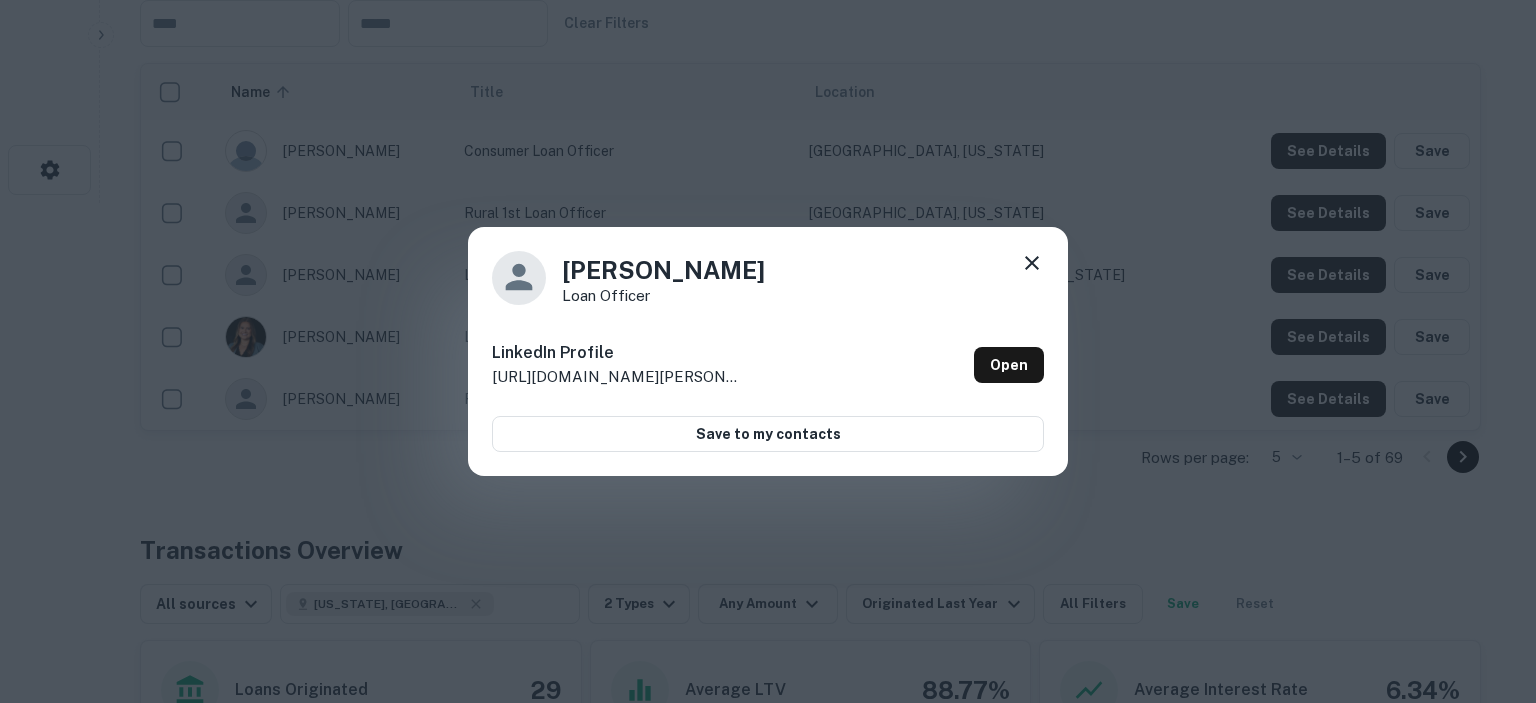 click 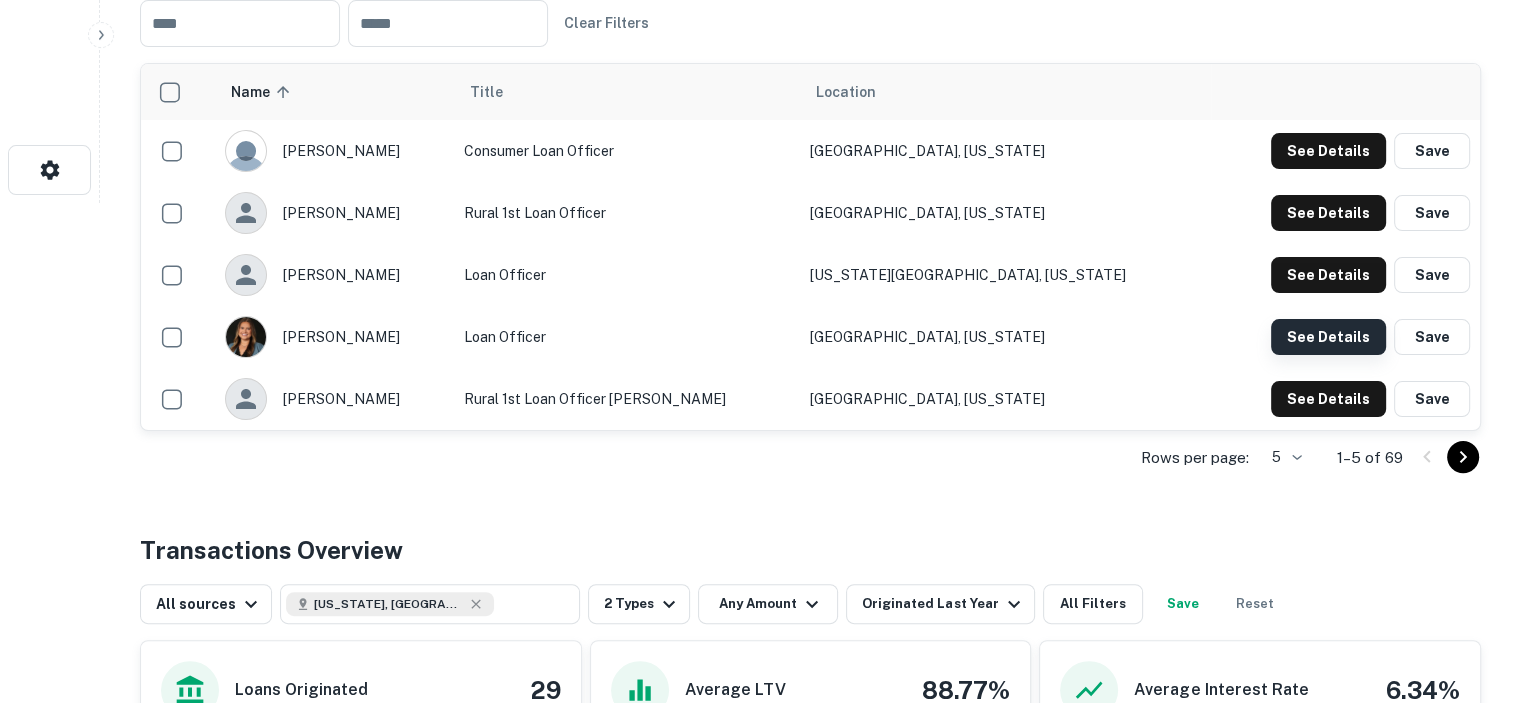 click on "See Details" at bounding box center [1328, 151] 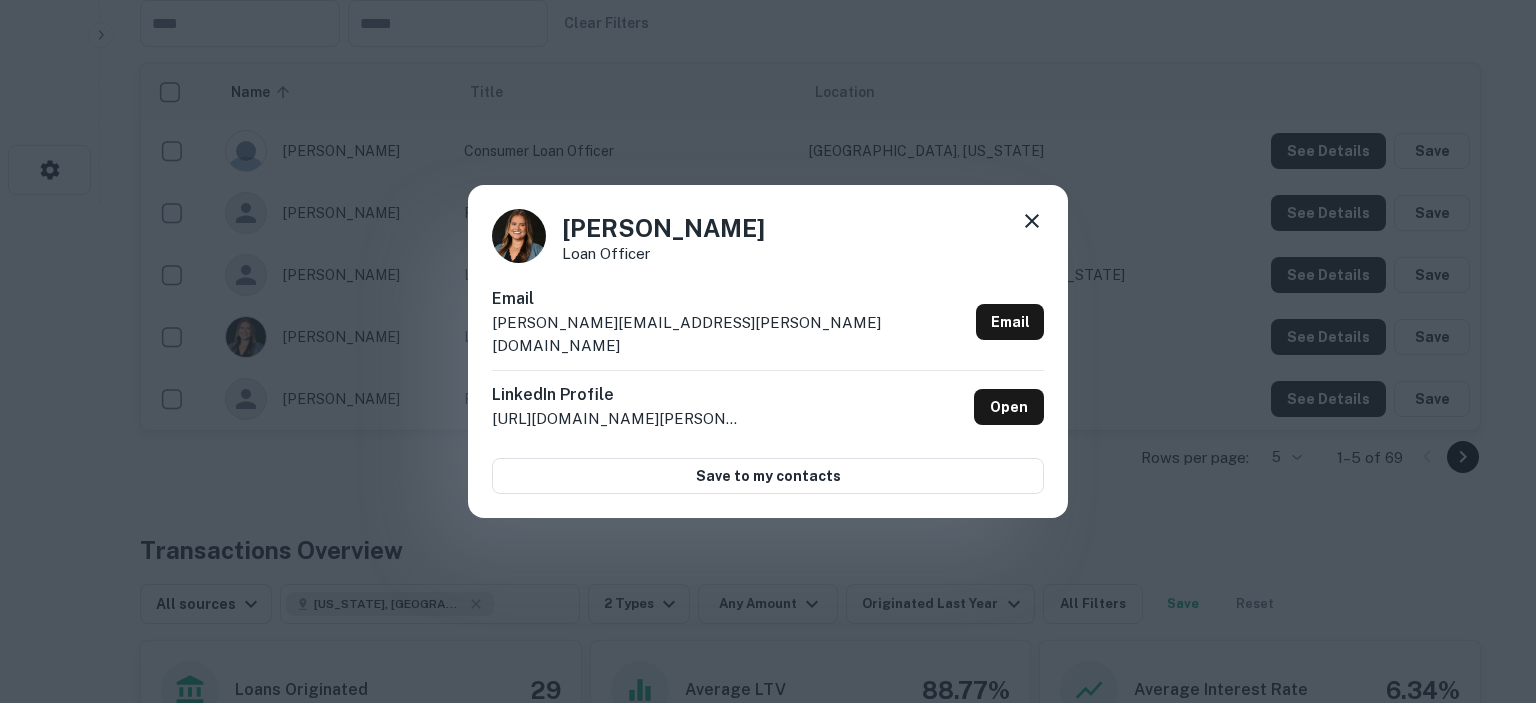 drag, startPoint x: 724, startPoint y: 459, endPoint x: 765, endPoint y: 388, distance: 81.9878 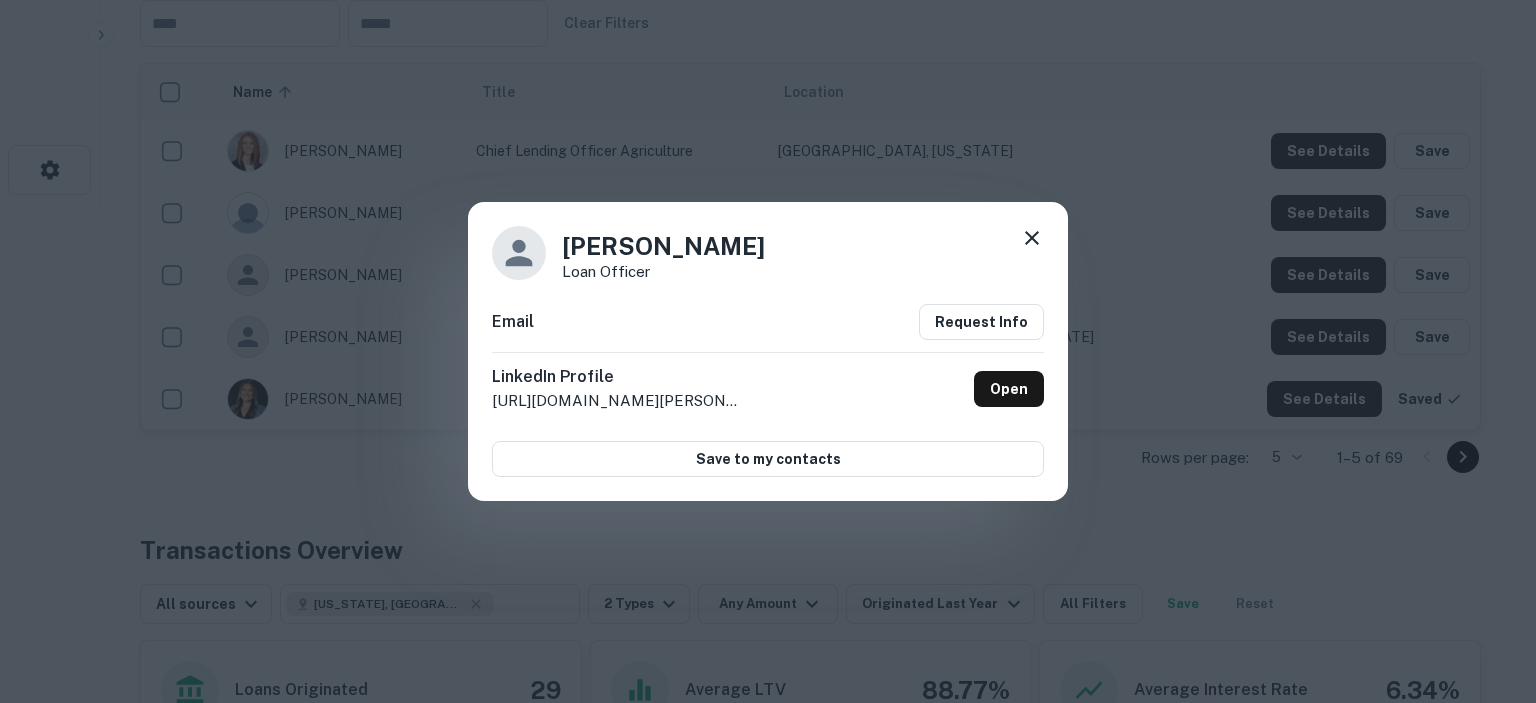 click on "[PERSON_NAME] Loan Officer Email Request Info LinkedIn Profile [URL][DOMAIN_NAME][PERSON_NAME] Open Save to my contacts" at bounding box center [768, 351] 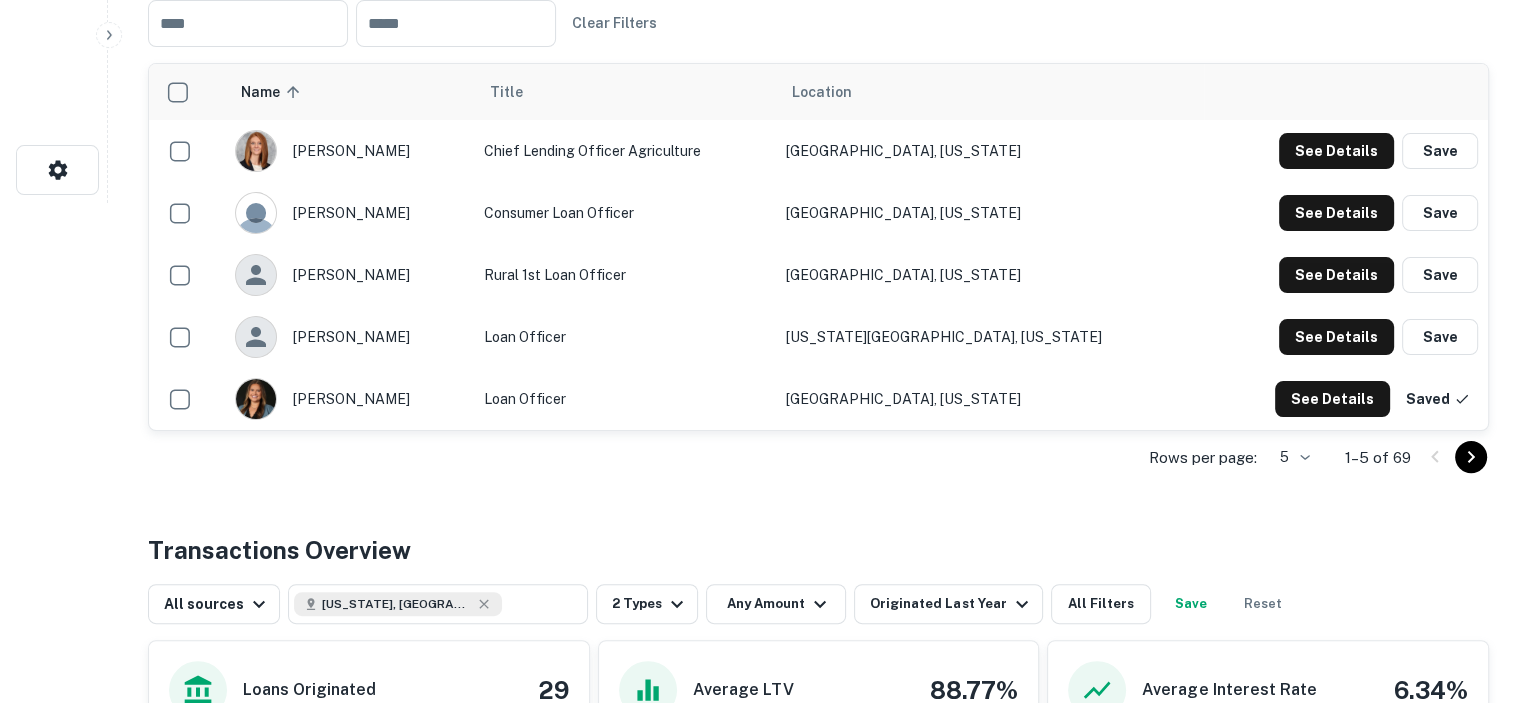 scroll, scrollTop: 0, scrollLeft: 0, axis: both 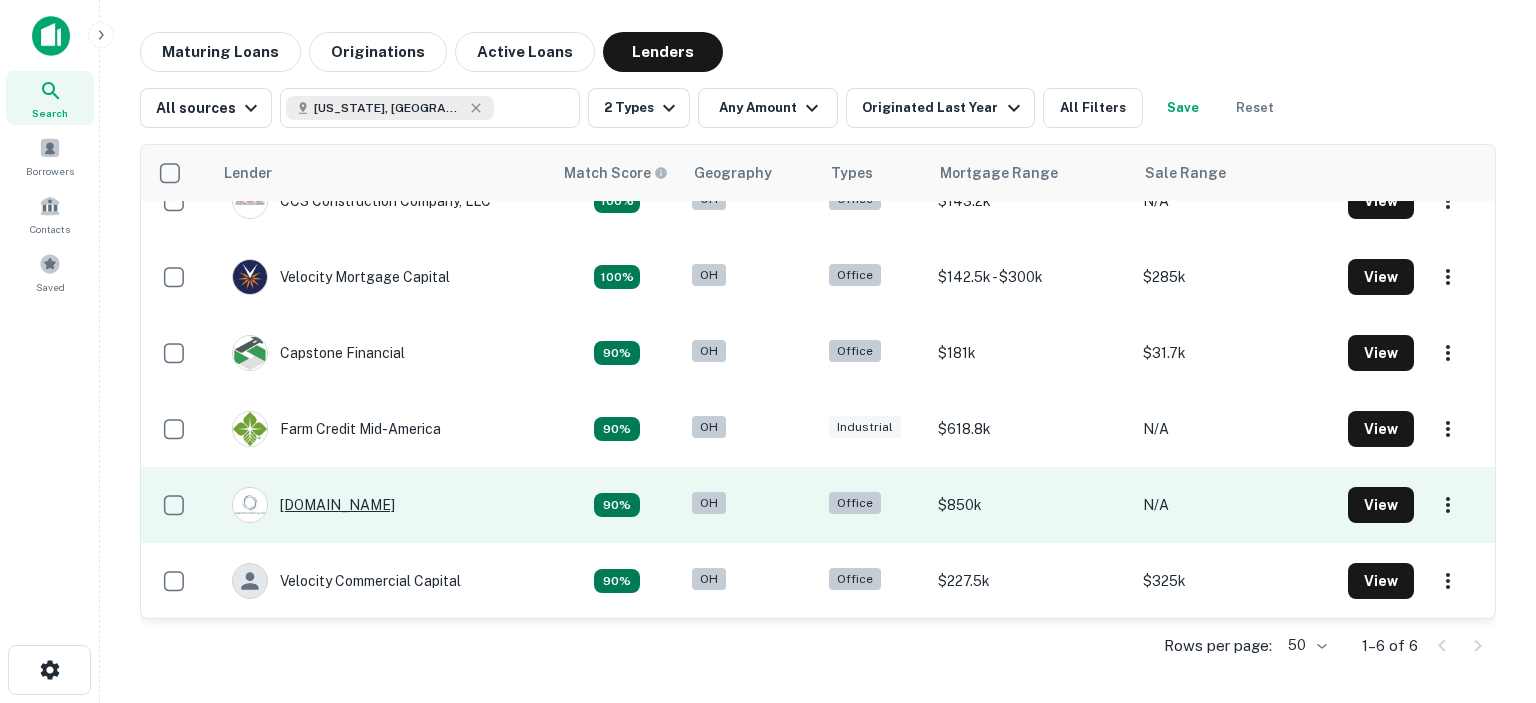 click on "[DOMAIN_NAME]" at bounding box center [313, 505] 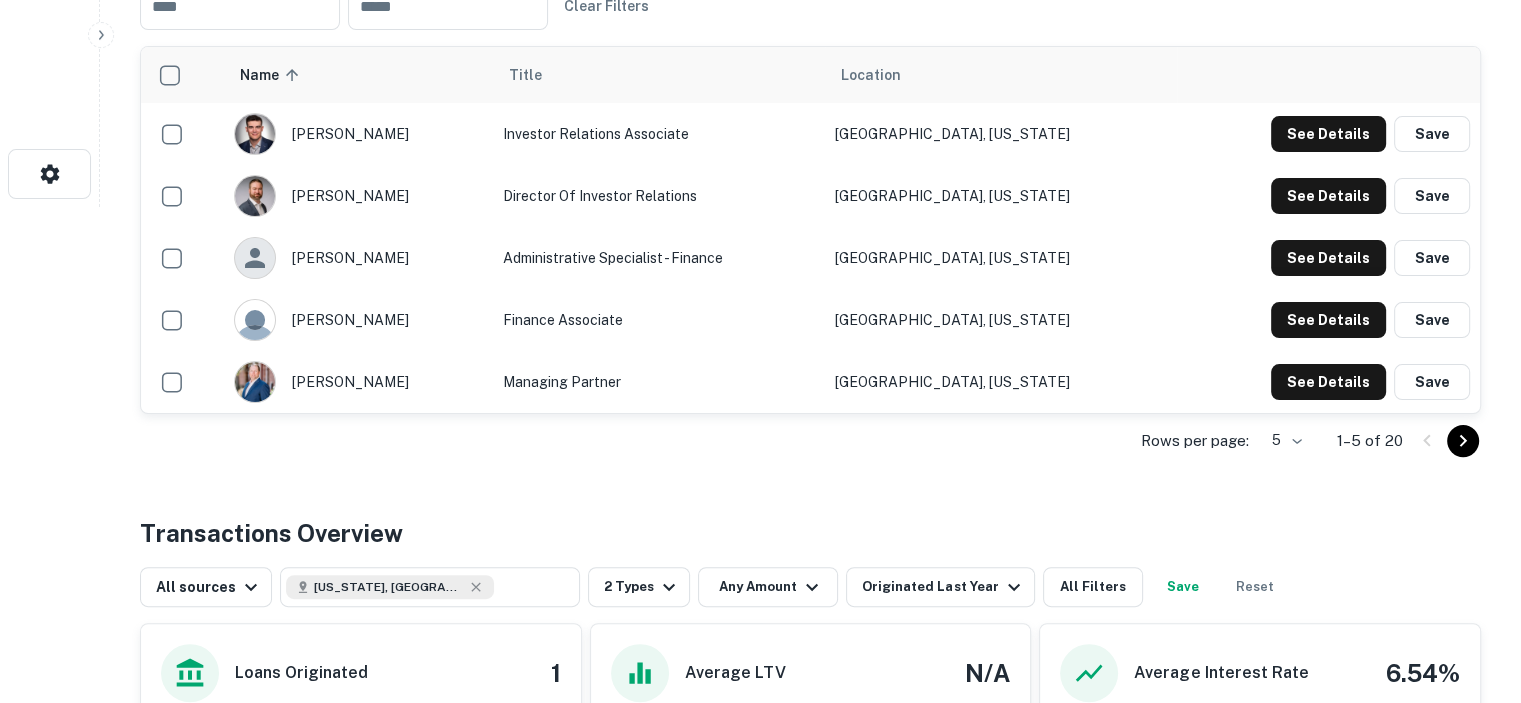 scroll, scrollTop: 500, scrollLeft: 0, axis: vertical 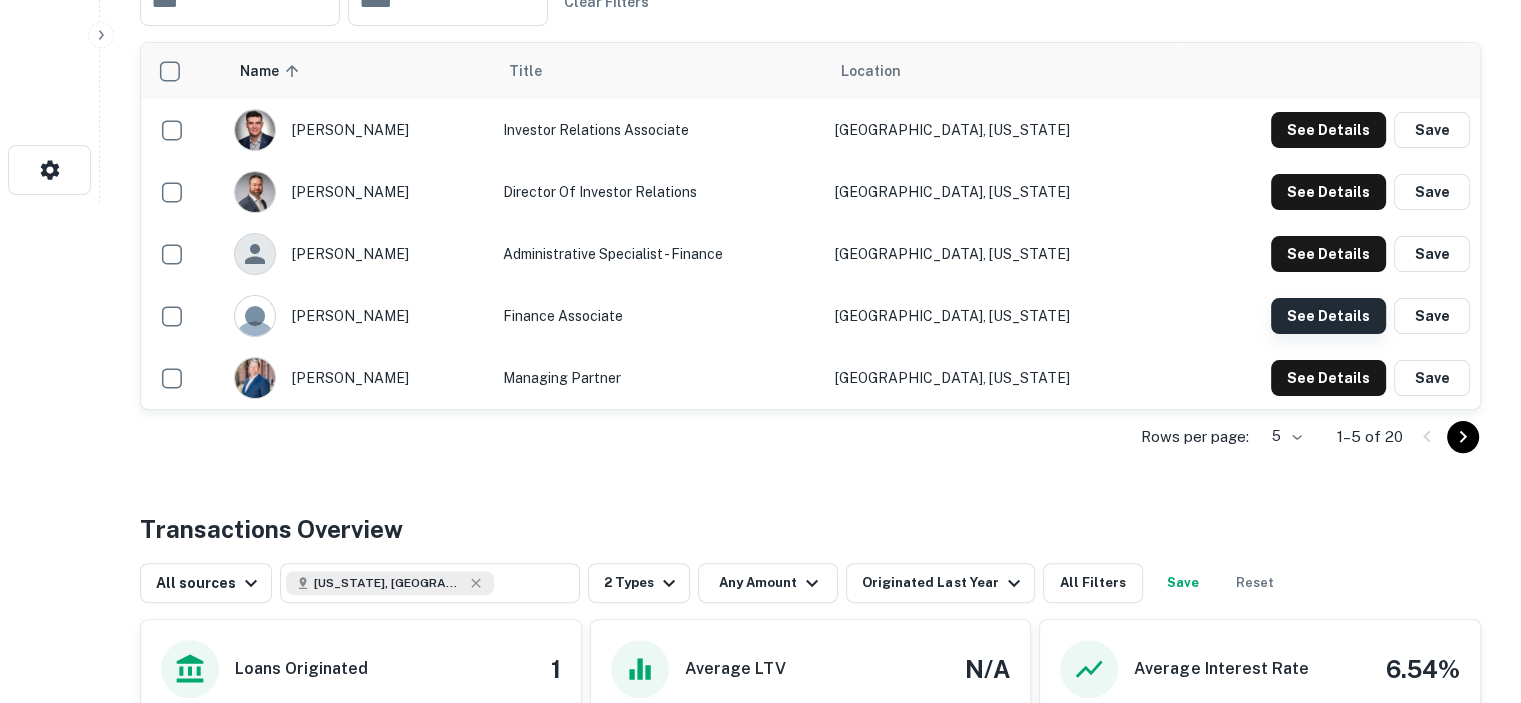 click on "See Details" at bounding box center [1328, 130] 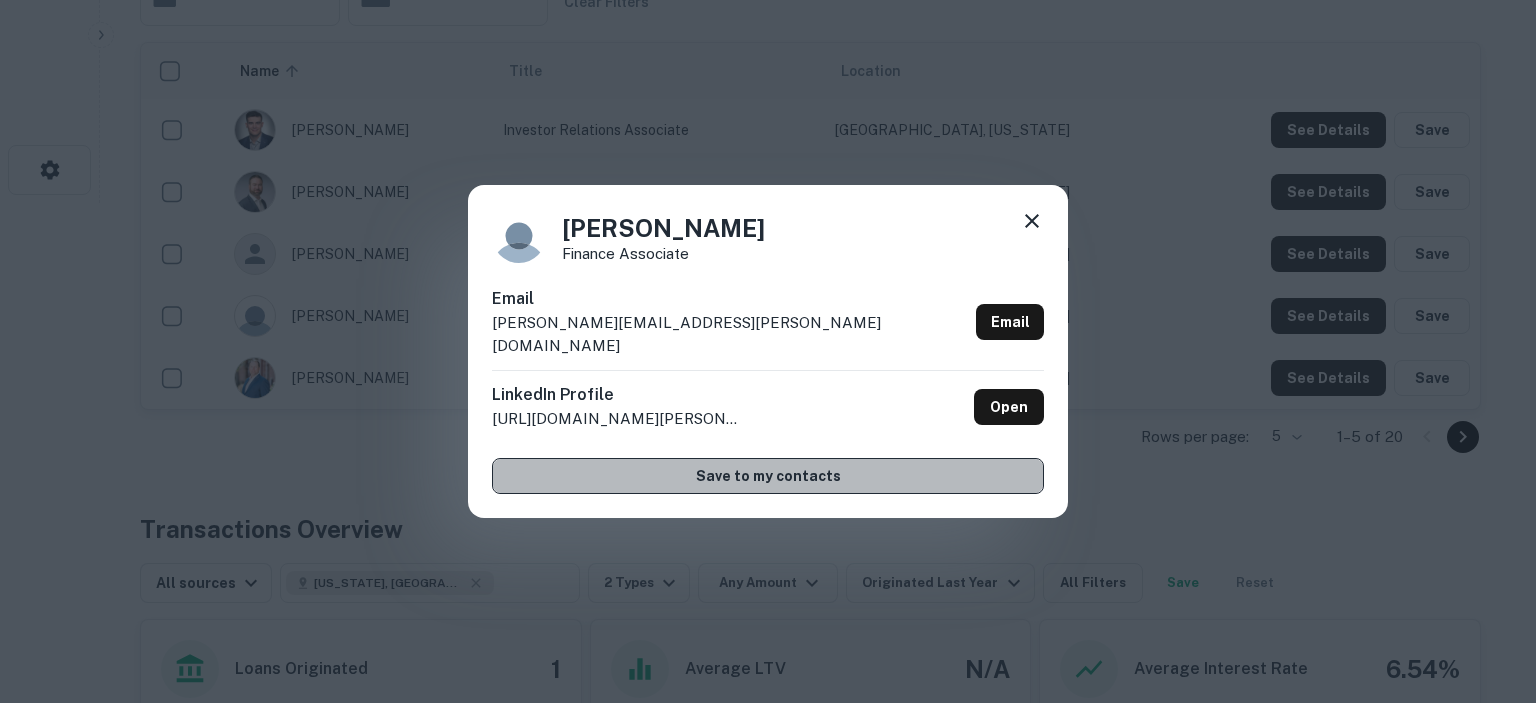 click on "Save to my contacts" at bounding box center [768, 476] 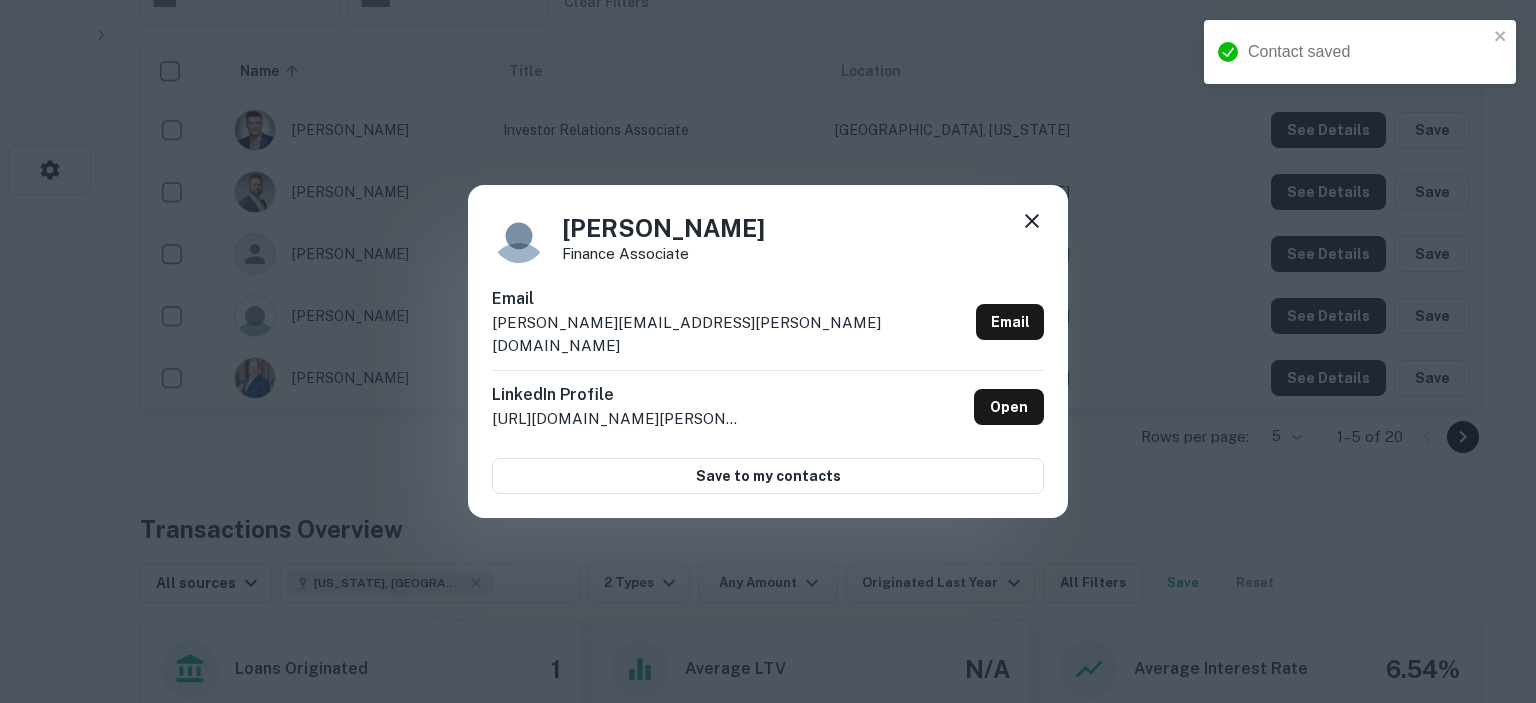 click on "[PERSON_NAME] Finance Associate Email [PERSON_NAME][EMAIL_ADDRESS][PERSON_NAME][DOMAIN_NAME] Email LinkedIn Profile [URL][DOMAIN_NAME][PERSON_NAME] Open Save to my contacts" at bounding box center [768, 351] 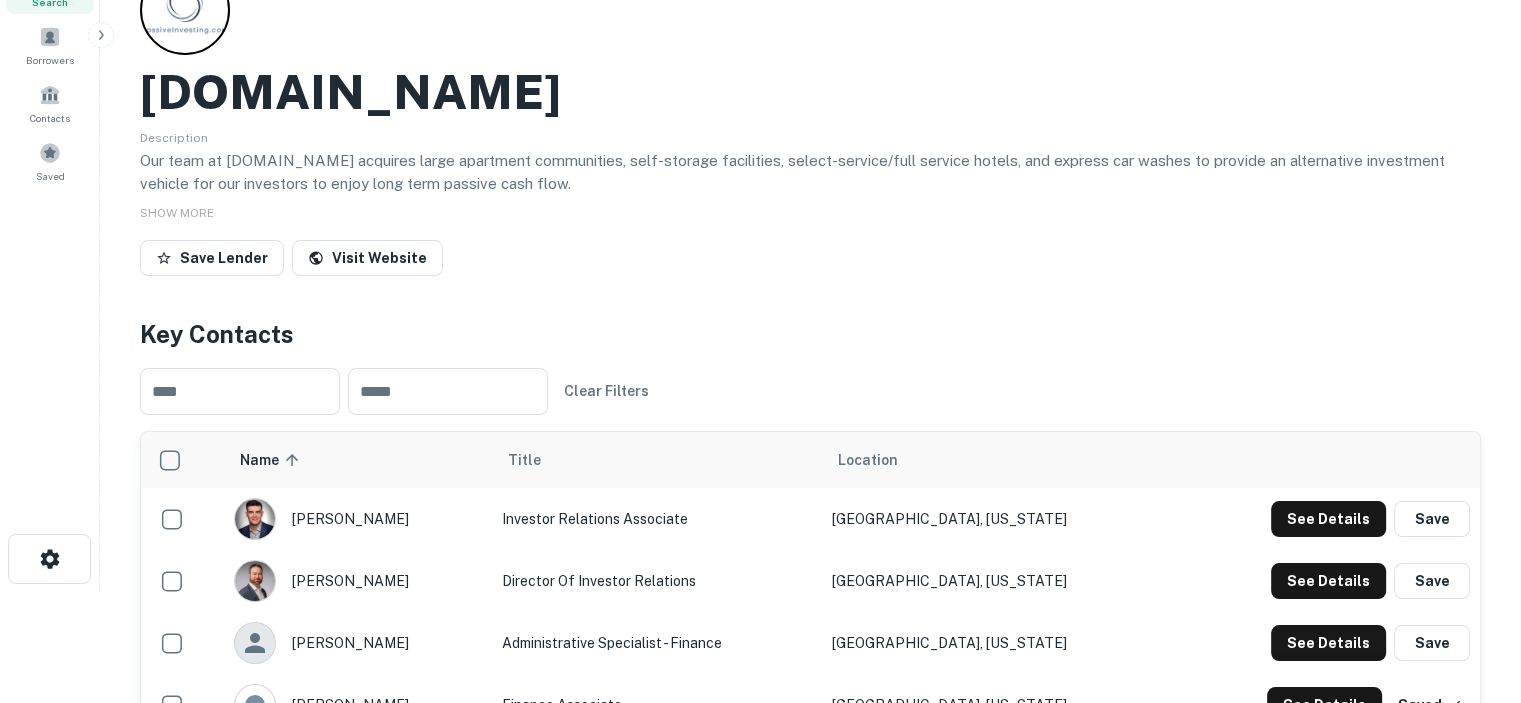 scroll, scrollTop: 100, scrollLeft: 0, axis: vertical 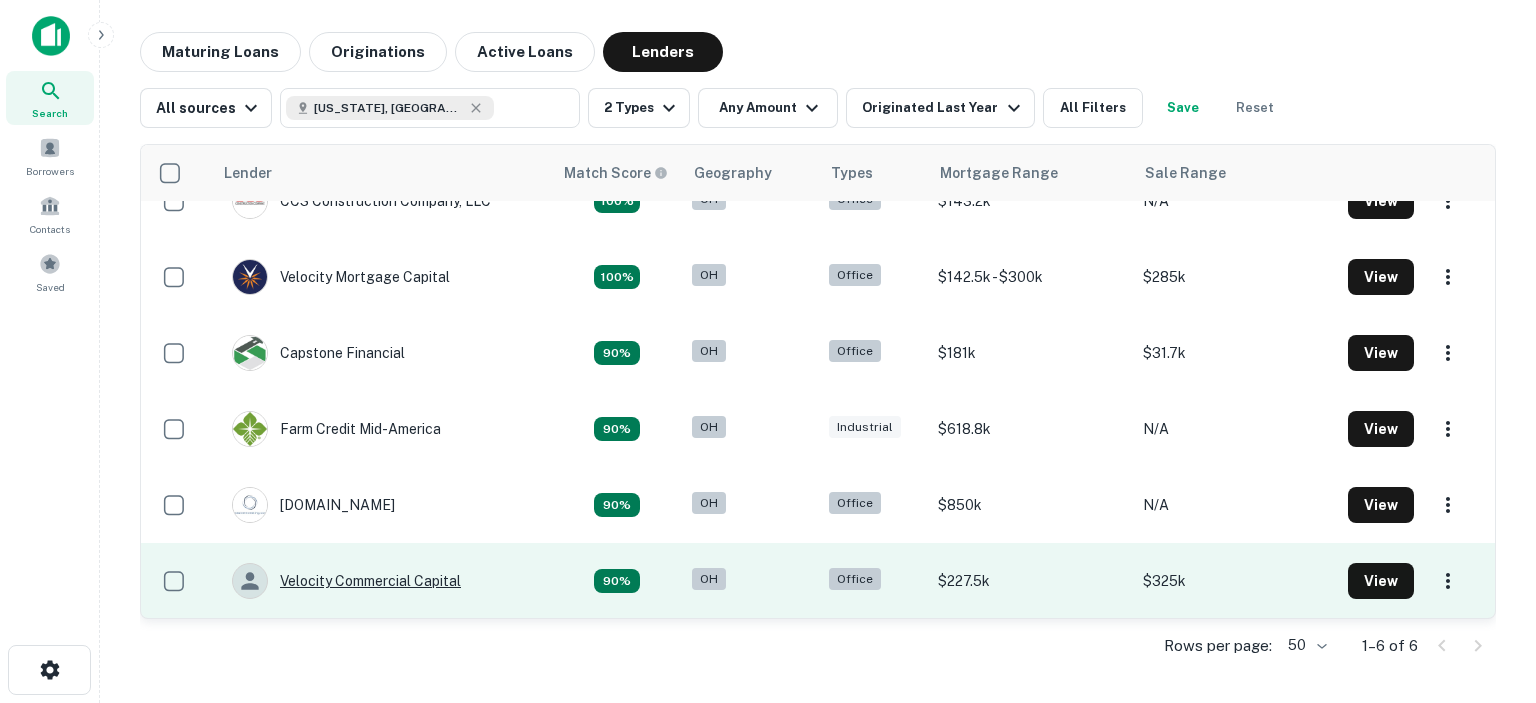 click on "Velocity Commercial Capital" at bounding box center [346, 581] 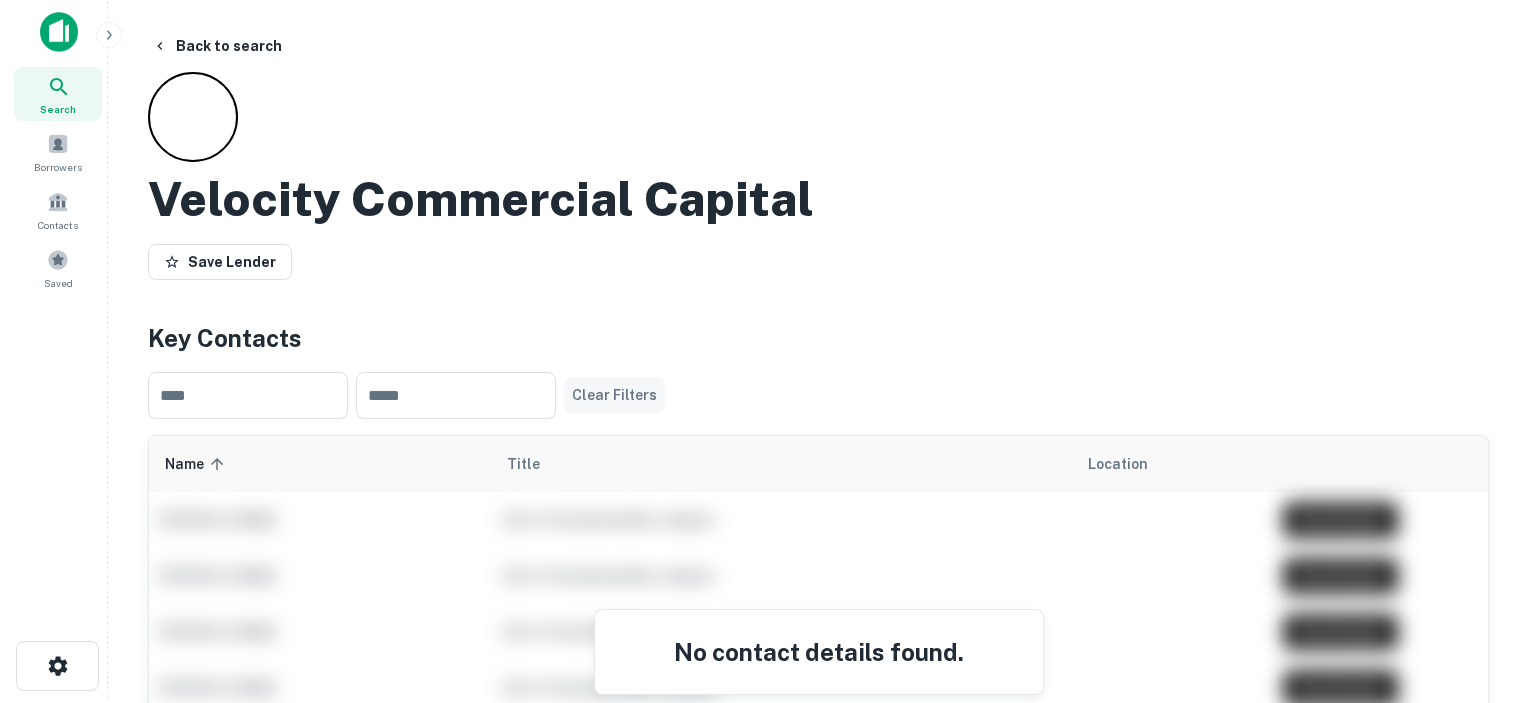 scroll, scrollTop: 0, scrollLeft: 0, axis: both 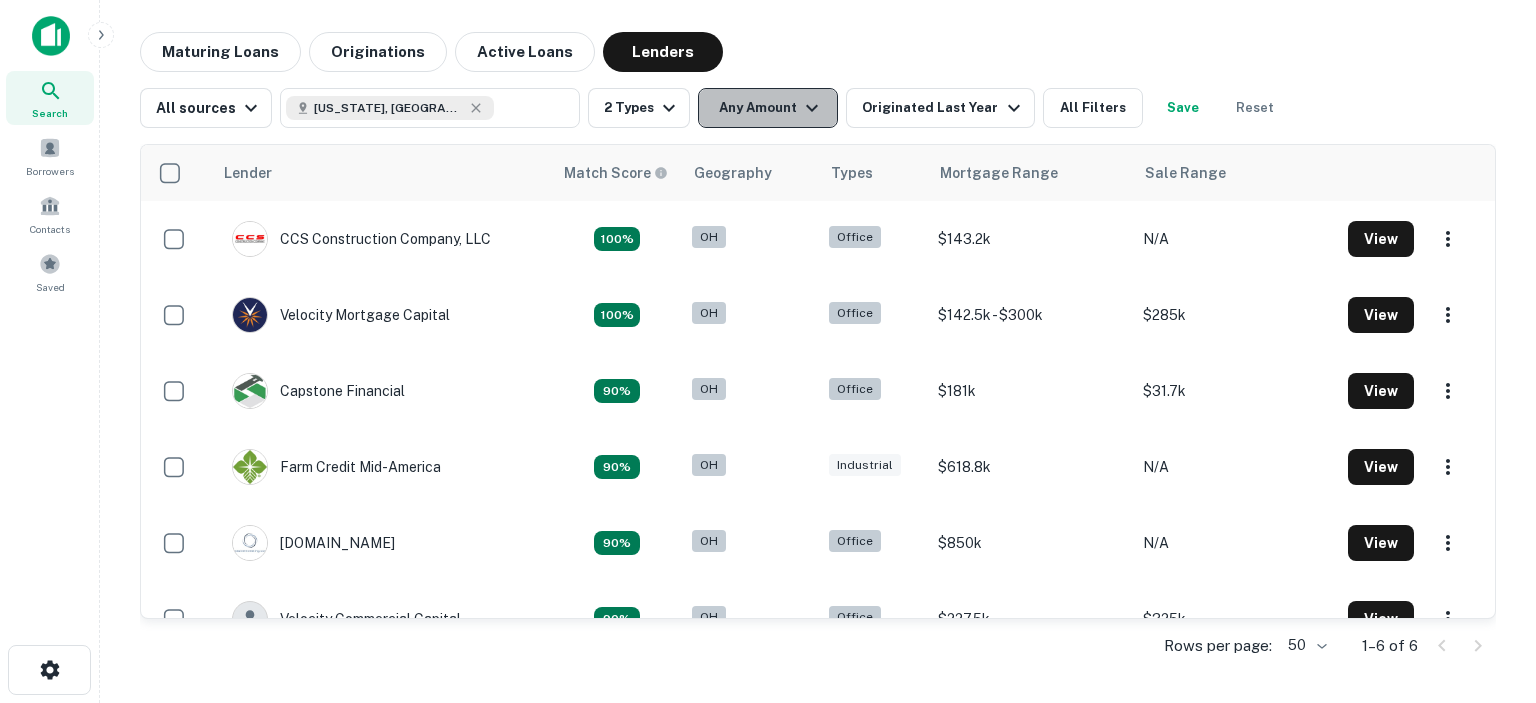 click 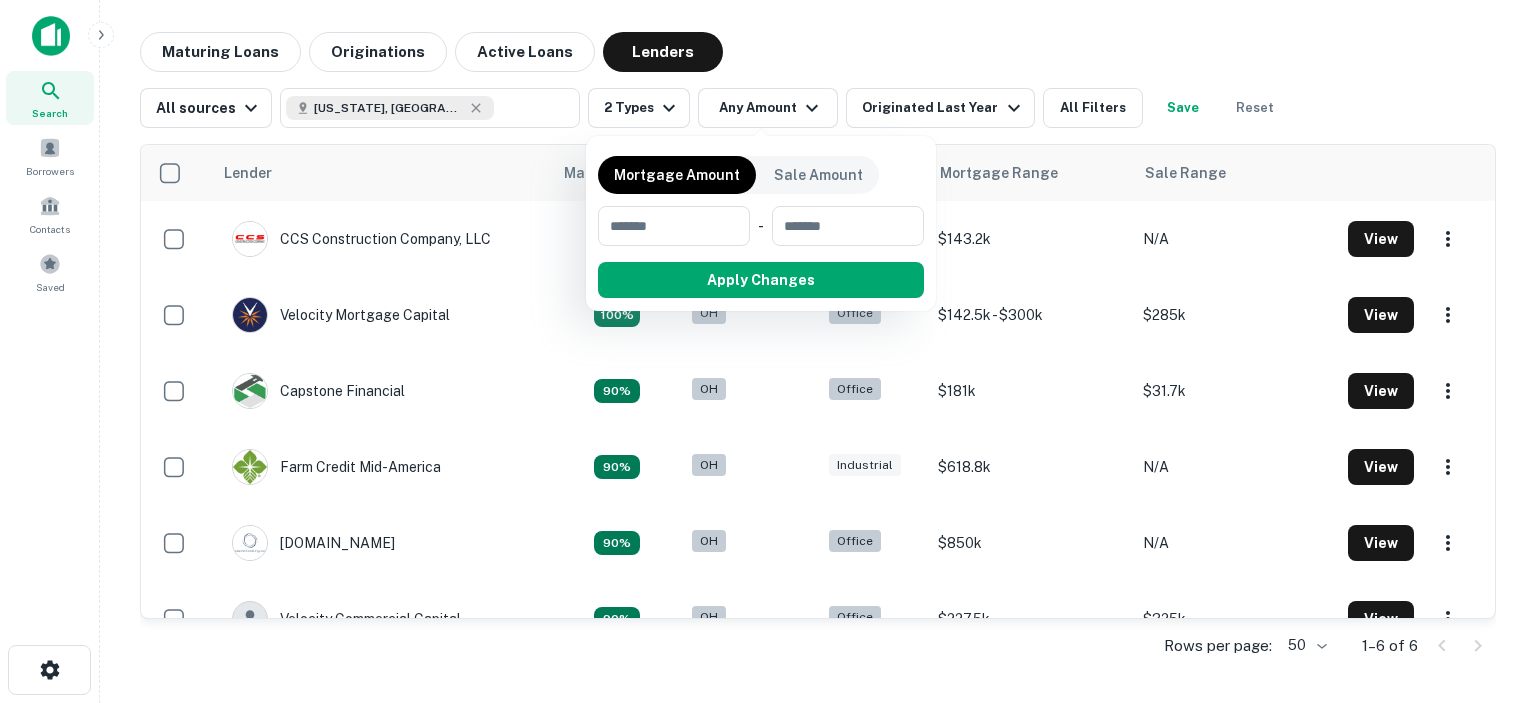 click at bounding box center [768, 351] 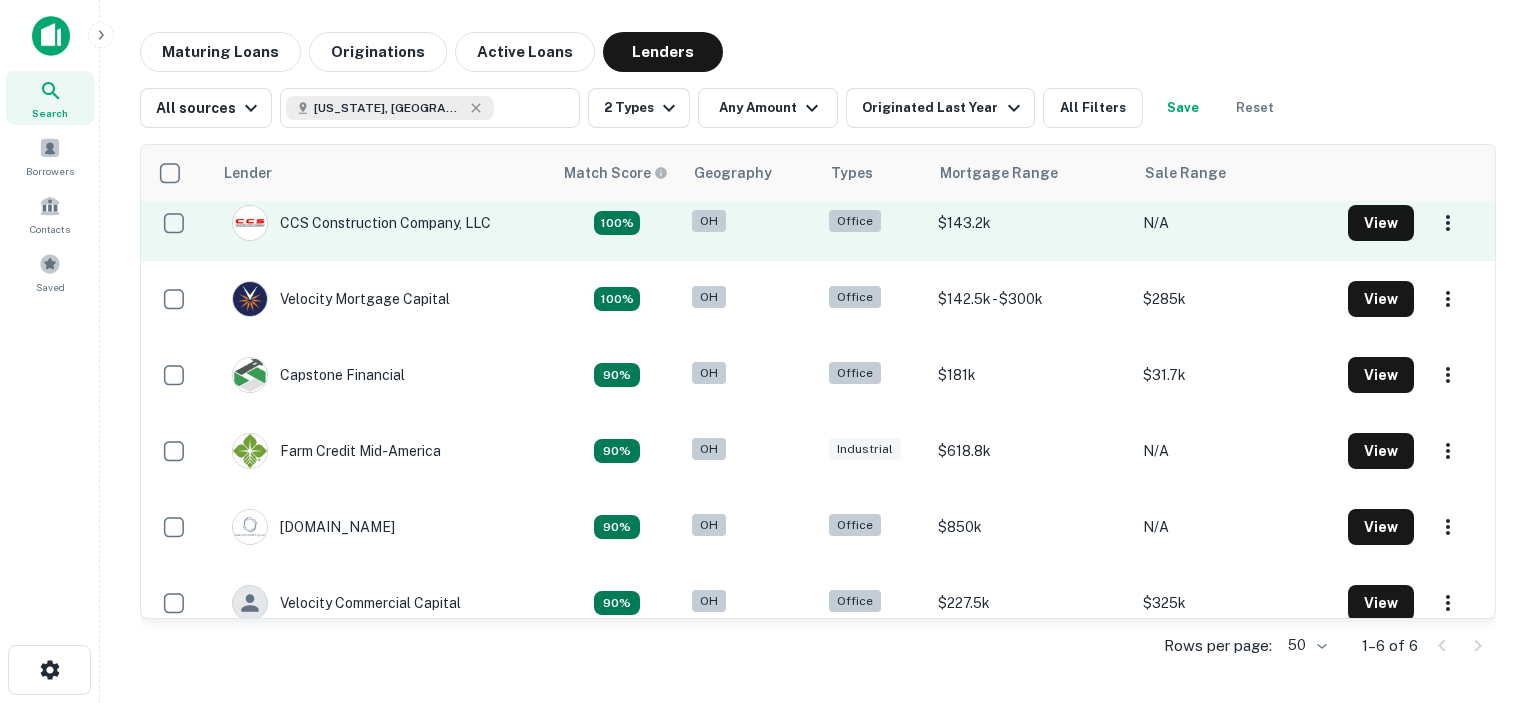 scroll, scrollTop: 0, scrollLeft: 0, axis: both 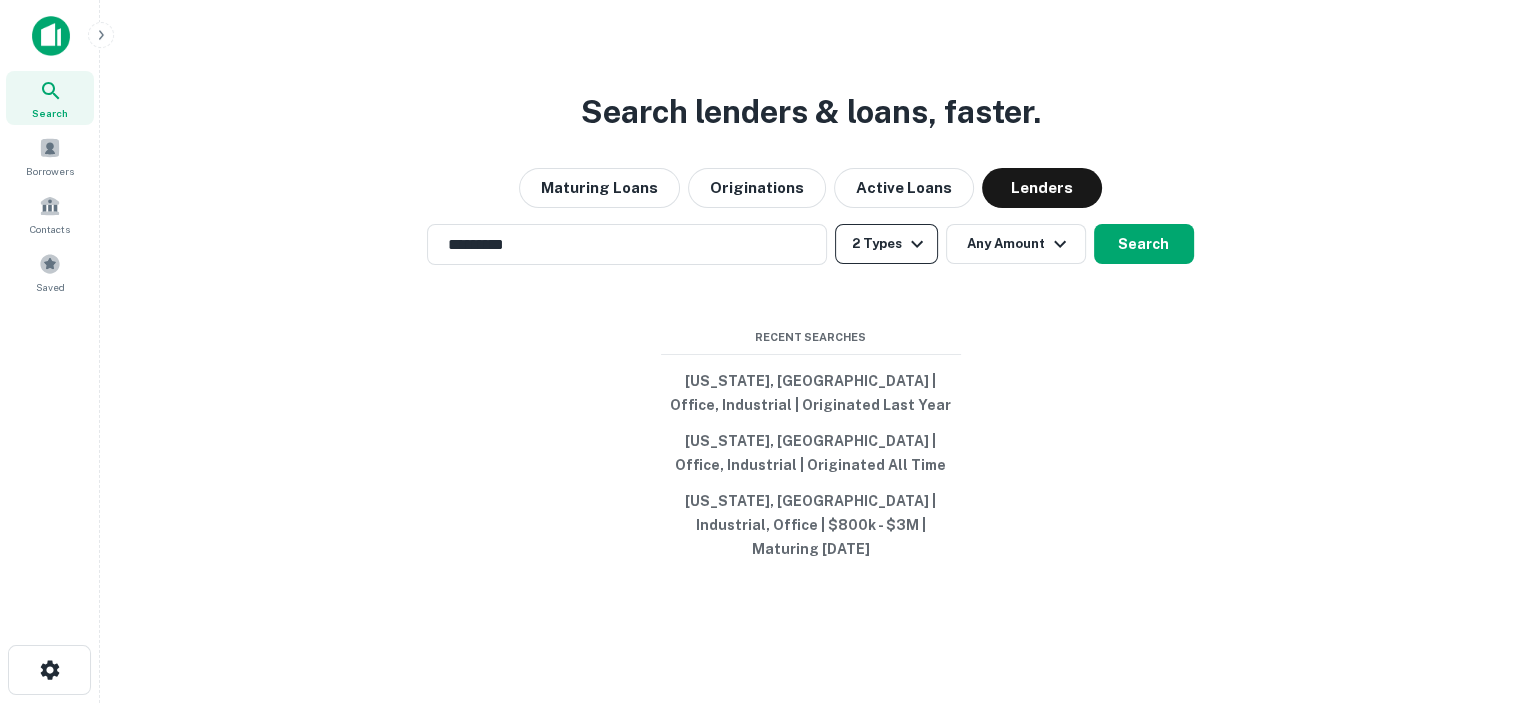 click 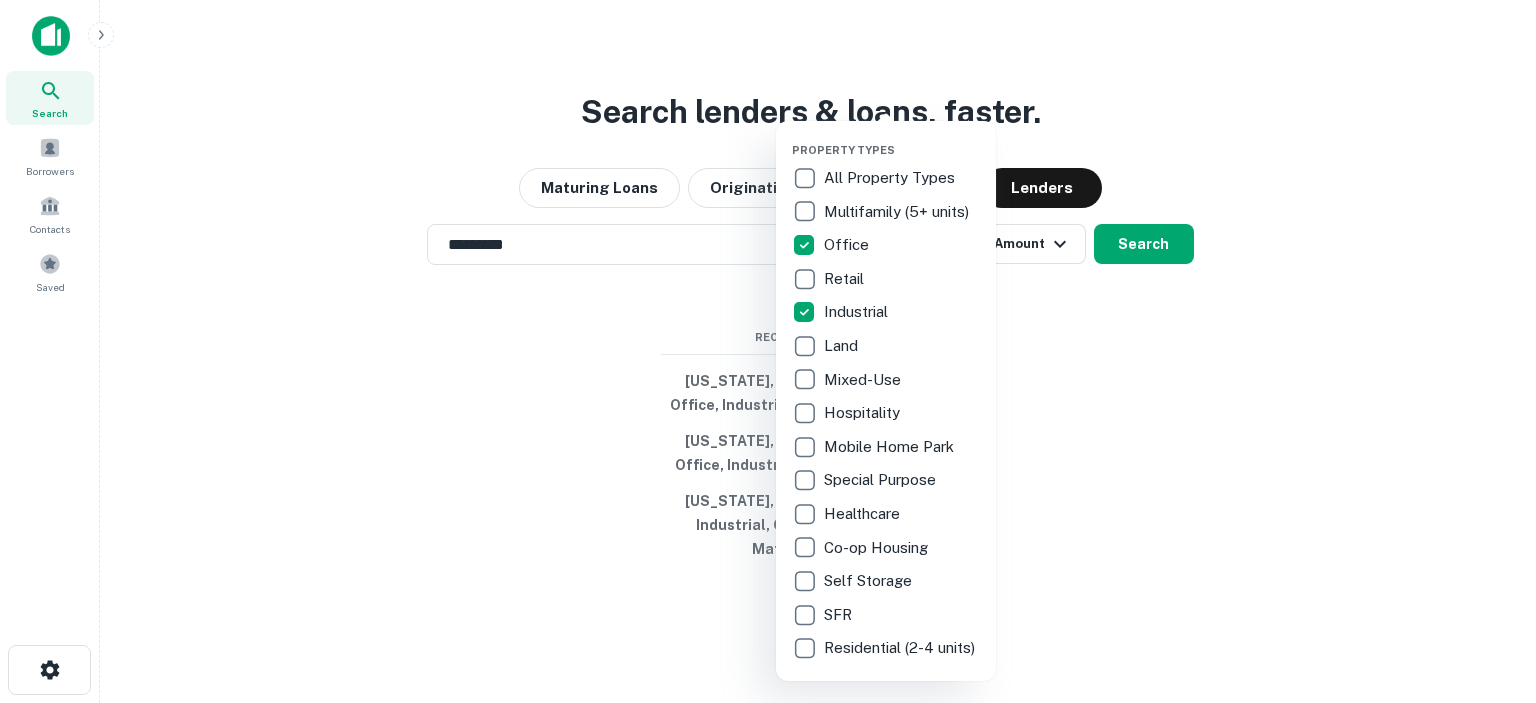 click at bounding box center (768, 351) 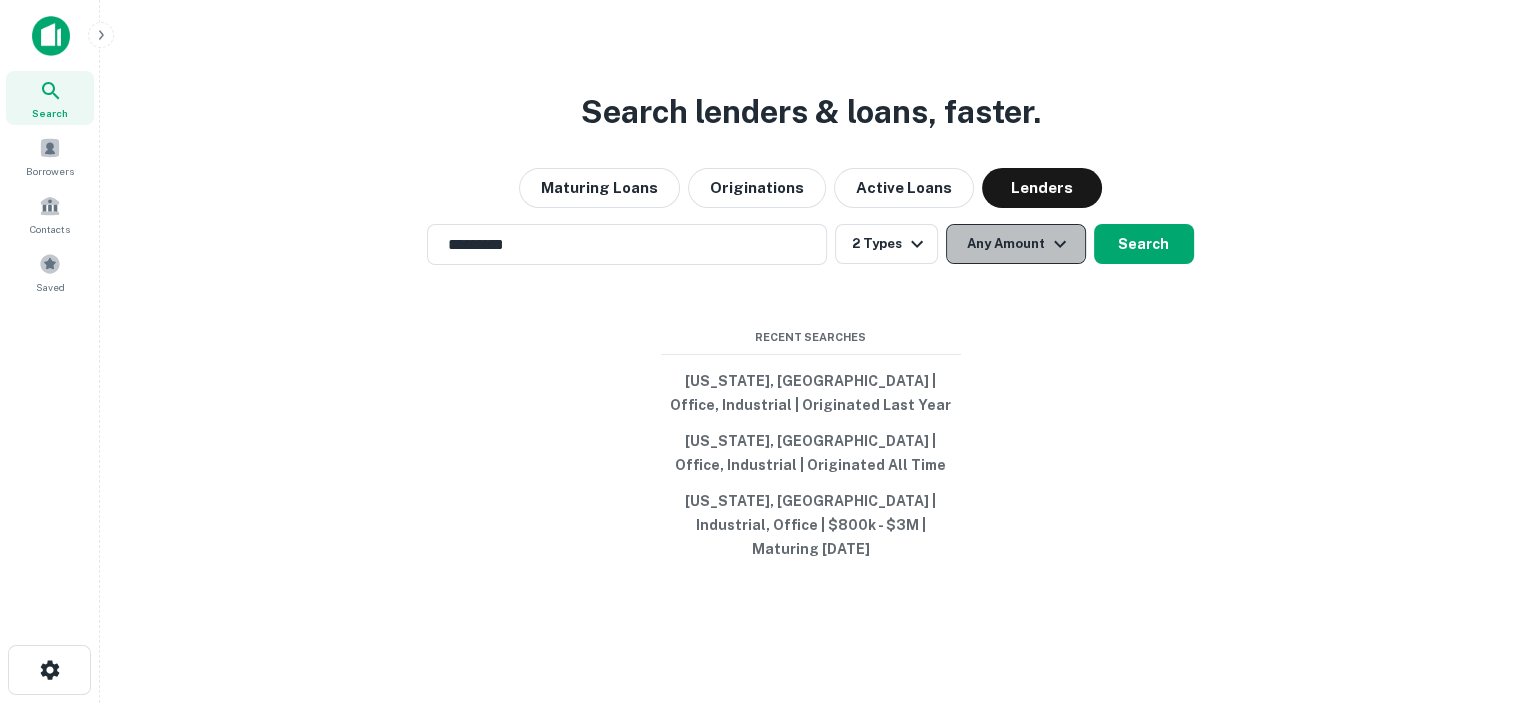 click on "Any Amount" at bounding box center [1016, 244] 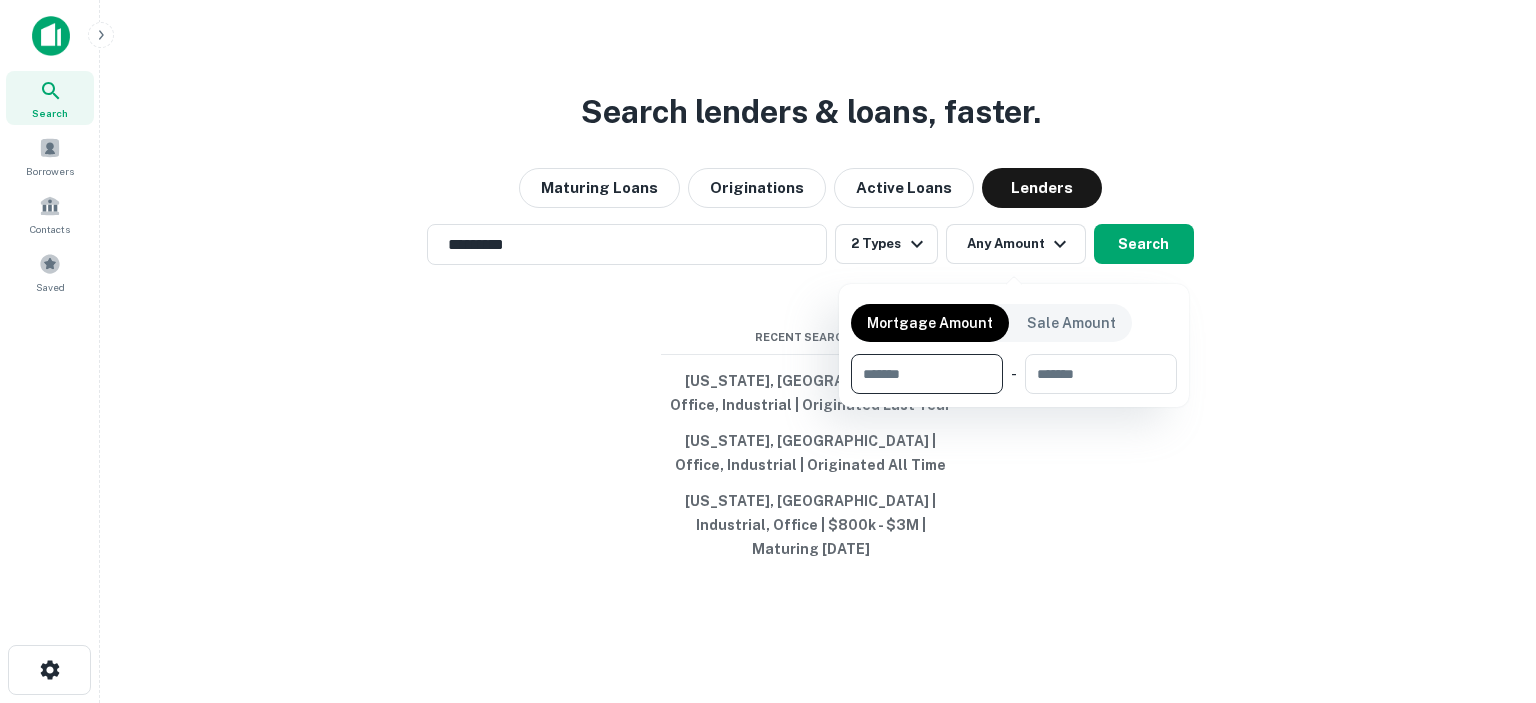 click at bounding box center [920, 374] 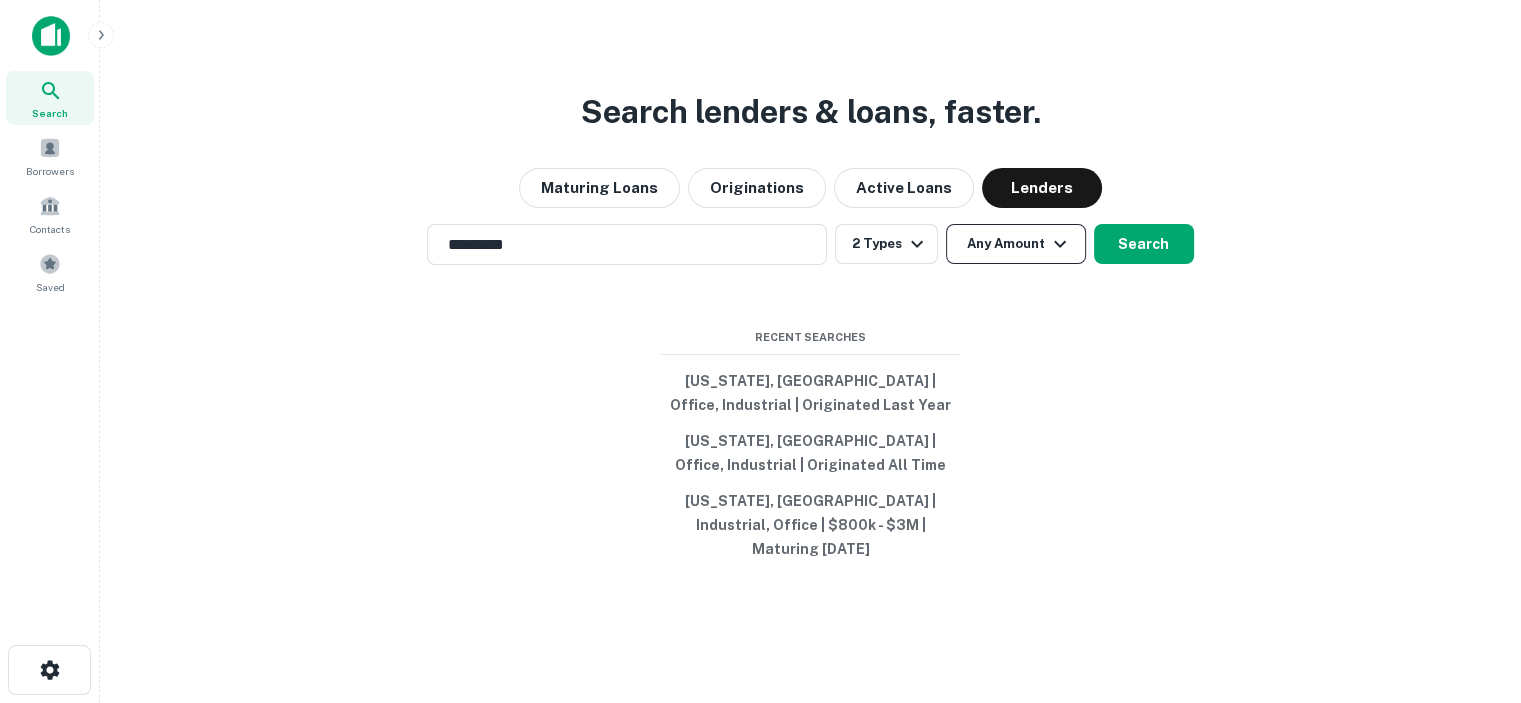 click on "Any Amount" at bounding box center (1016, 244) 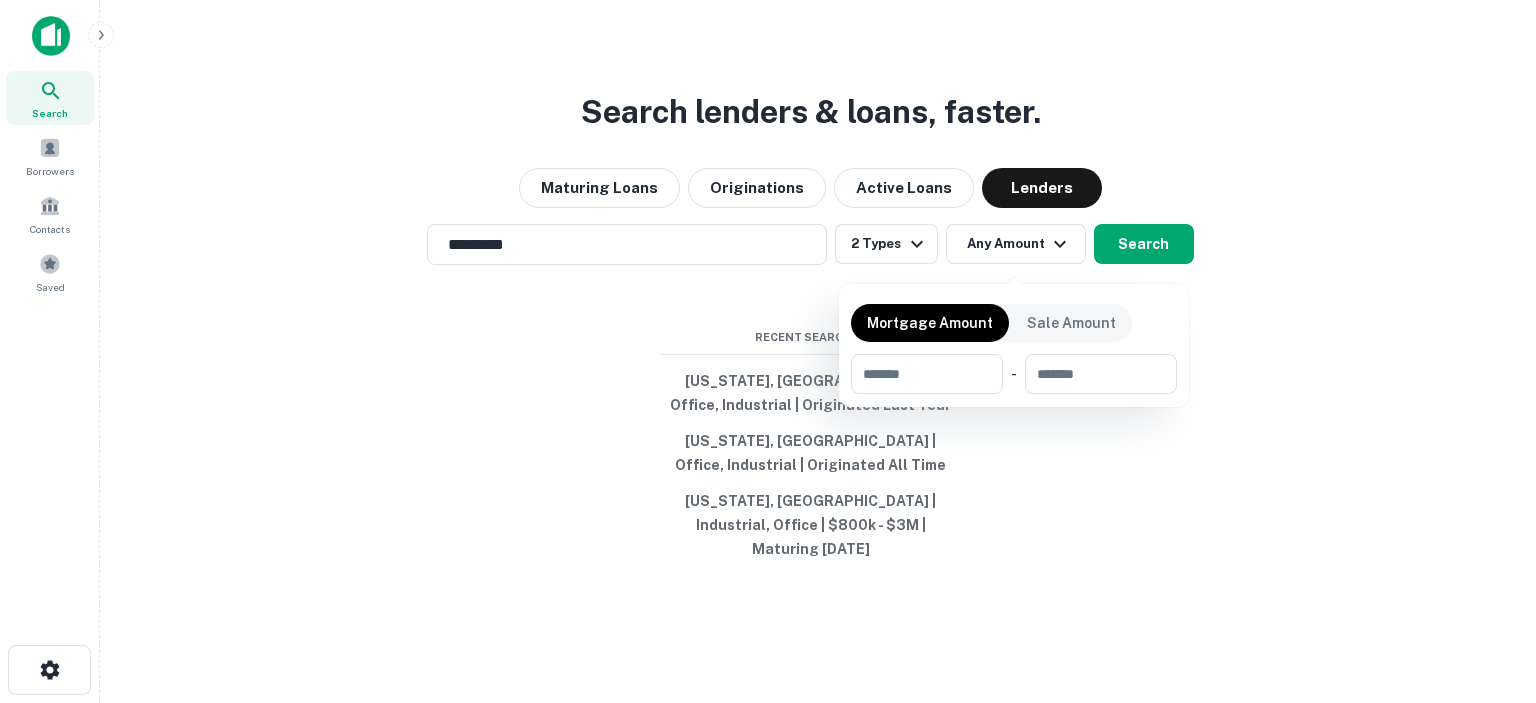 click at bounding box center (768, 351) 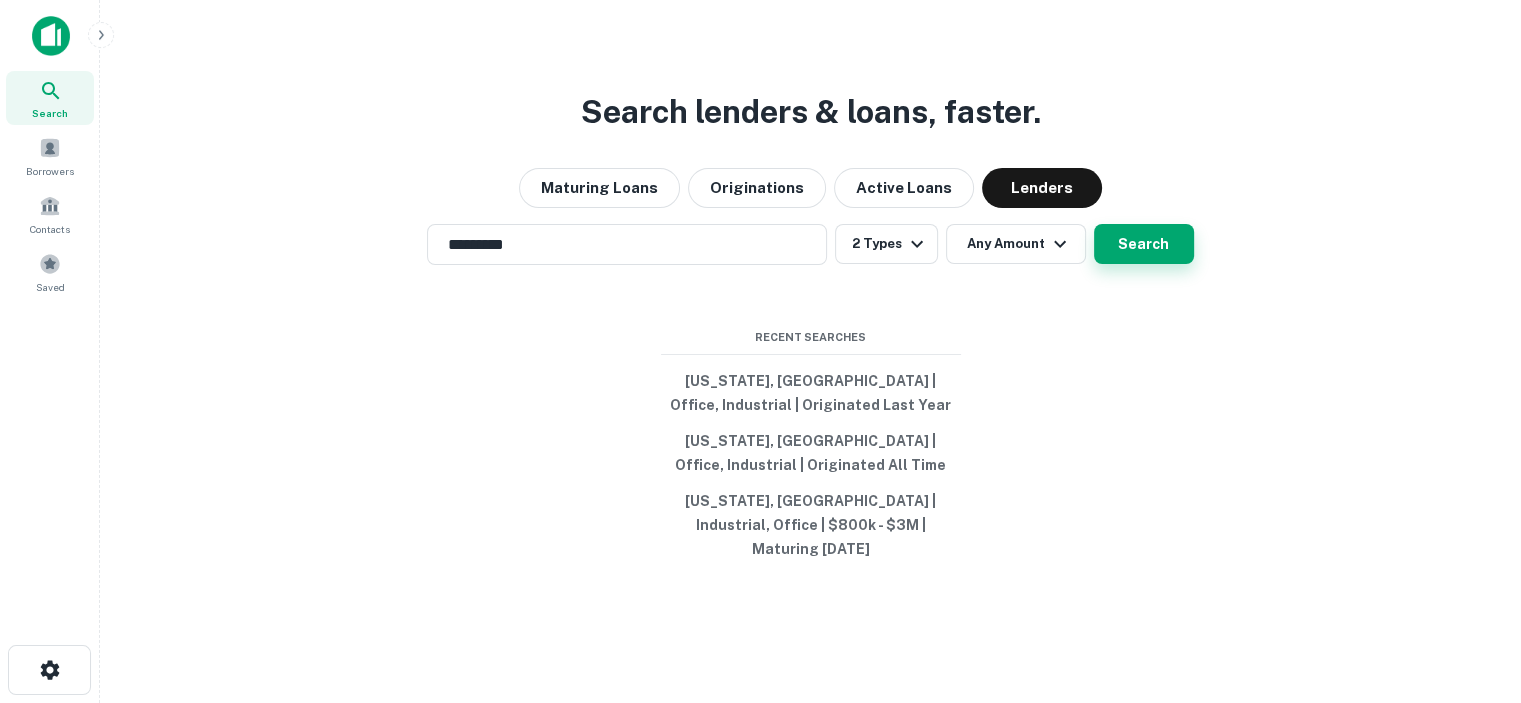 click on "Search" at bounding box center [1144, 244] 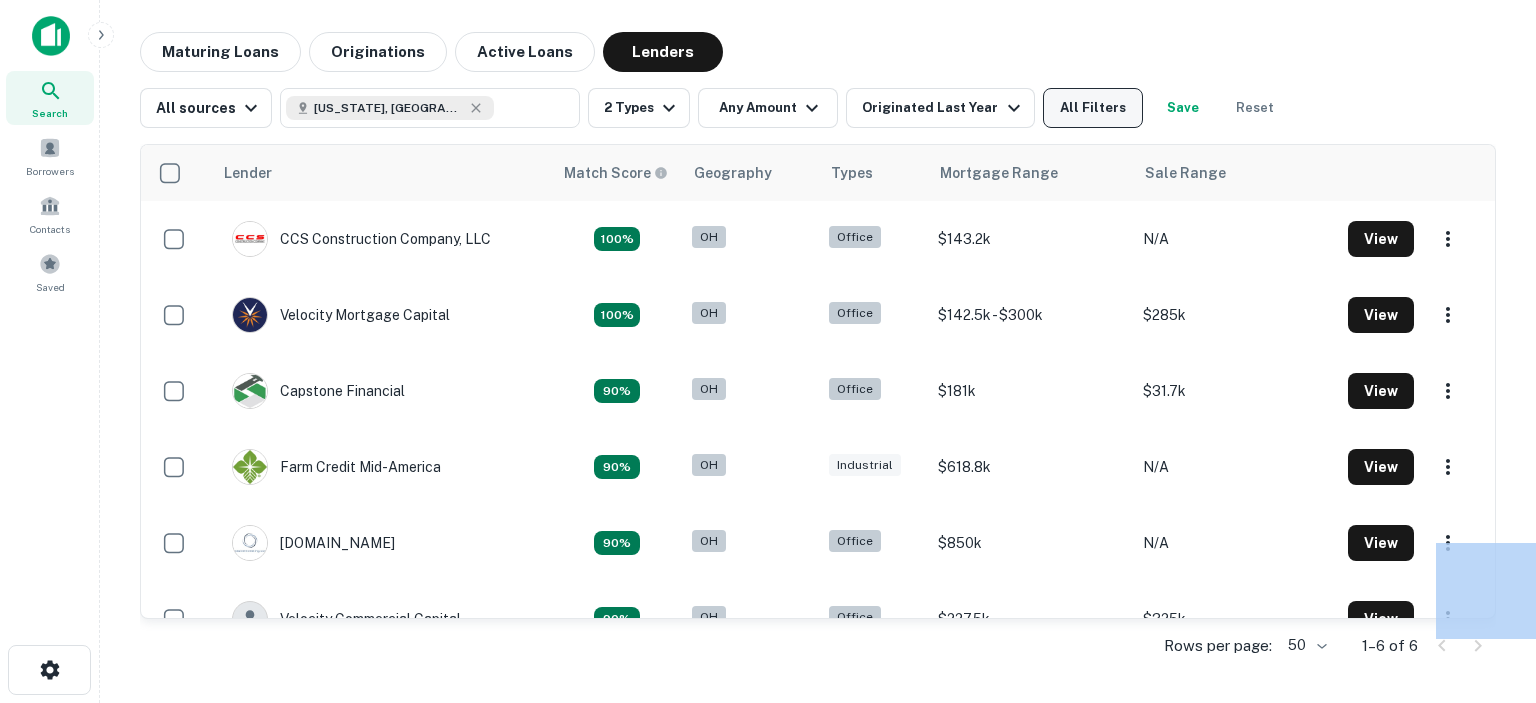 click on "All Filters" at bounding box center (1093, 108) 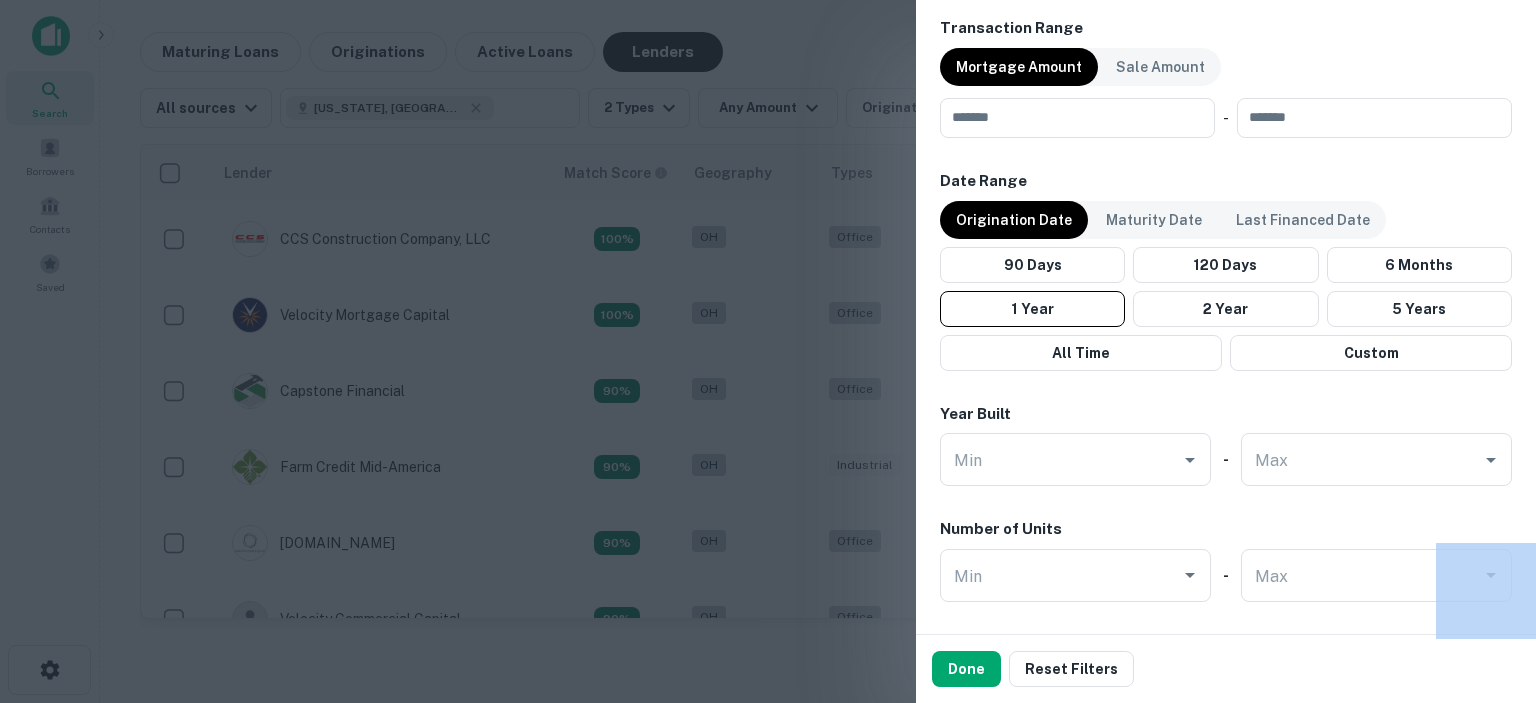 scroll, scrollTop: 1085, scrollLeft: 0, axis: vertical 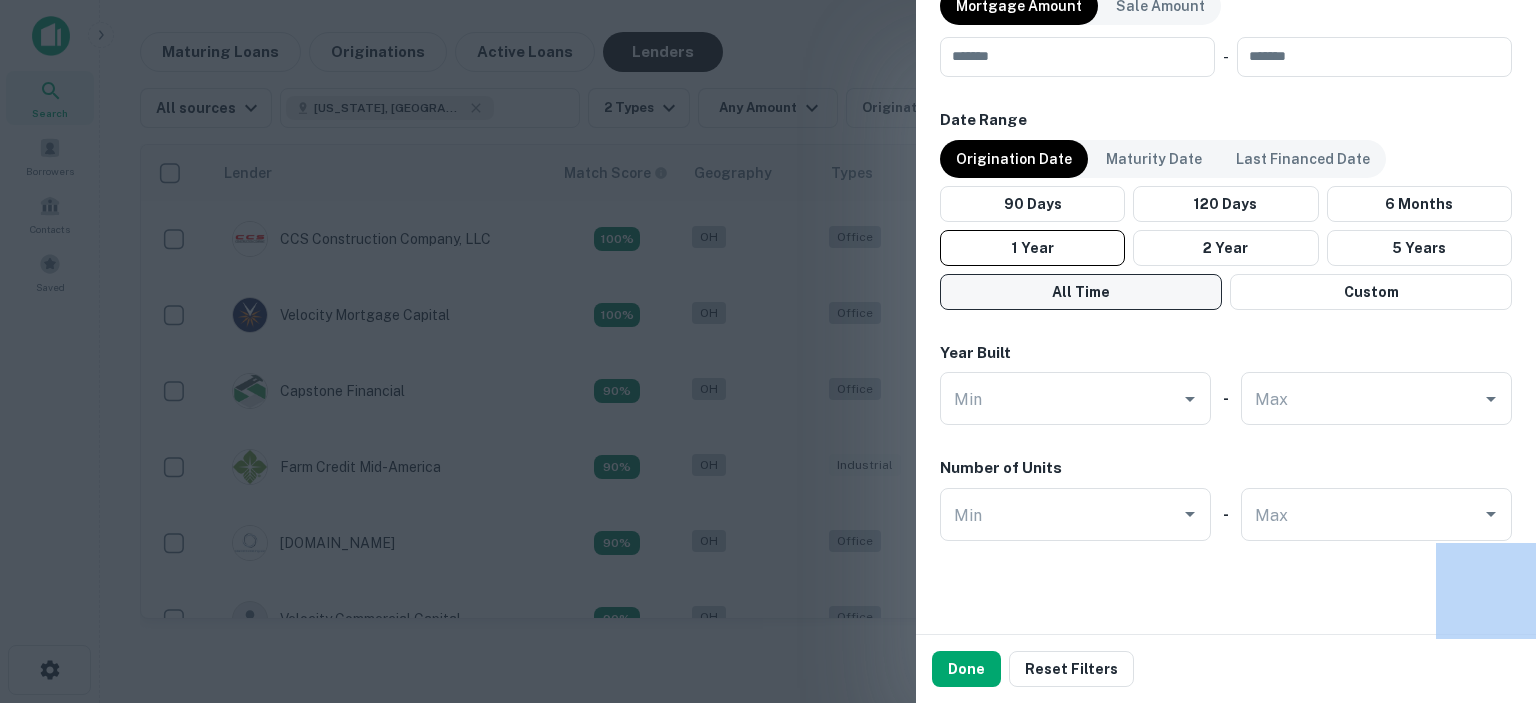 click on "All Time" at bounding box center [1081, 292] 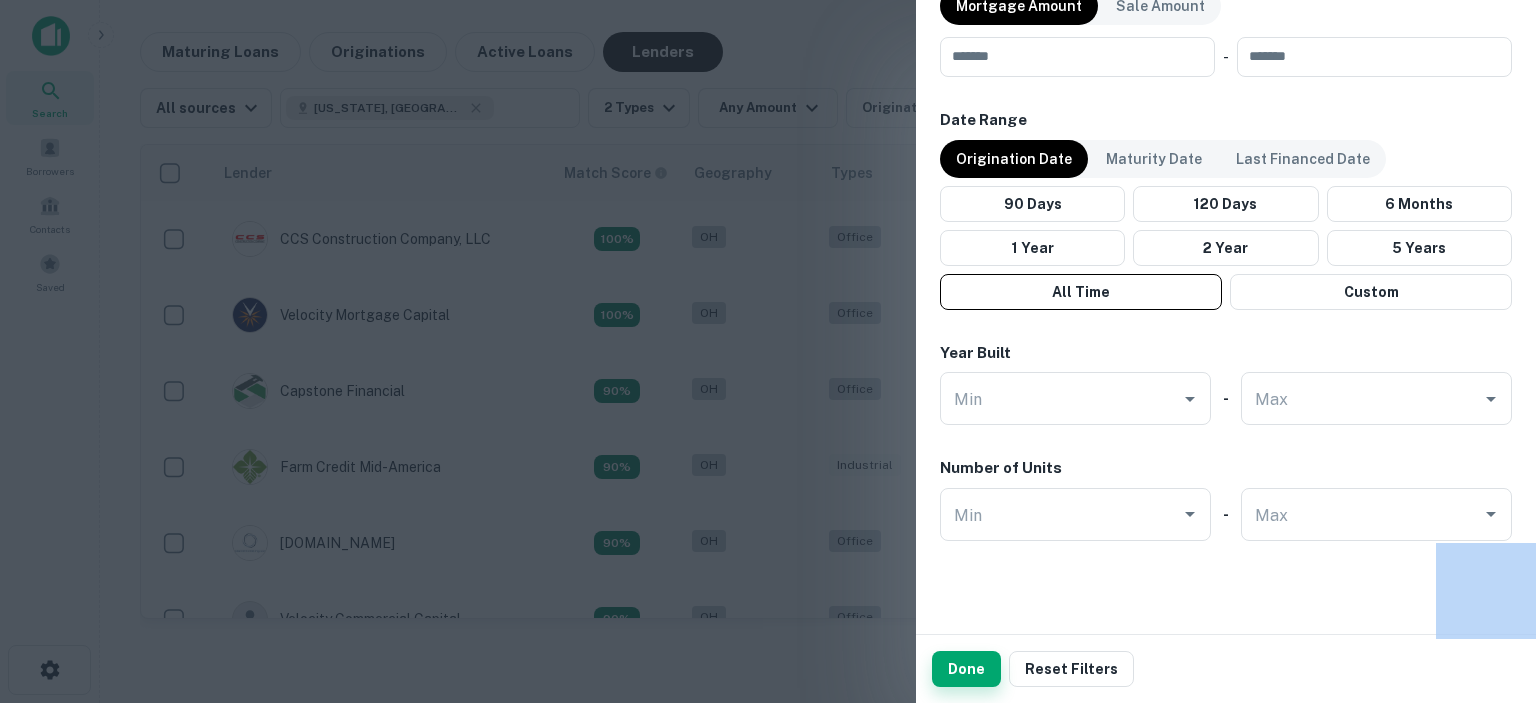 click on "Done" at bounding box center [966, 669] 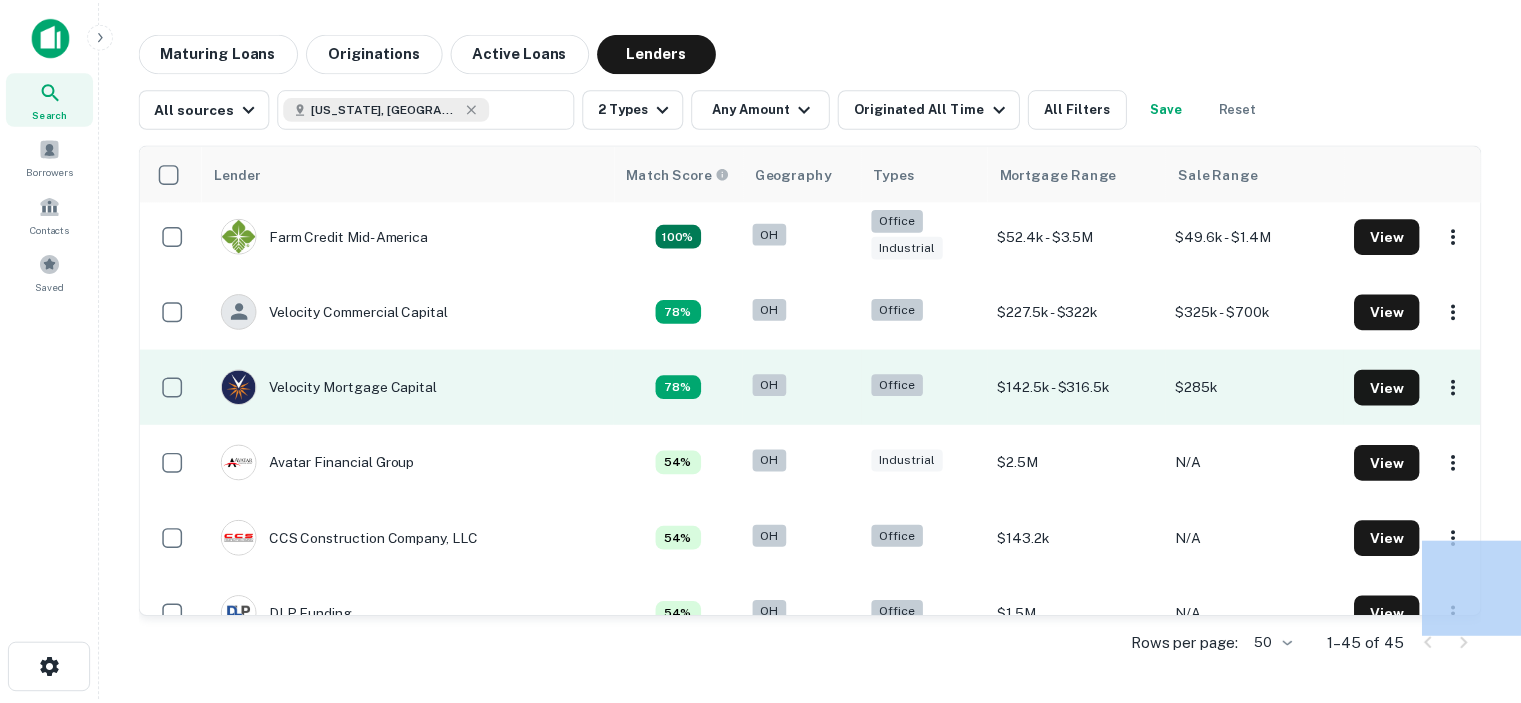 scroll, scrollTop: 0, scrollLeft: 0, axis: both 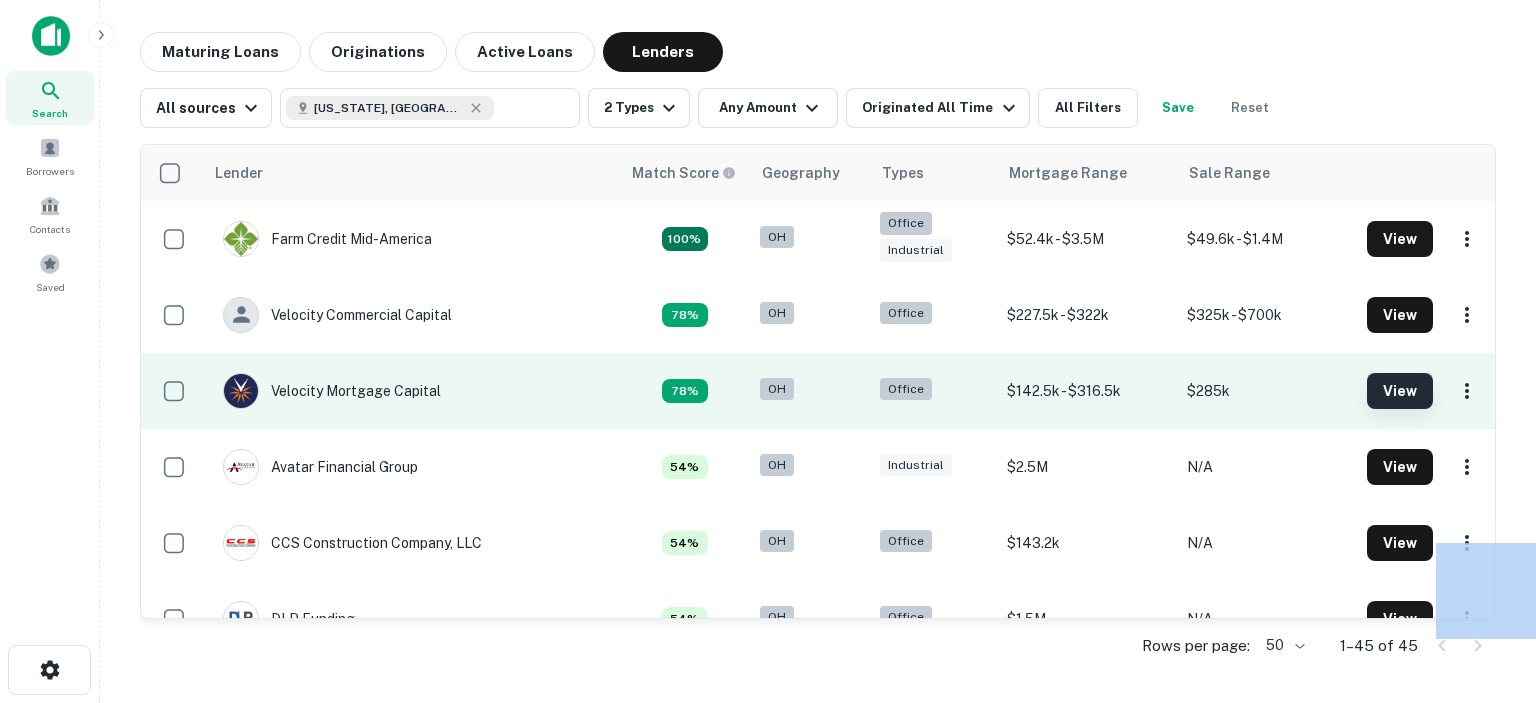 click on "View" at bounding box center [1400, 391] 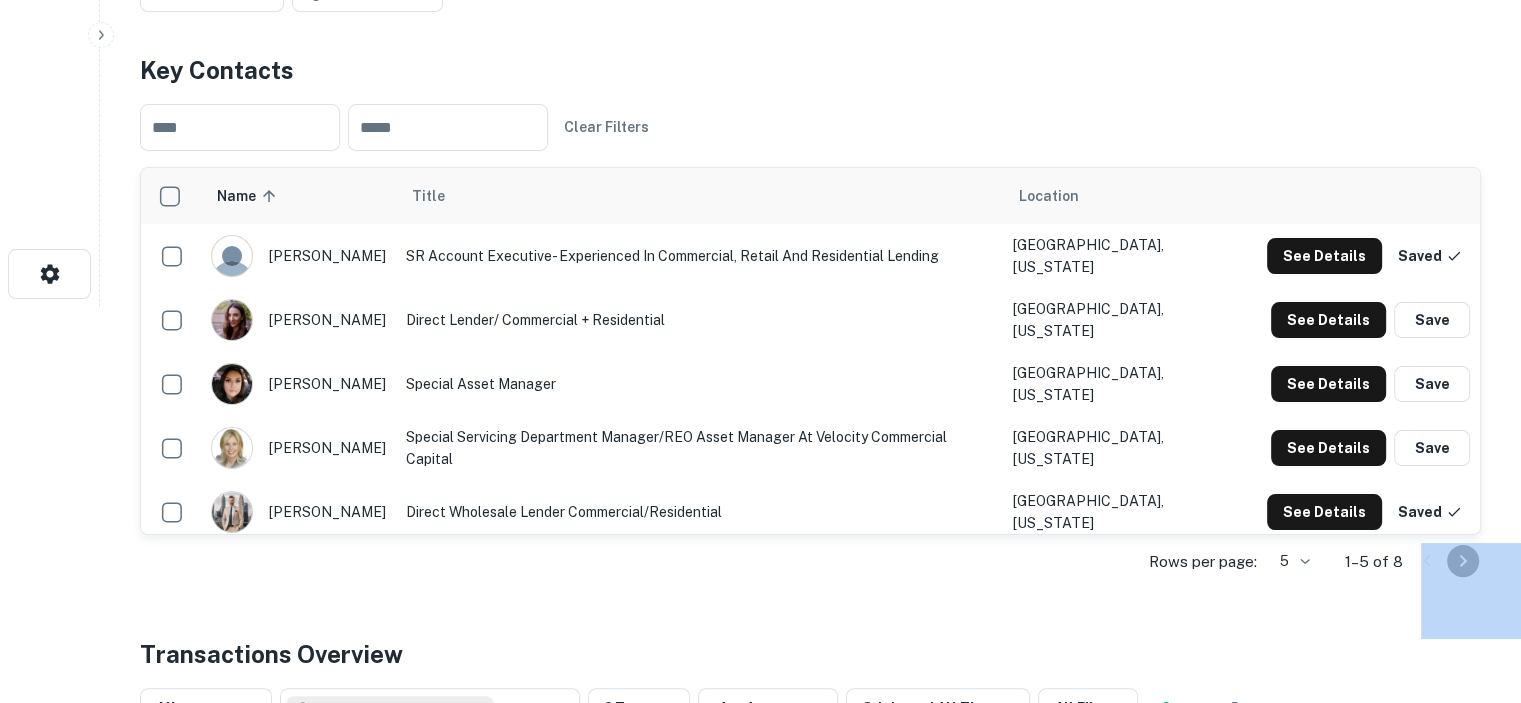 scroll, scrollTop: 400, scrollLeft: 0, axis: vertical 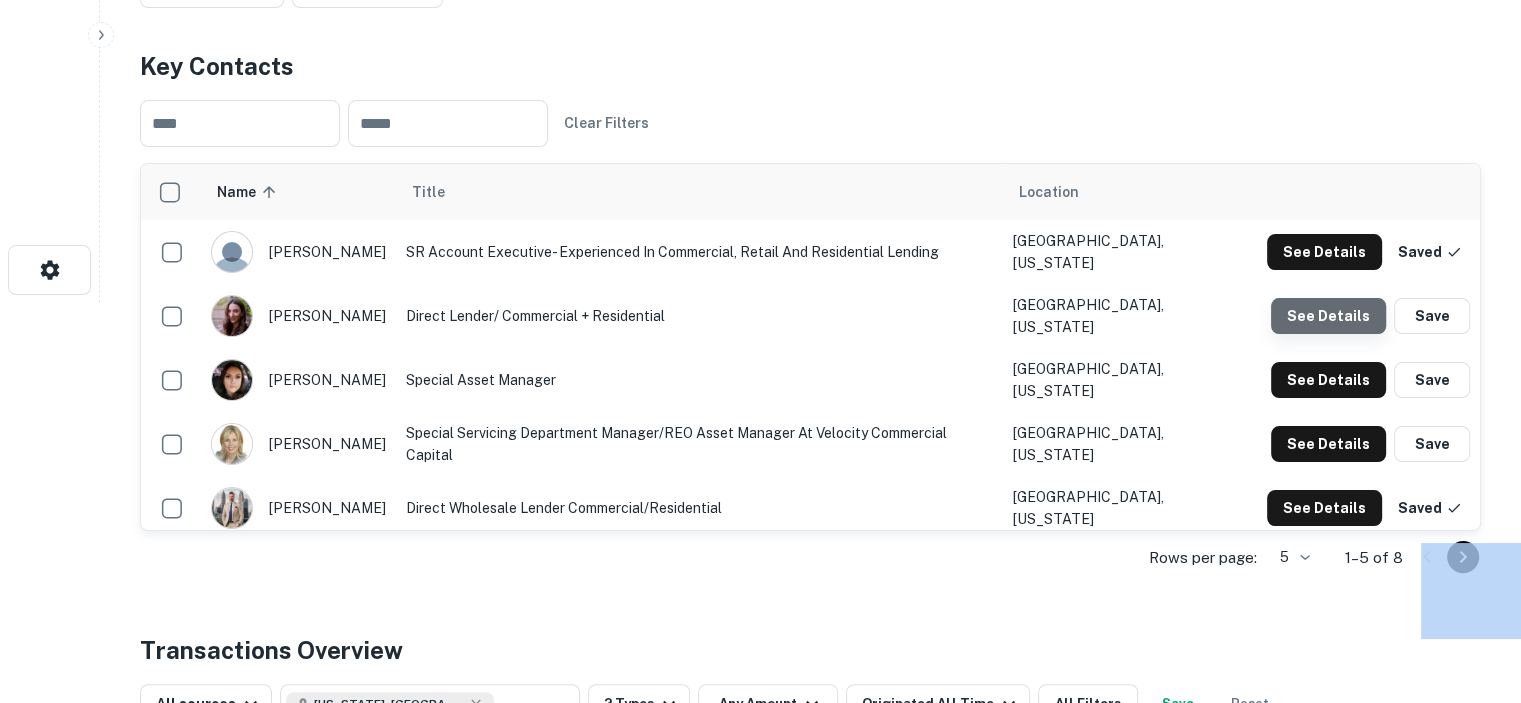 click on "See Details" at bounding box center (1324, 252) 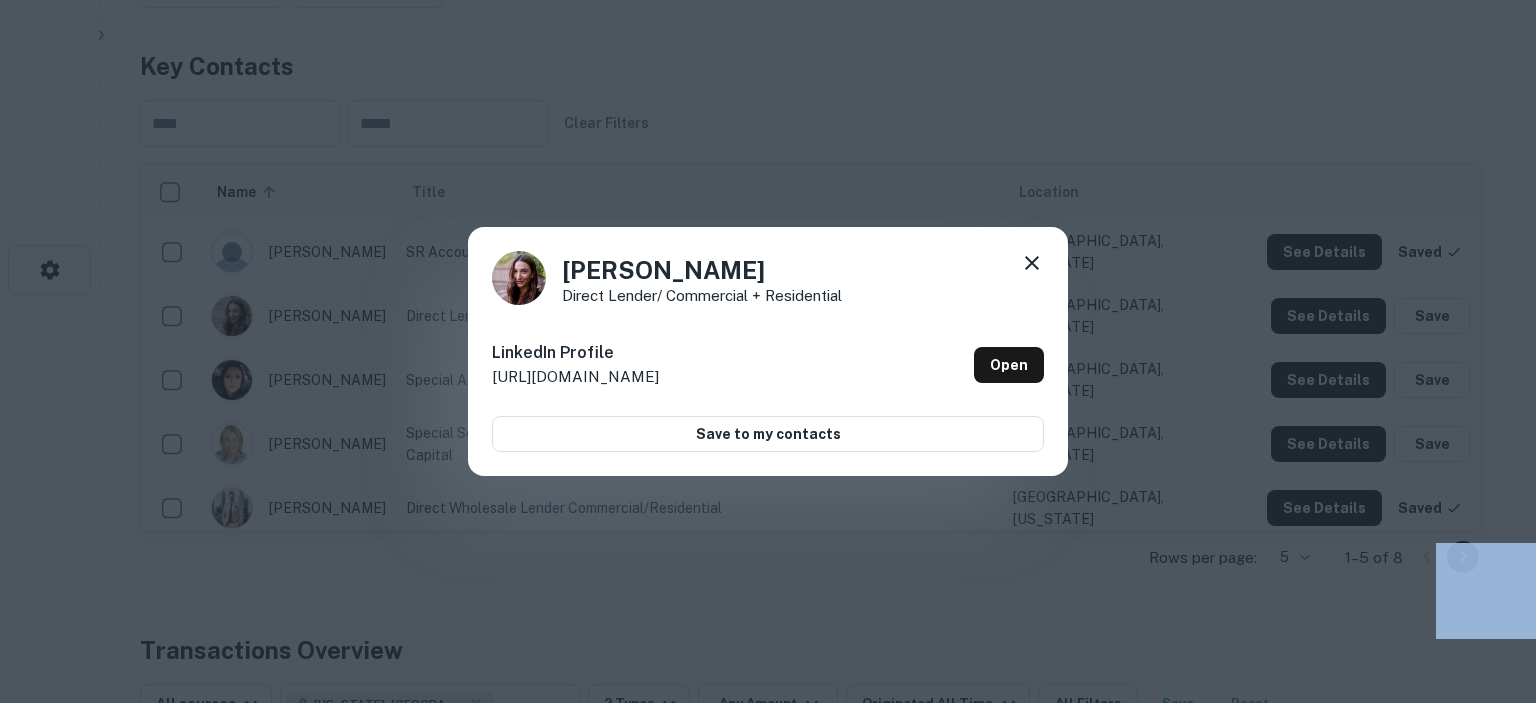 click 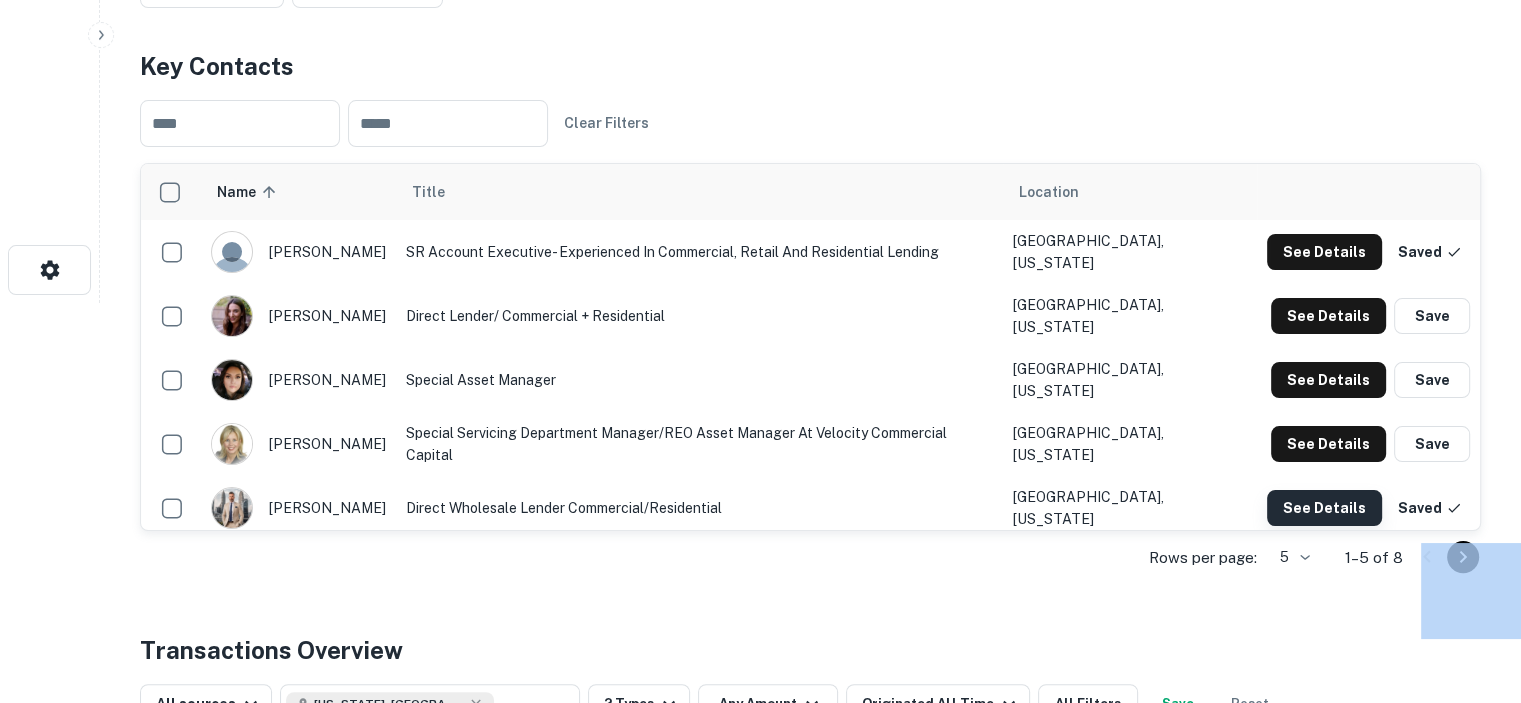 click on "See Details" at bounding box center (1324, 252) 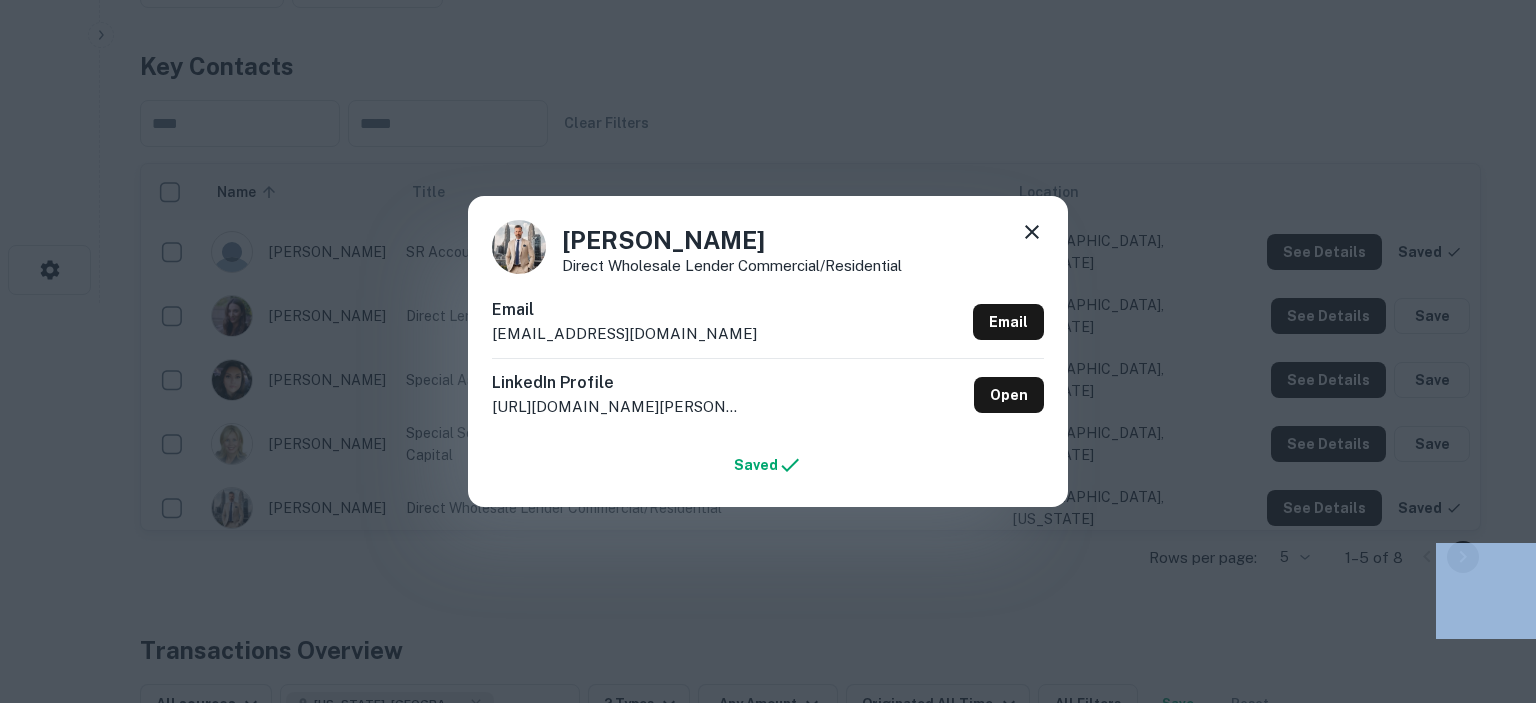 click 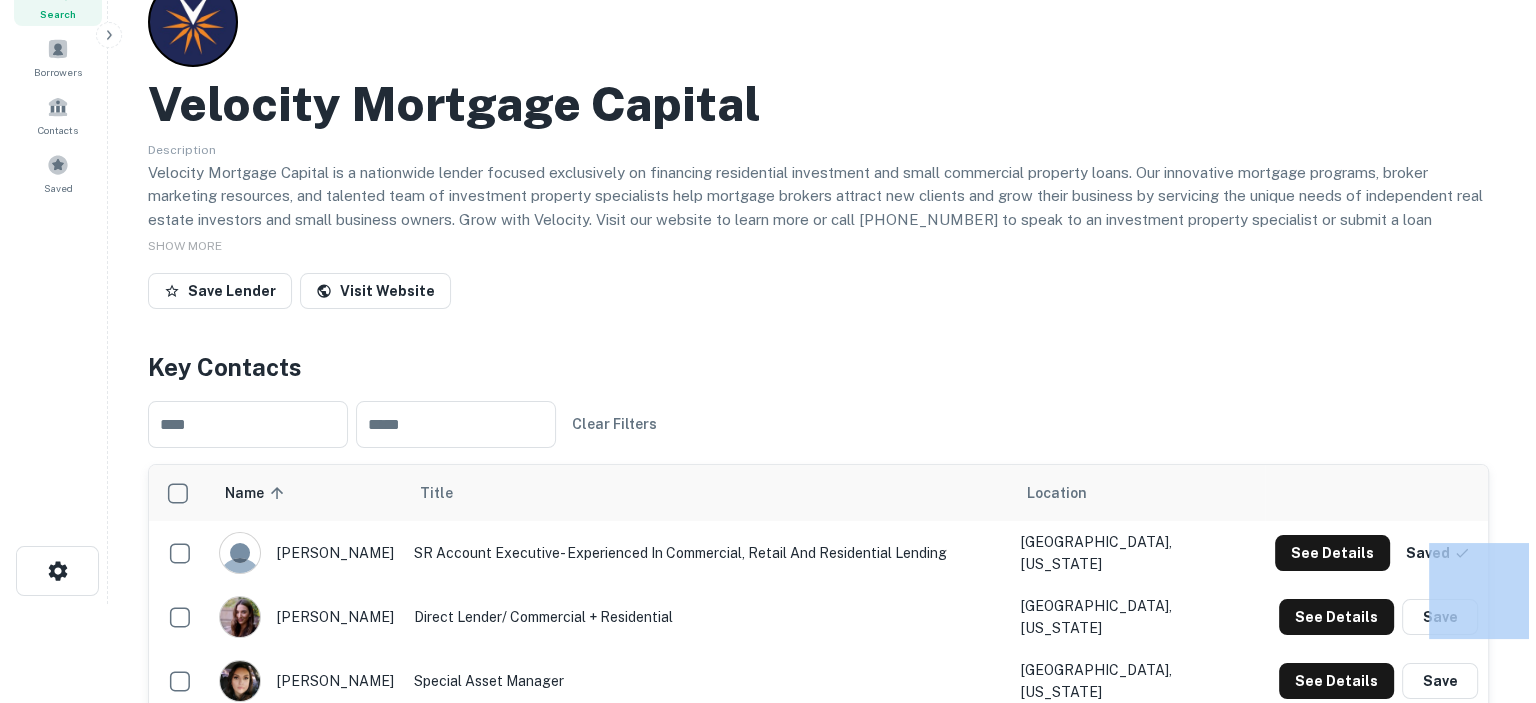 scroll, scrollTop: 0, scrollLeft: 0, axis: both 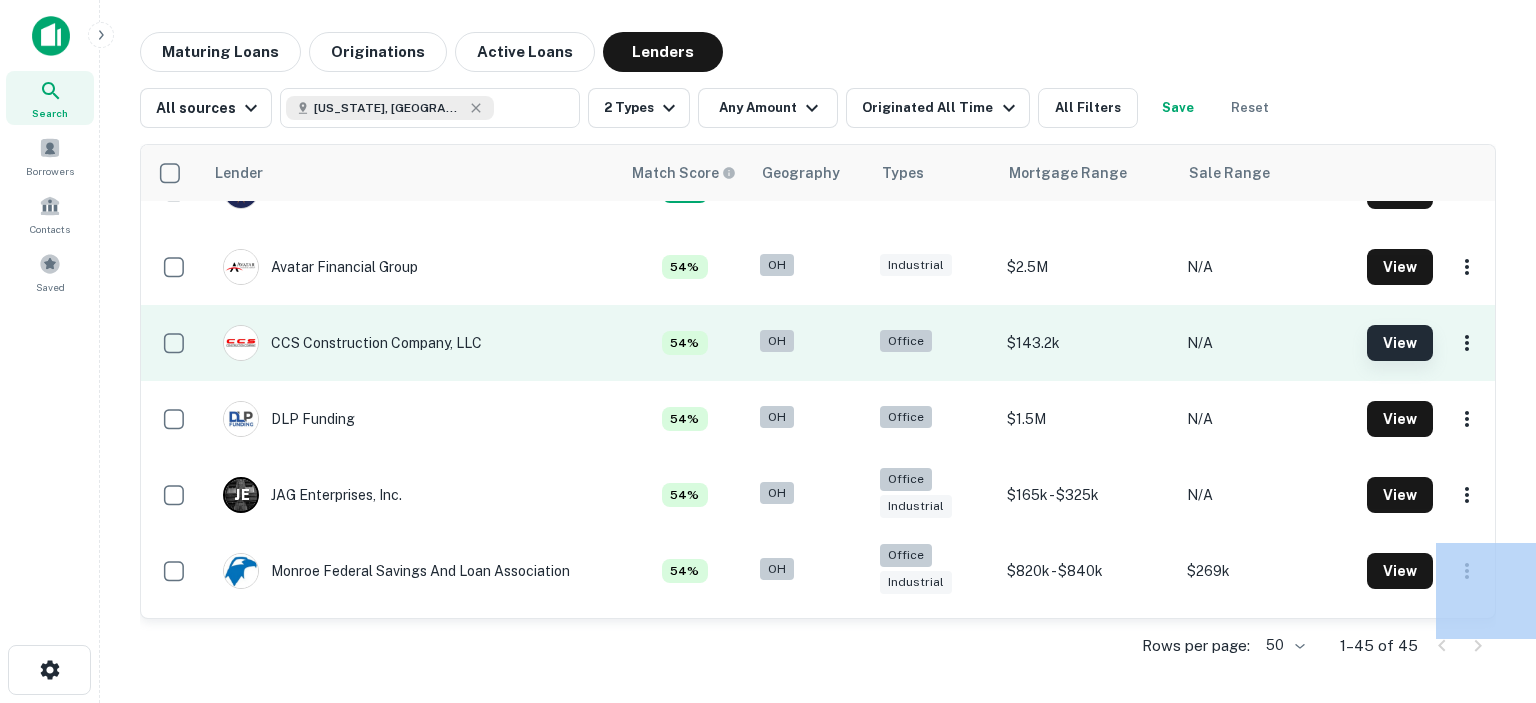 click on "View" at bounding box center [1400, 343] 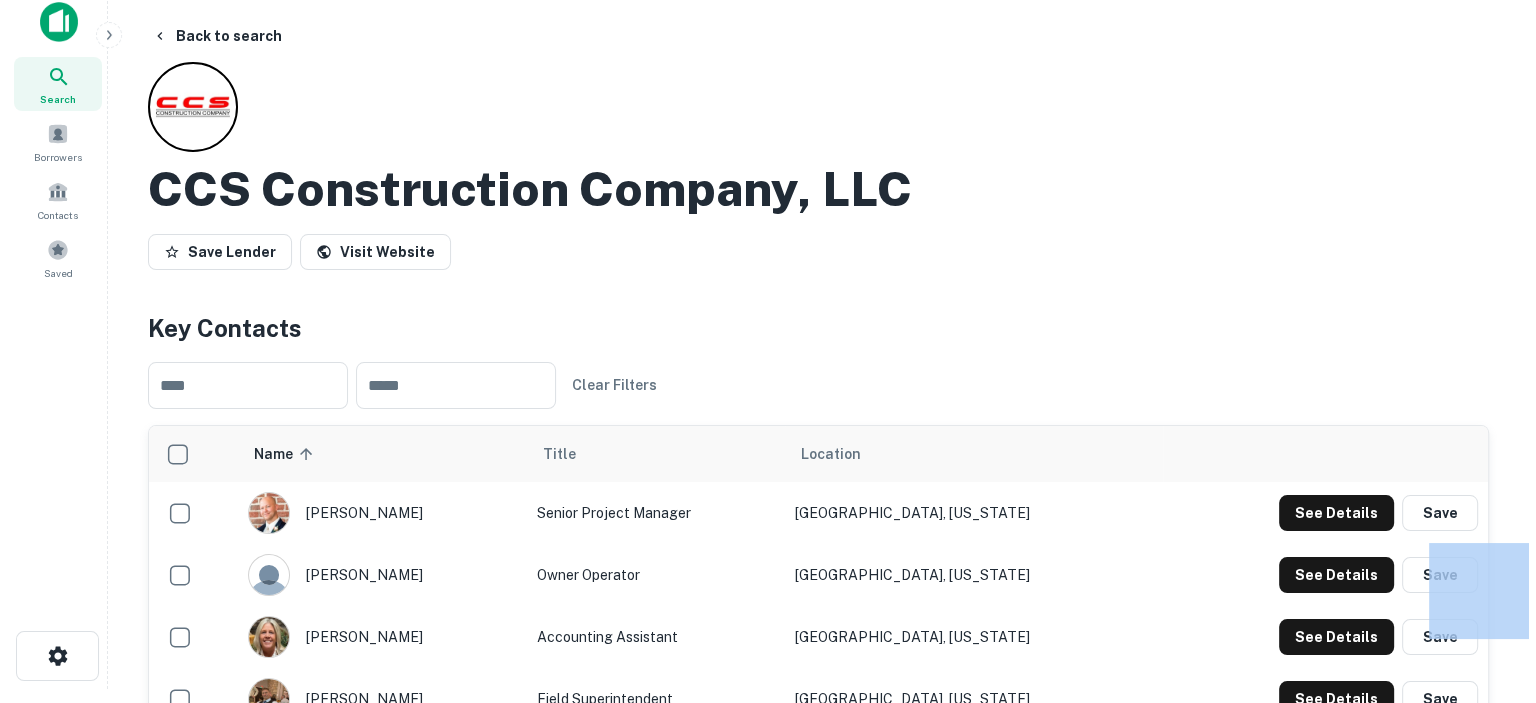 scroll, scrollTop: 0, scrollLeft: 0, axis: both 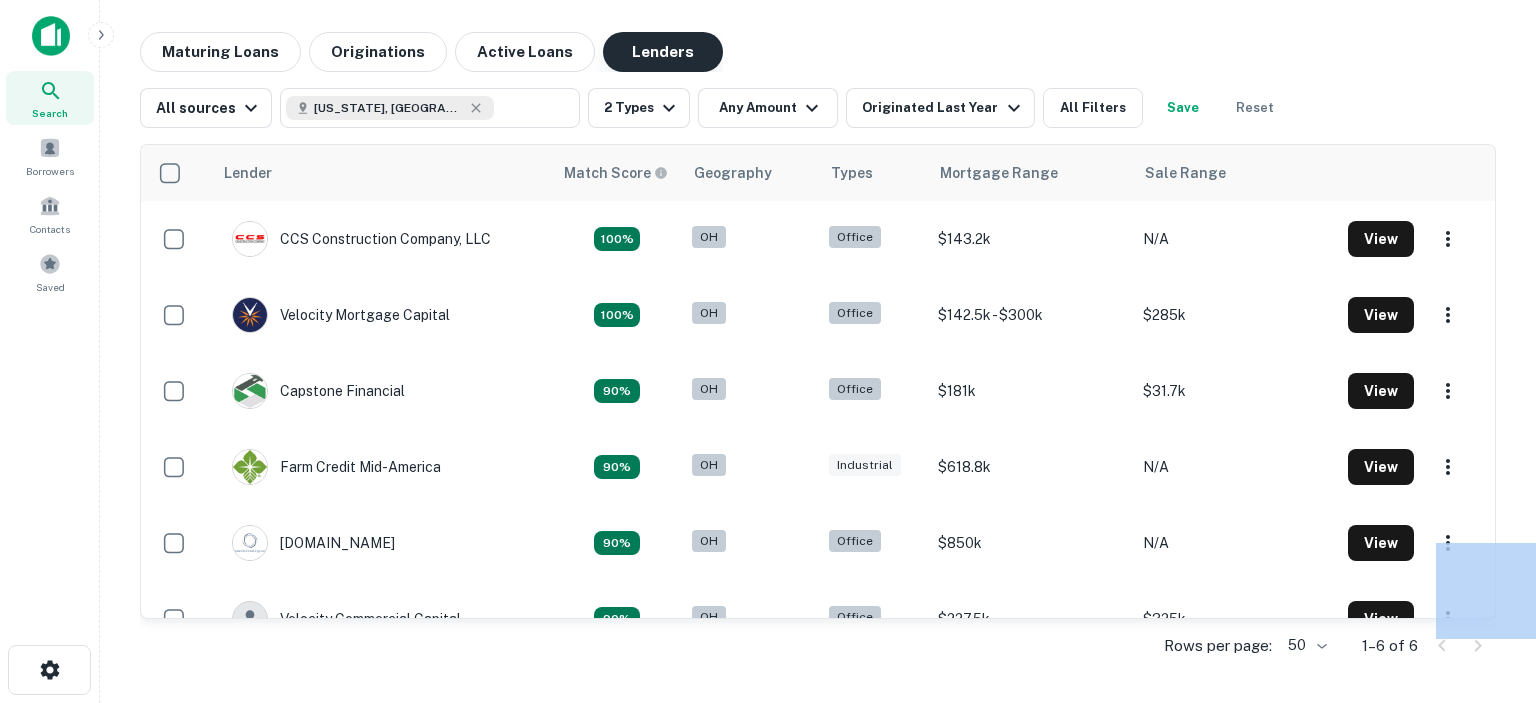 click on "Lenders" at bounding box center (663, 52) 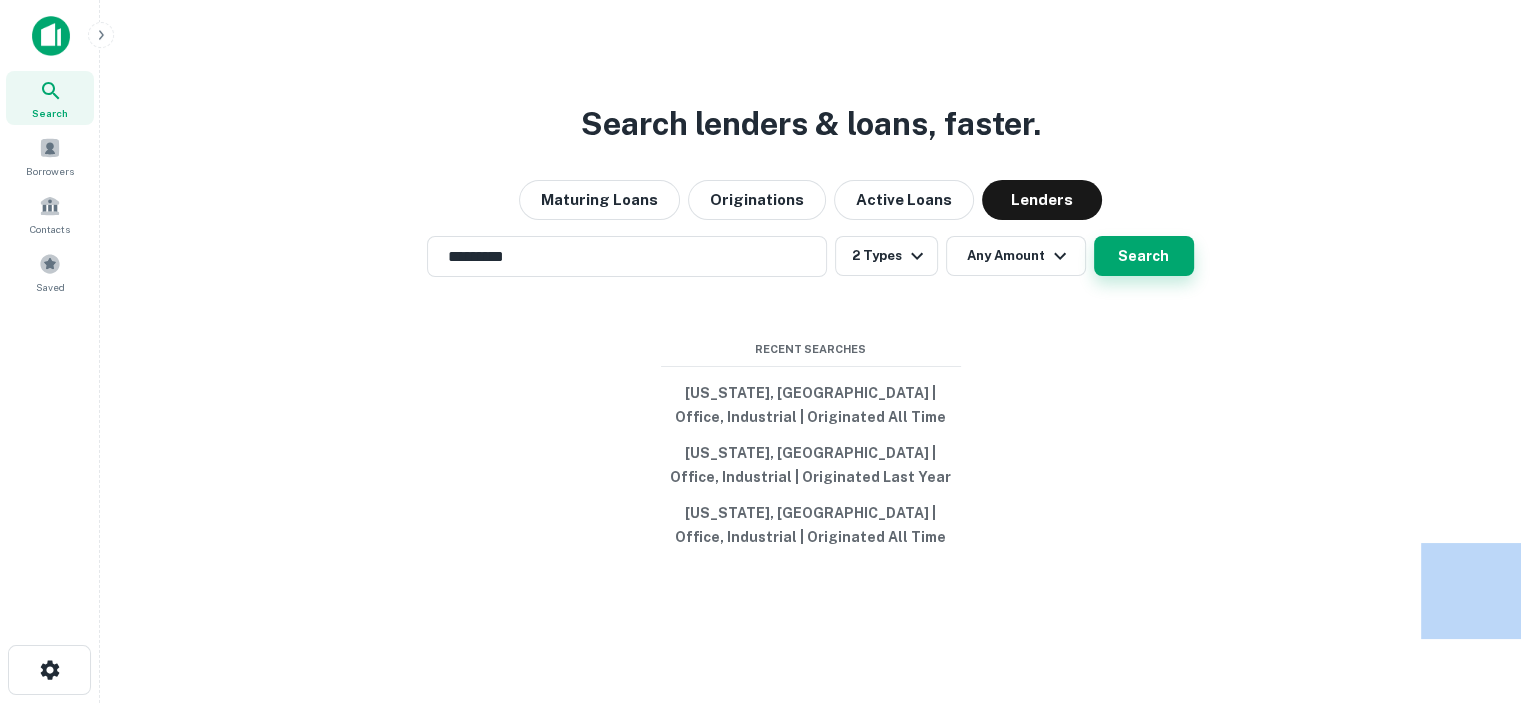 click on "Search" at bounding box center (1144, 256) 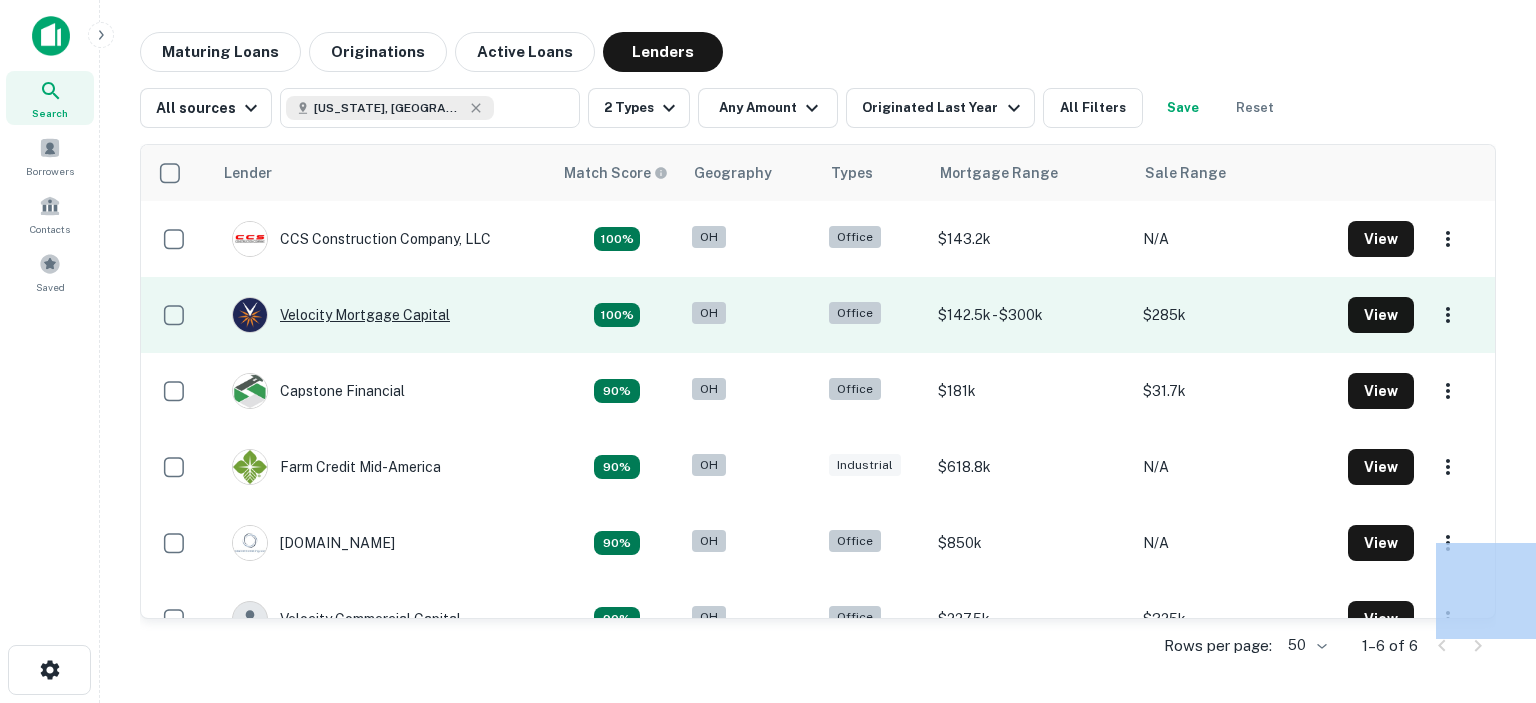 scroll, scrollTop: 38, scrollLeft: 0, axis: vertical 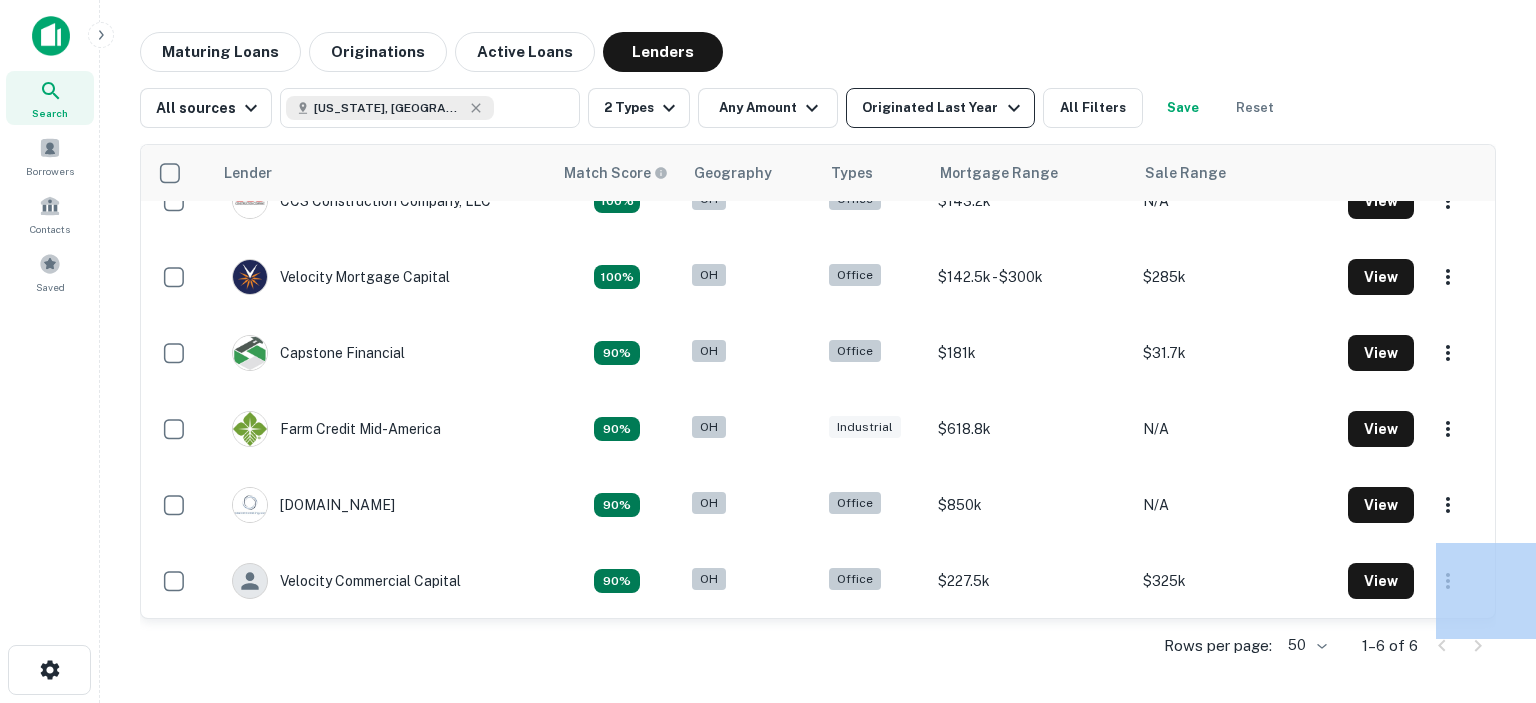 click 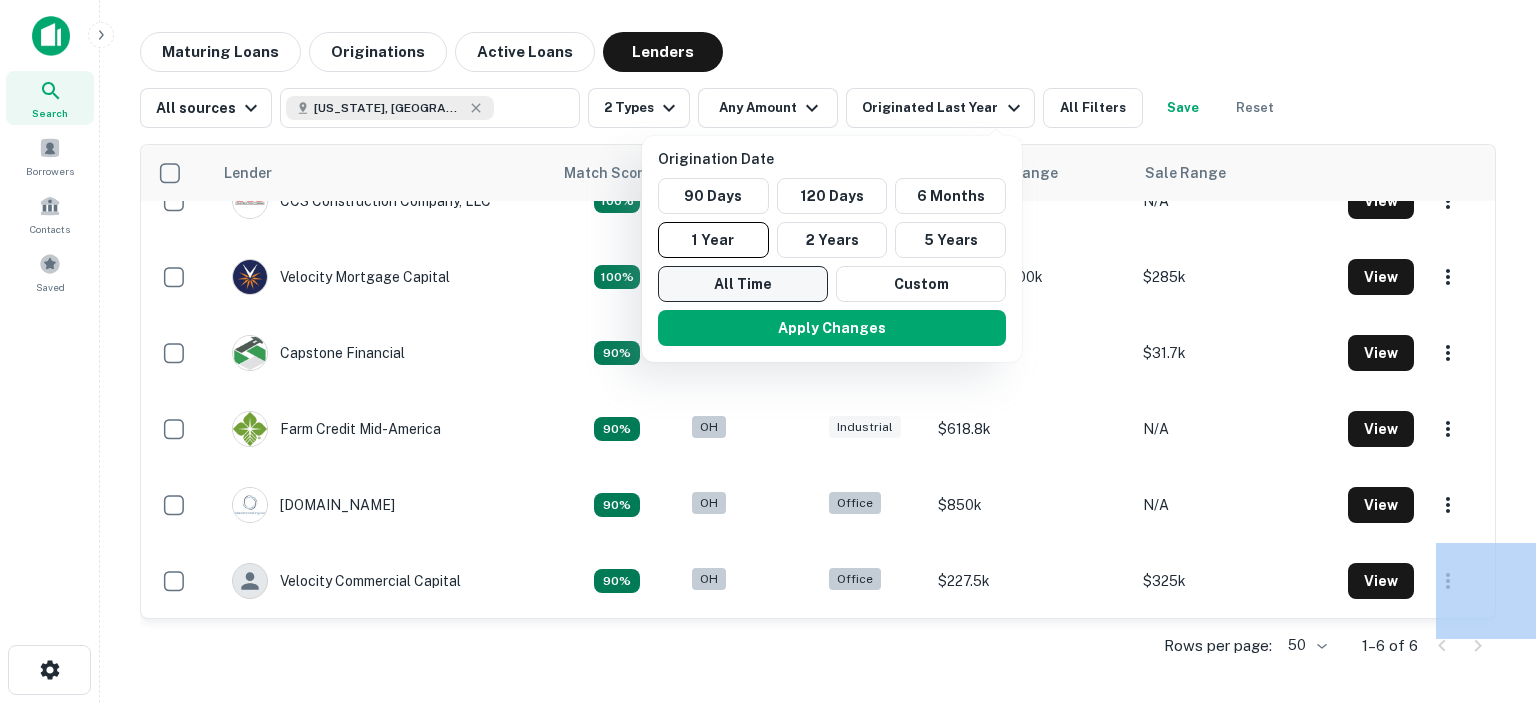 click on "All Time" at bounding box center (743, 284) 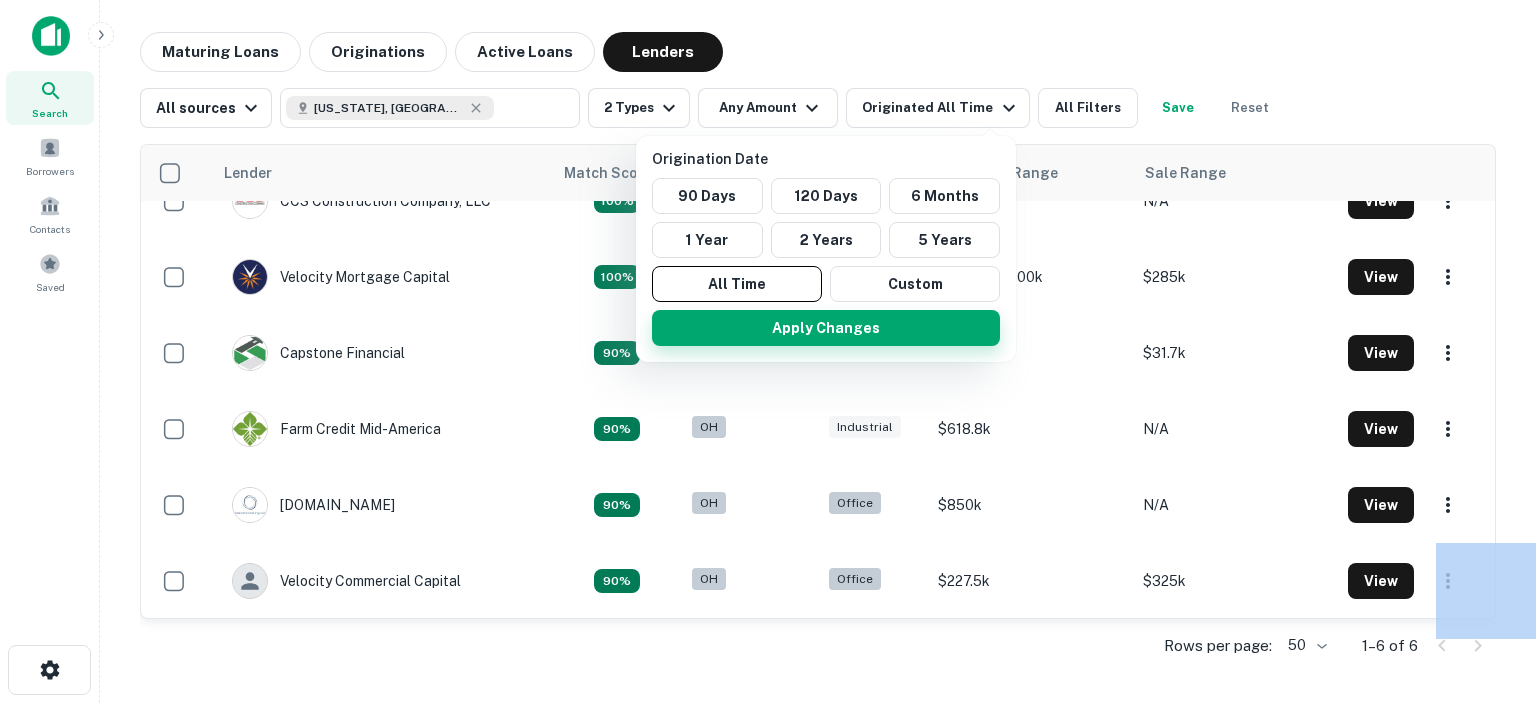 click on "Apply Changes" at bounding box center [826, 328] 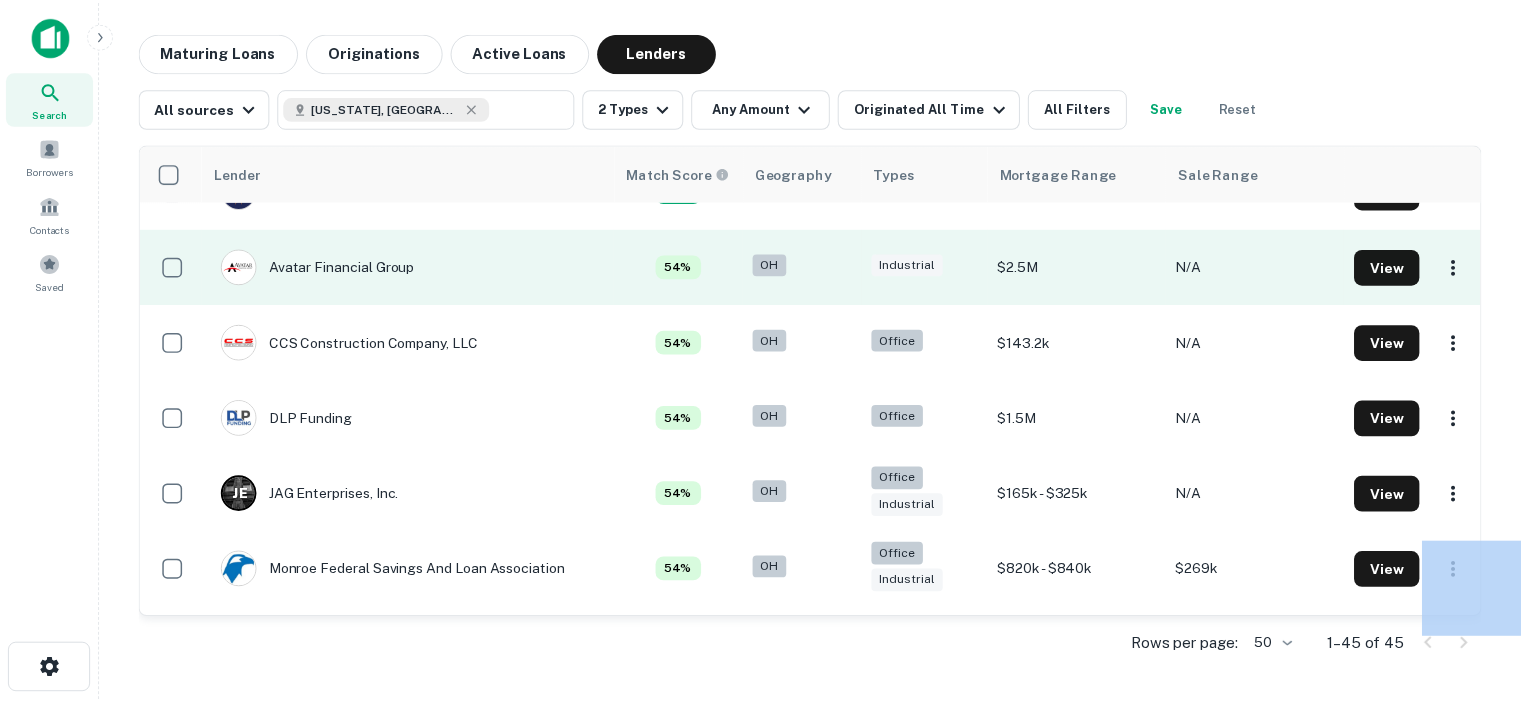 scroll, scrollTop: 100, scrollLeft: 0, axis: vertical 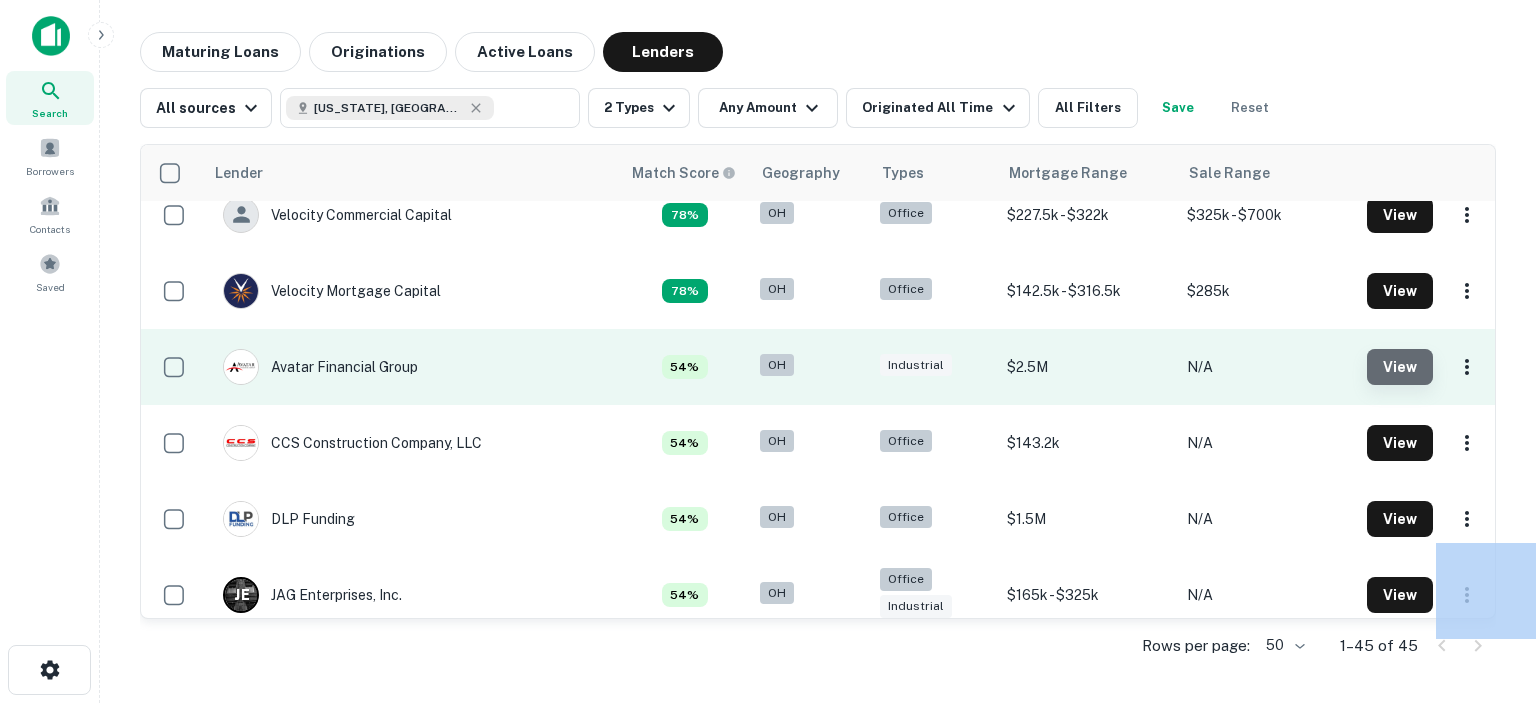 click on "View" at bounding box center [1400, 367] 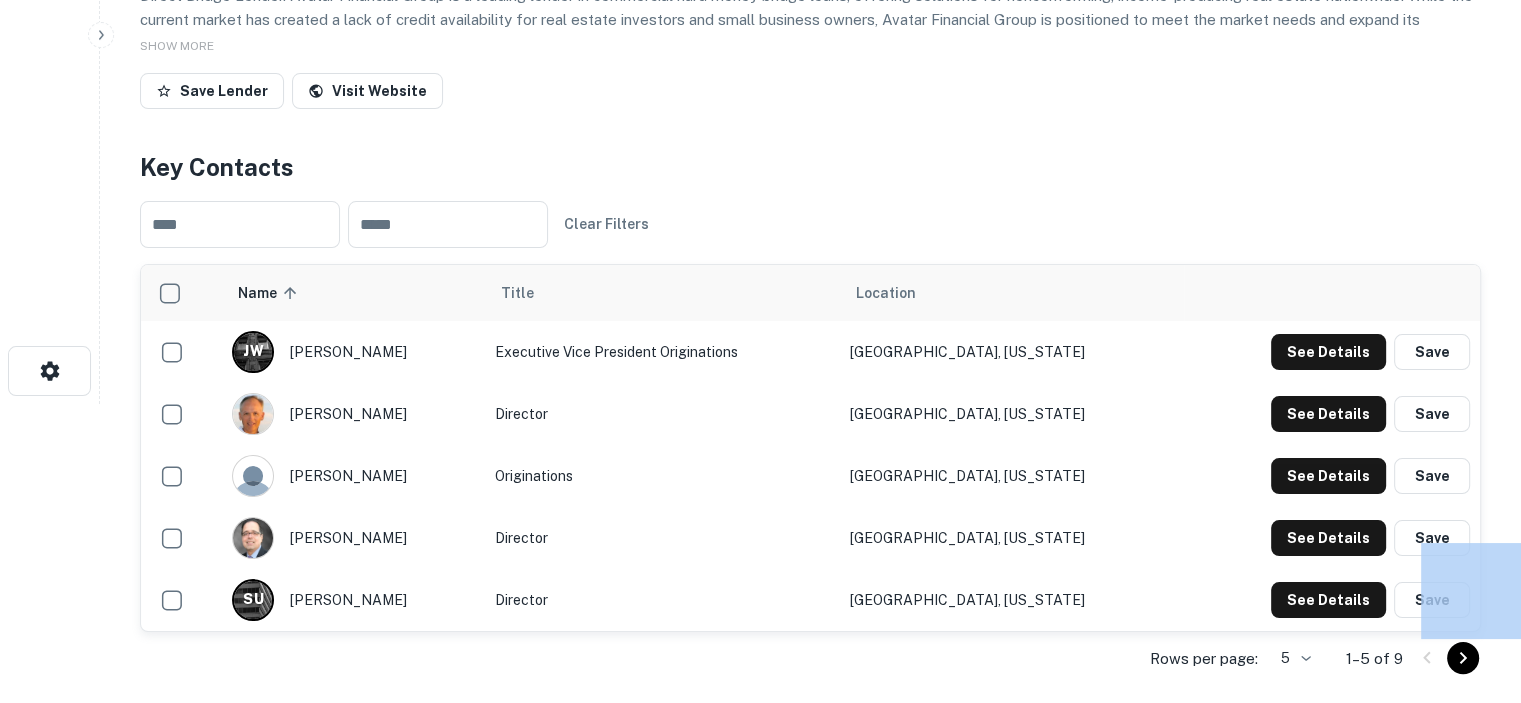 scroll, scrollTop: 300, scrollLeft: 0, axis: vertical 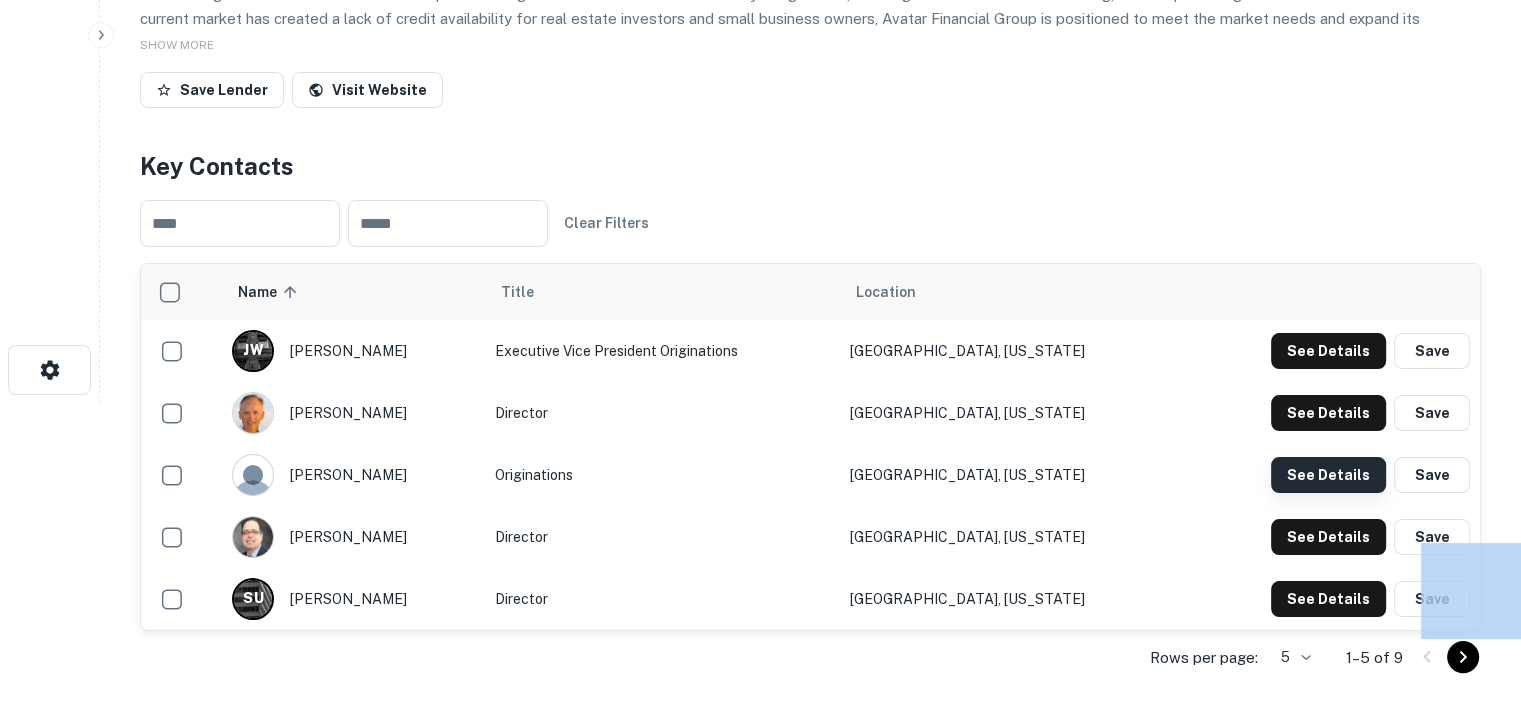 click on "See Details" at bounding box center (1328, 351) 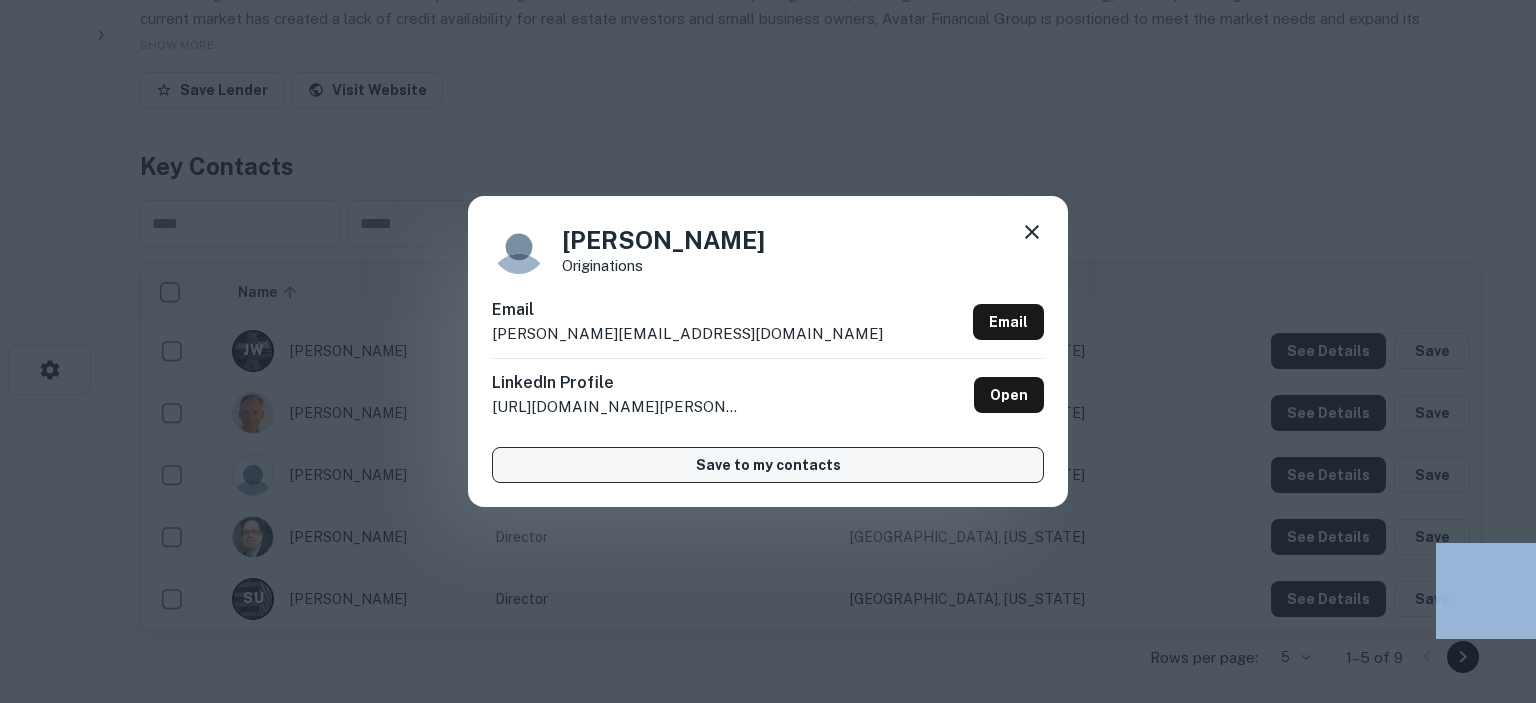 click on "Save to my contacts" at bounding box center (768, 465) 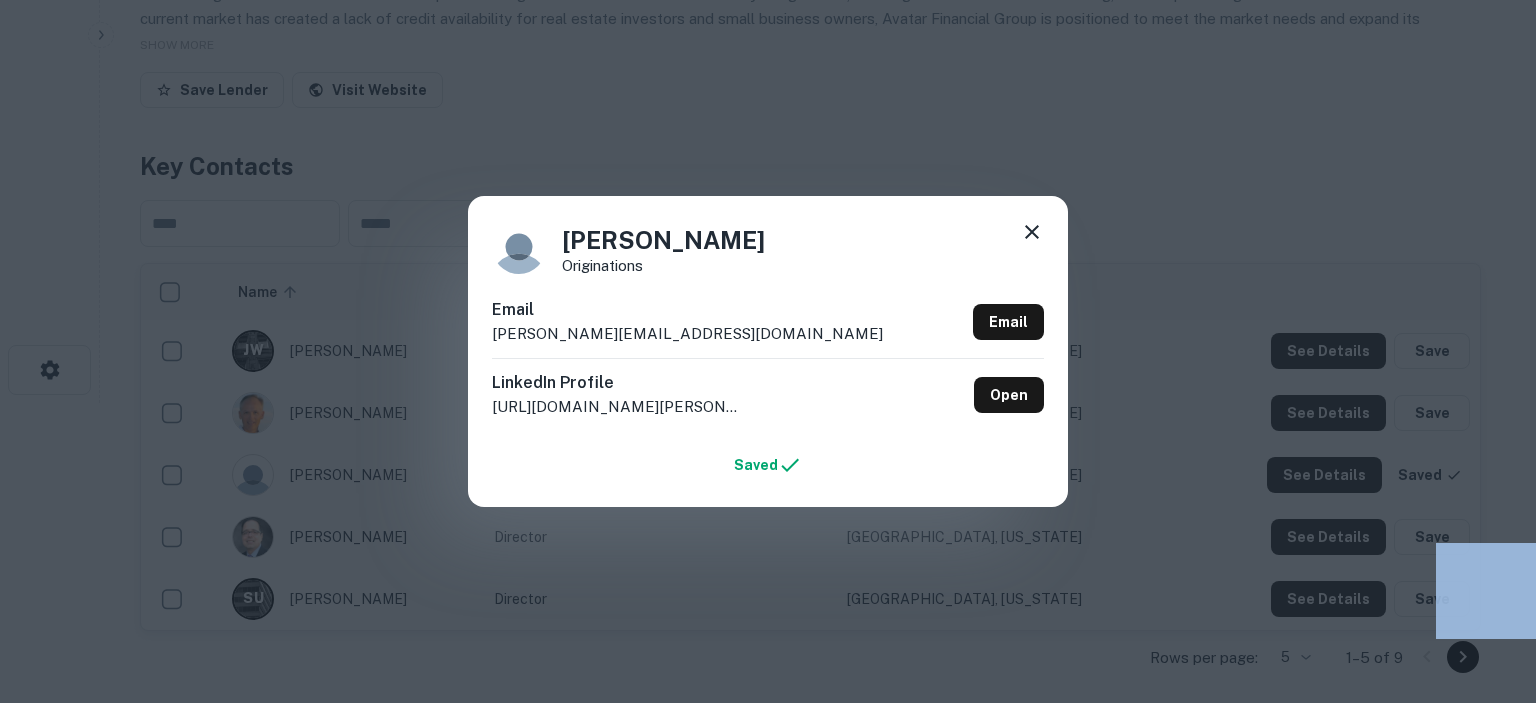 click 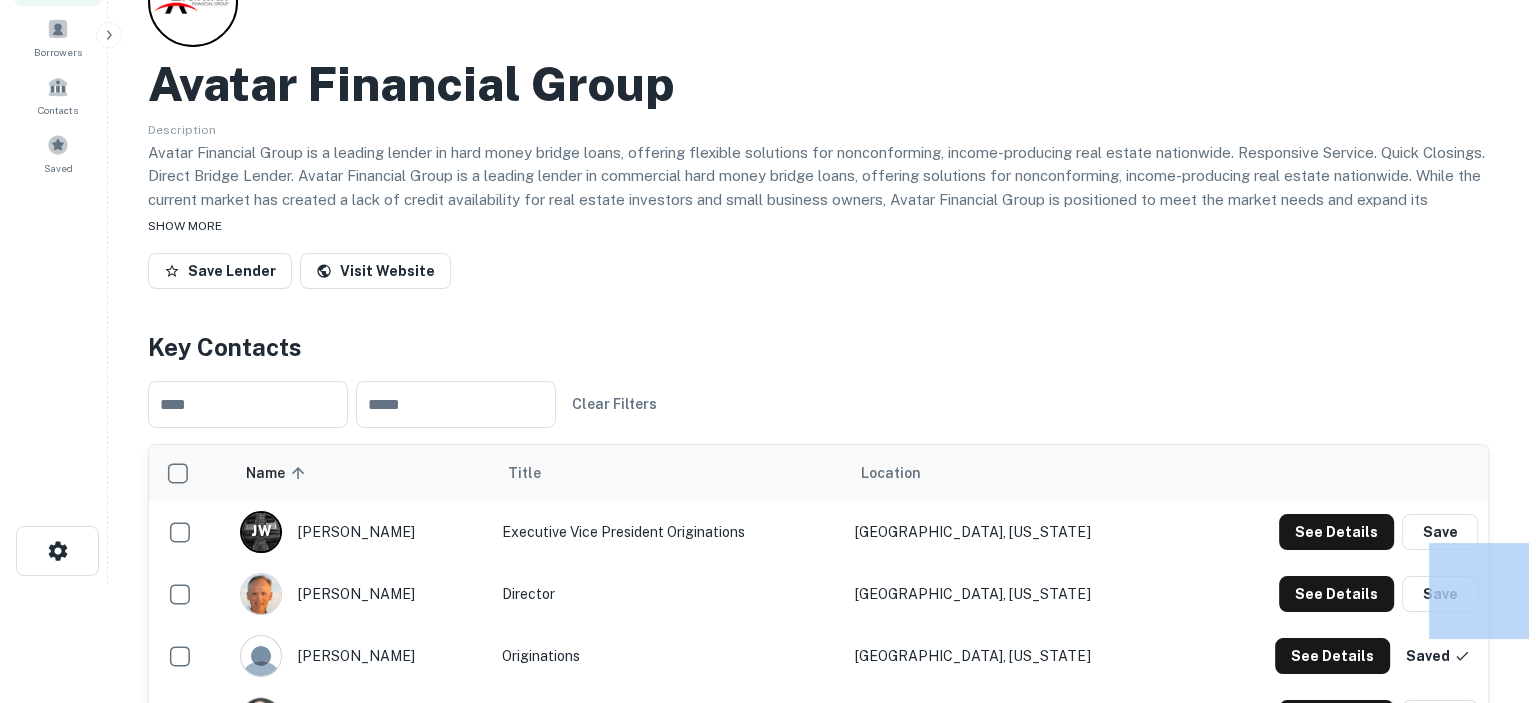 scroll, scrollTop: 0, scrollLeft: 0, axis: both 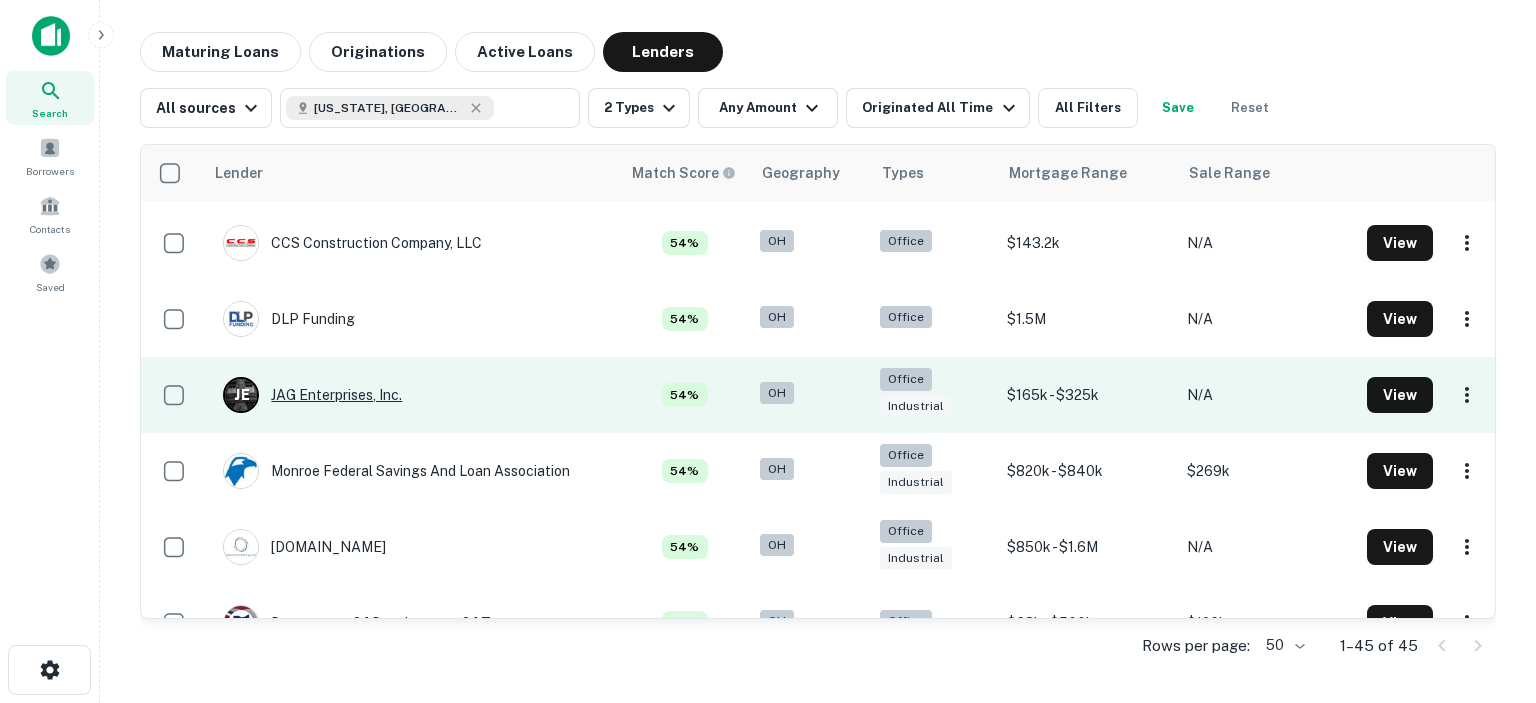 click on "[PERSON_NAME] JAG Enterprises, Inc." at bounding box center [312, 395] 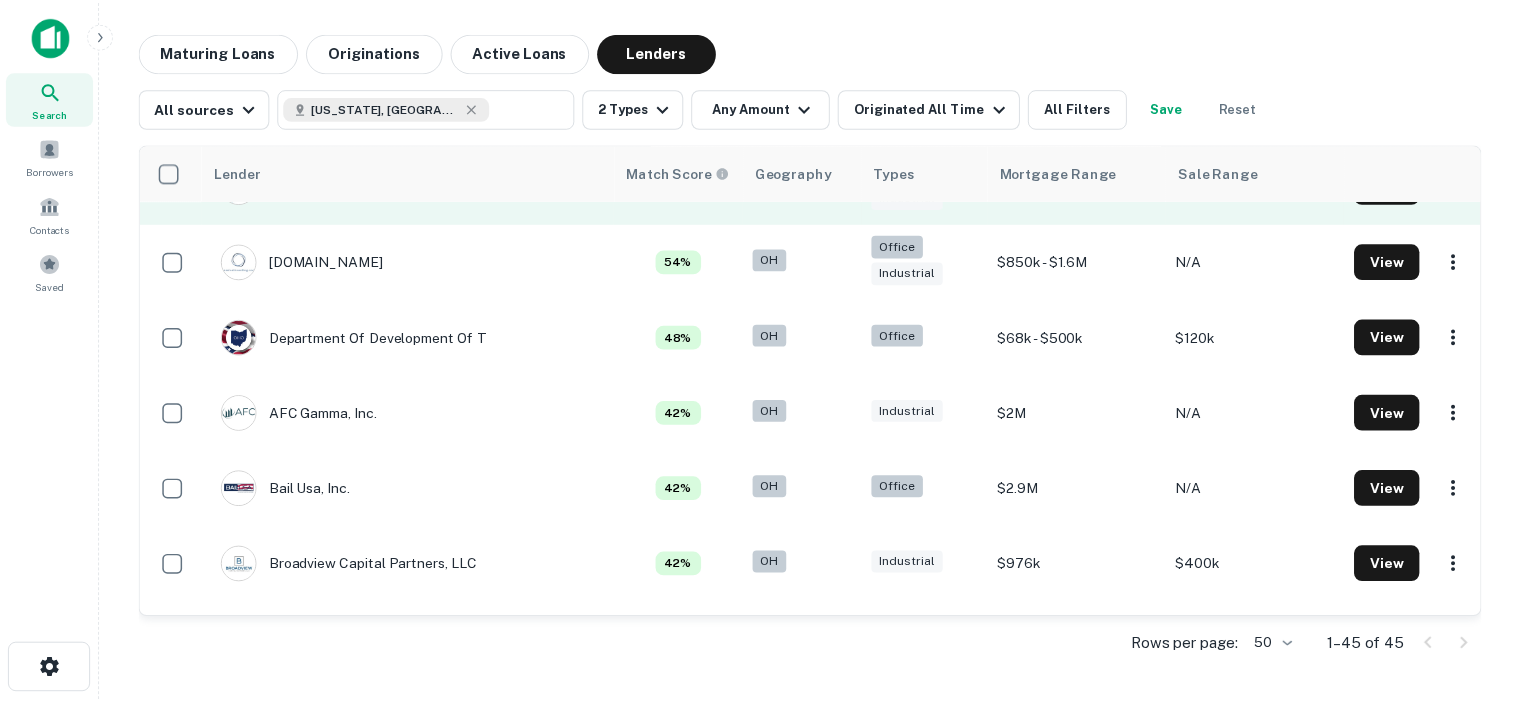 scroll, scrollTop: 600, scrollLeft: 0, axis: vertical 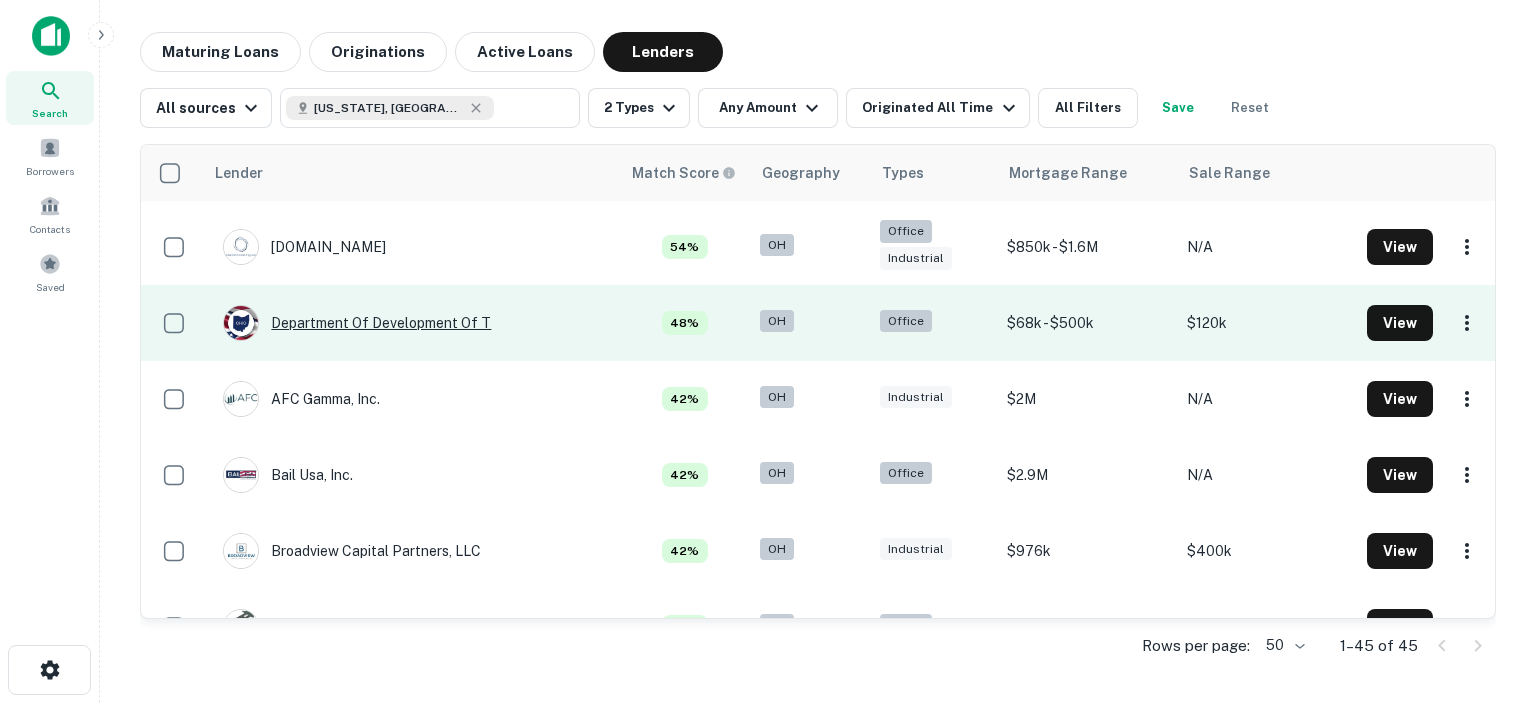 click on "Department Of Development Of T" at bounding box center [357, 323] 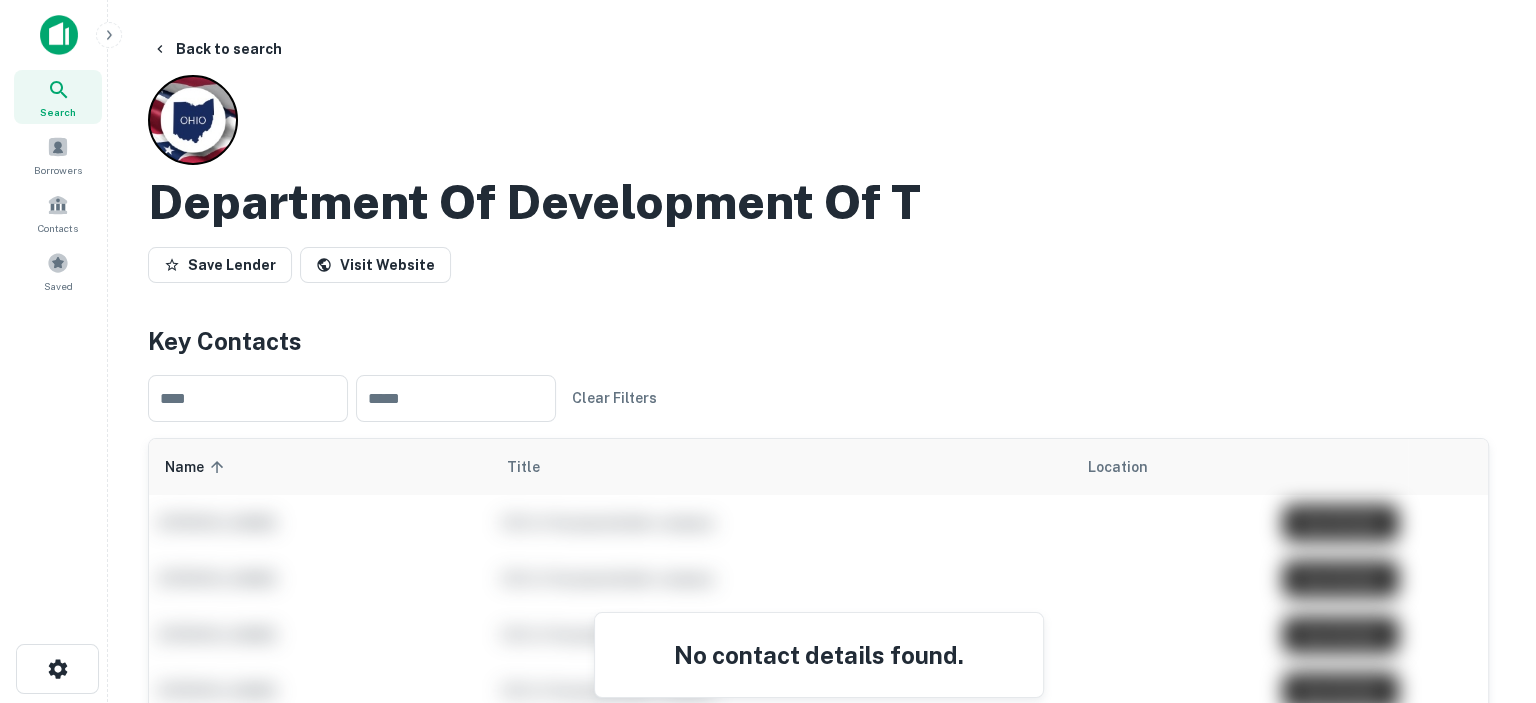 scroll, scrollTop: 0, scrollLeft: 0, axis: both 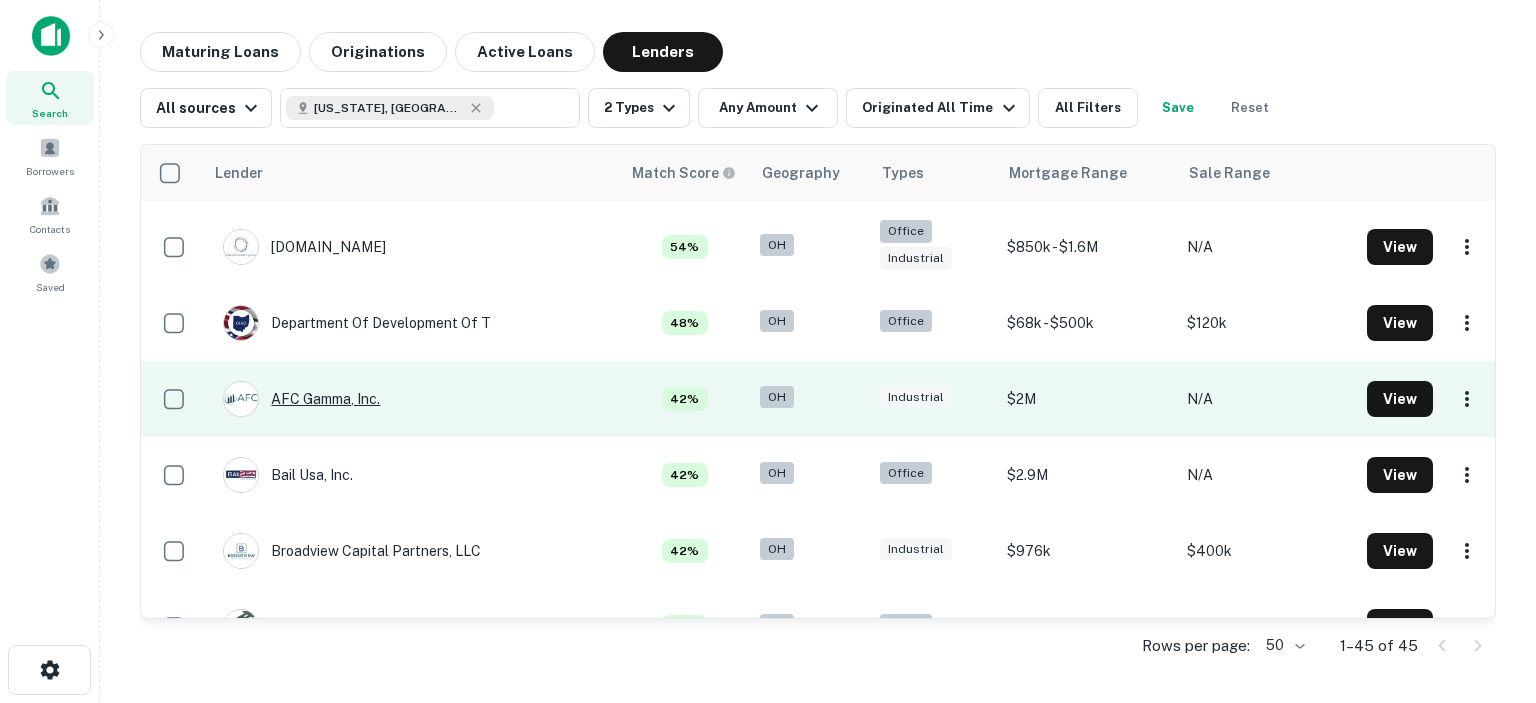click on "AFC Gamma, Inc." at bounding box center (301, 399) 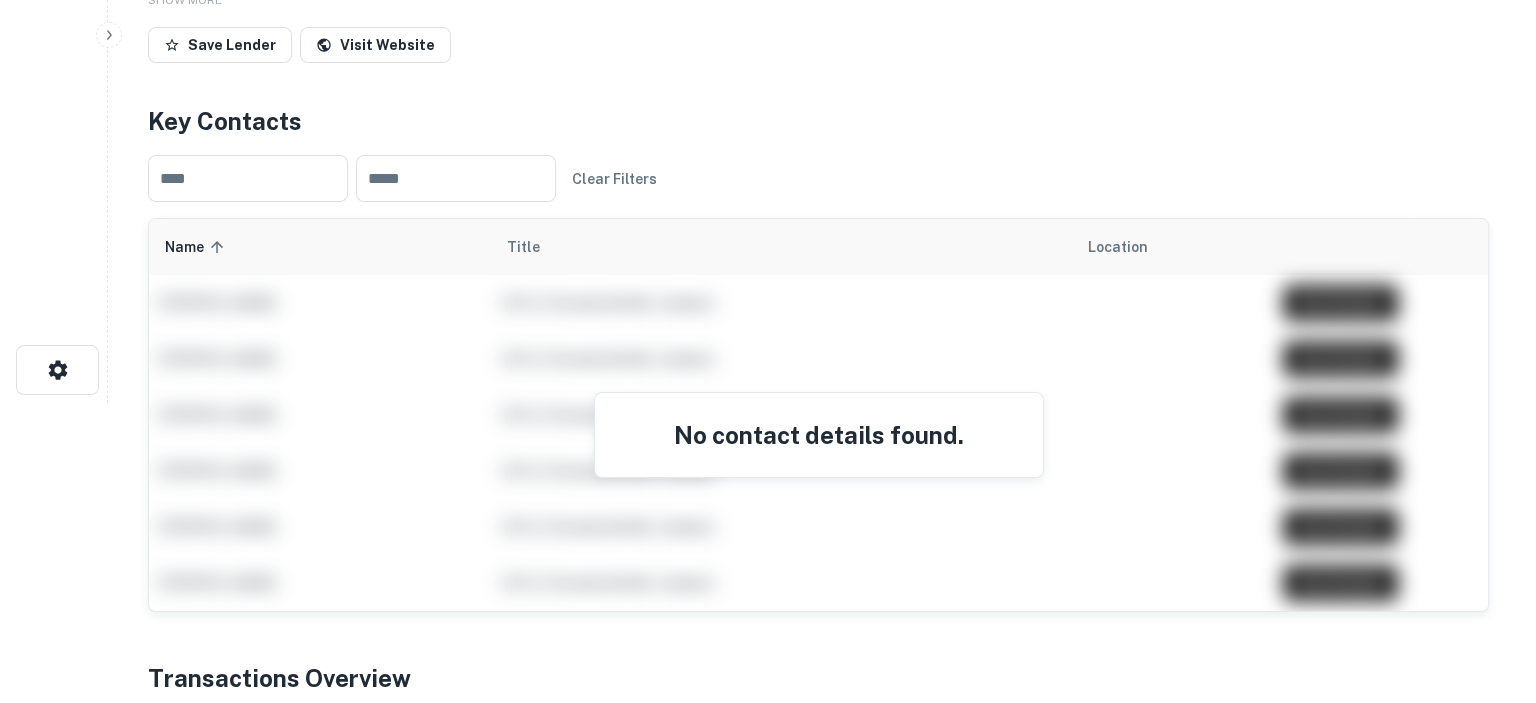 scroll, scrollTop: 0, scrollLeft: 0, axis: both 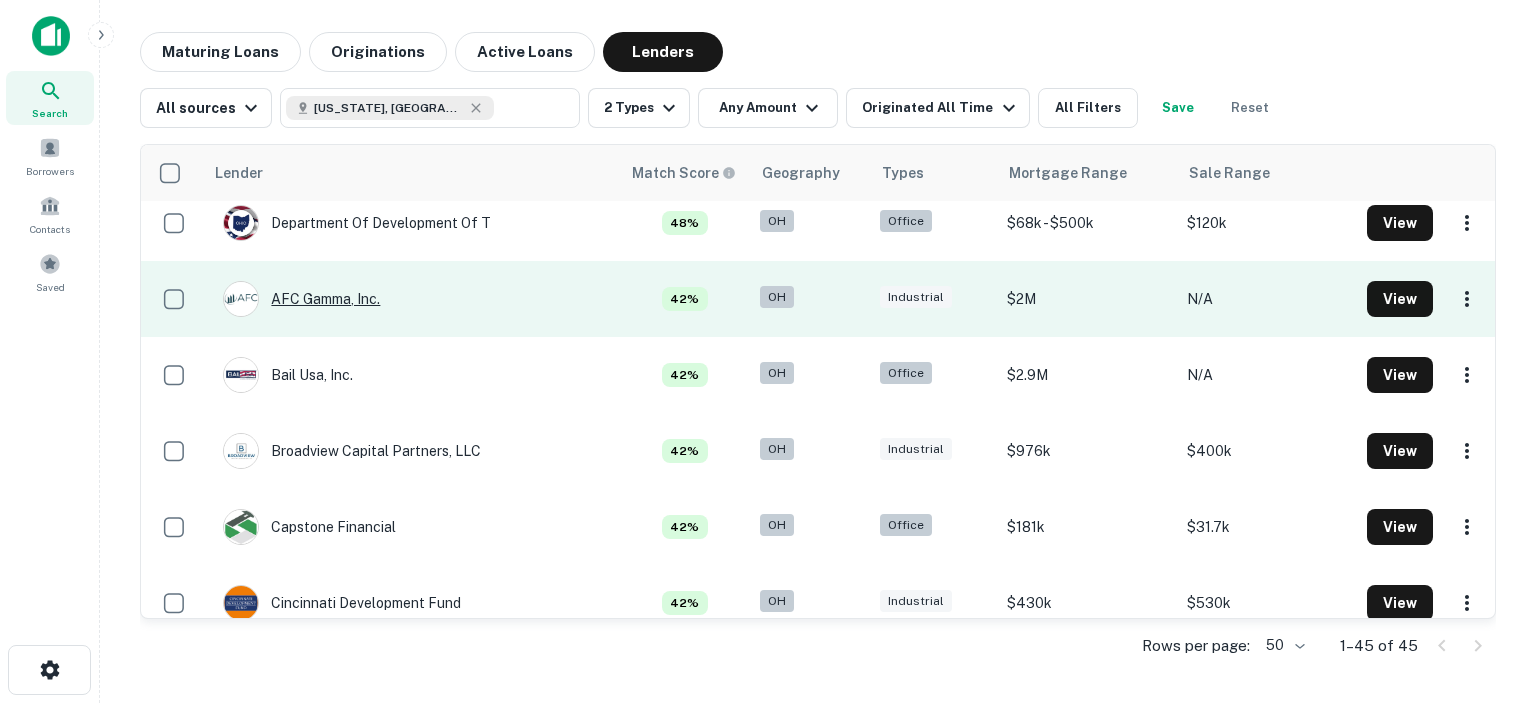 click on "AFC Gamma, Inc." at bounding box center (301, 299) 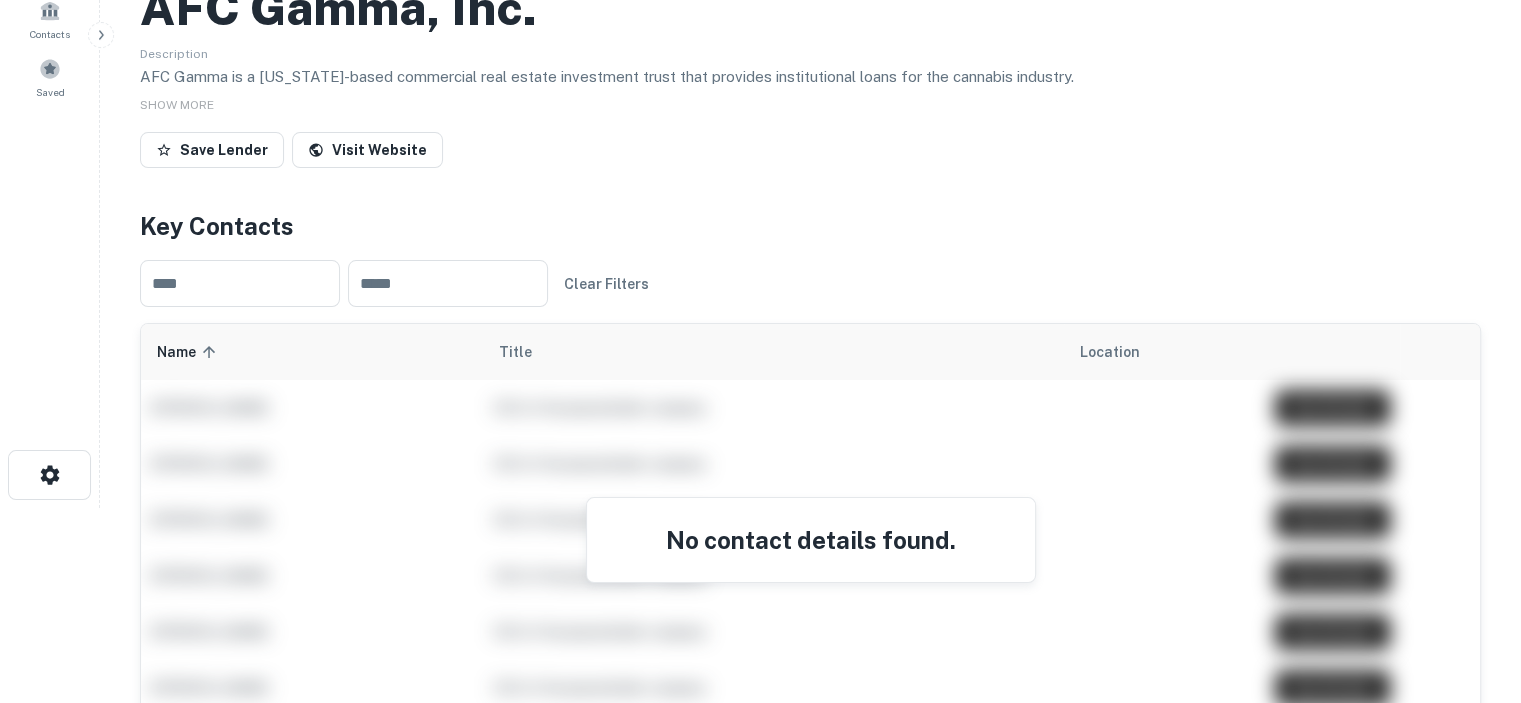 scroll, scrollTop: 0, scrollLeft: 0, axis: both 